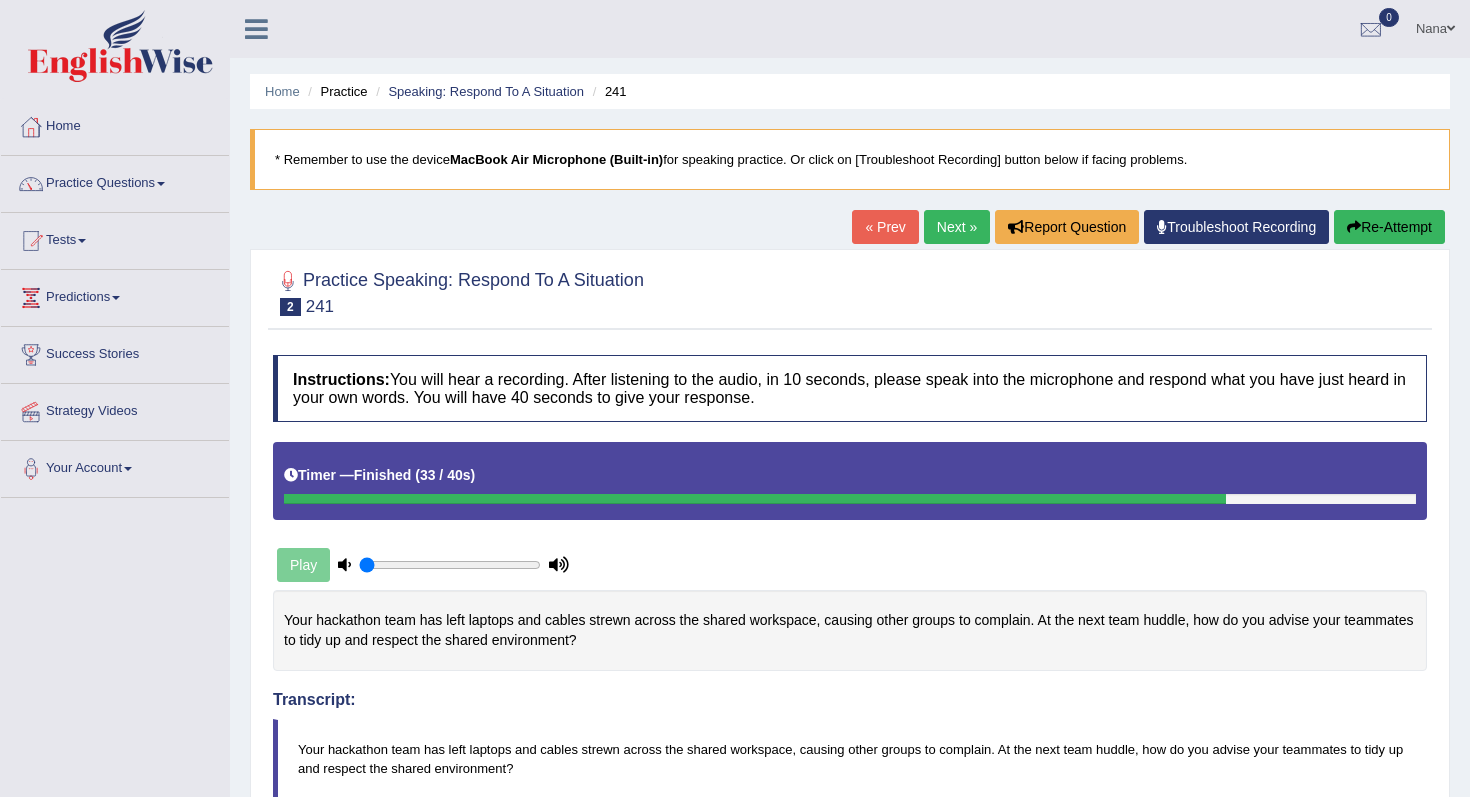 scroll, scrollTop: 10, scrollLeft: 0, axis: vertical 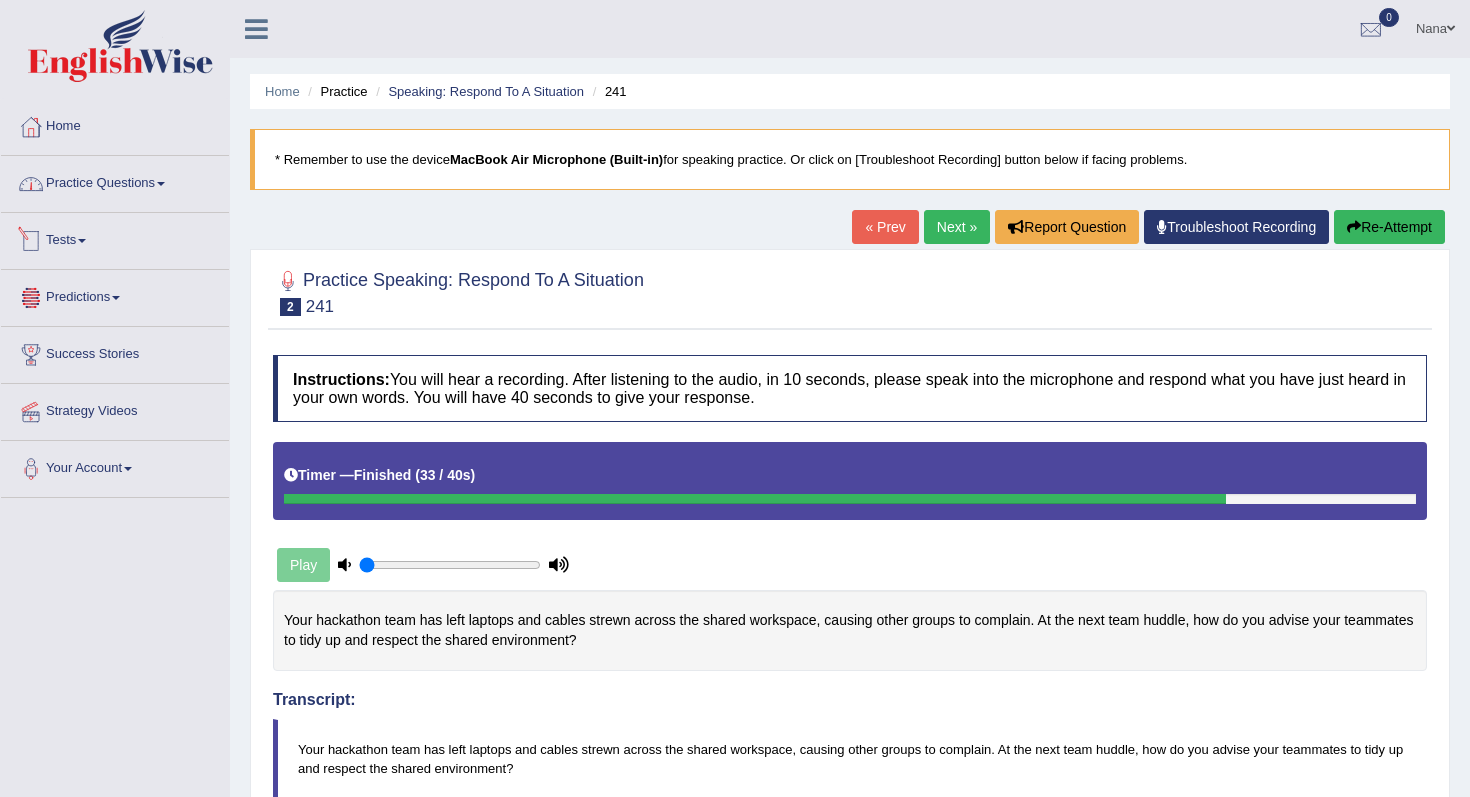 click on "Practice Questions" at bounding box center [115, 181] 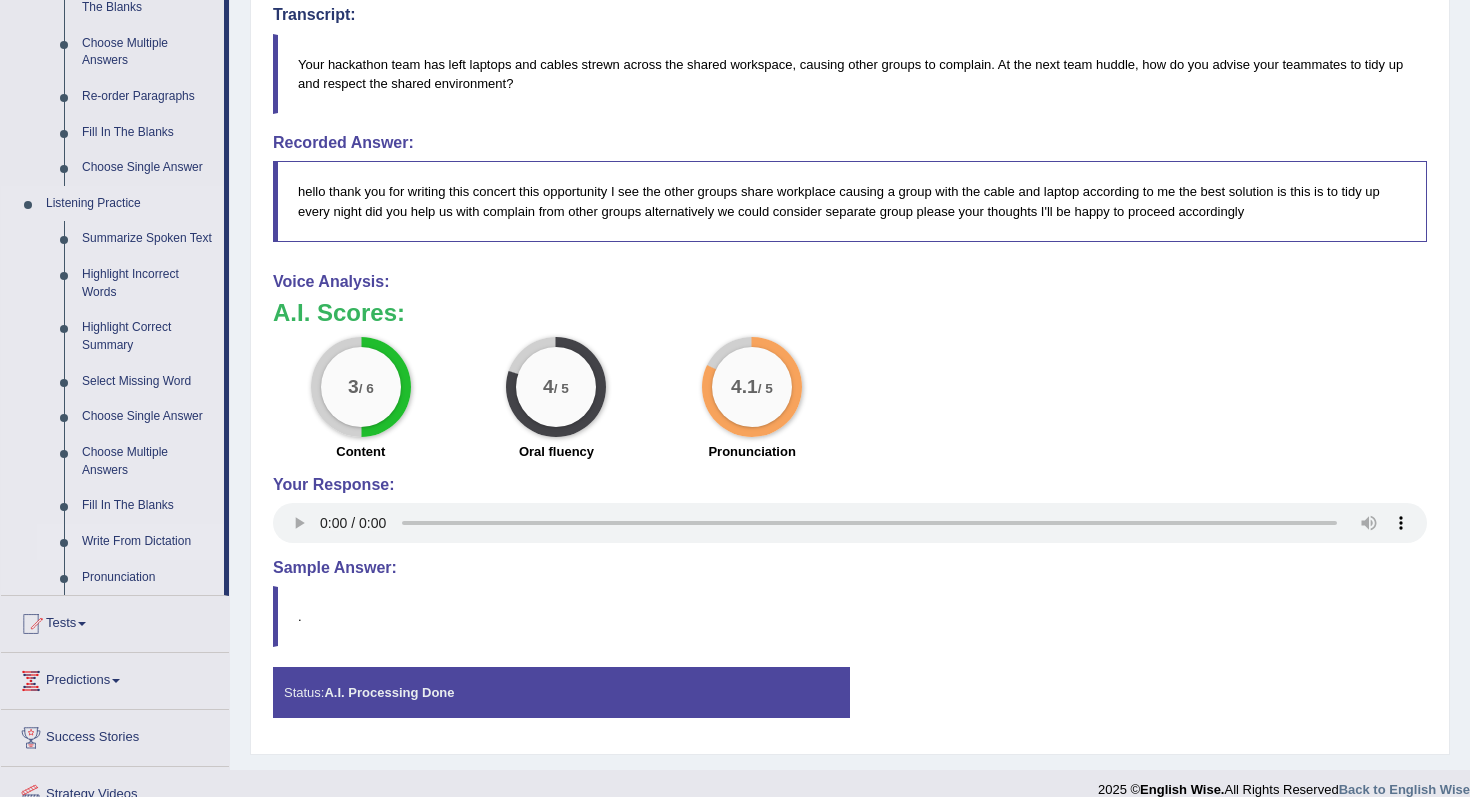scroll, scrollTop: 686, scrollLeft: 0, axis: vertical 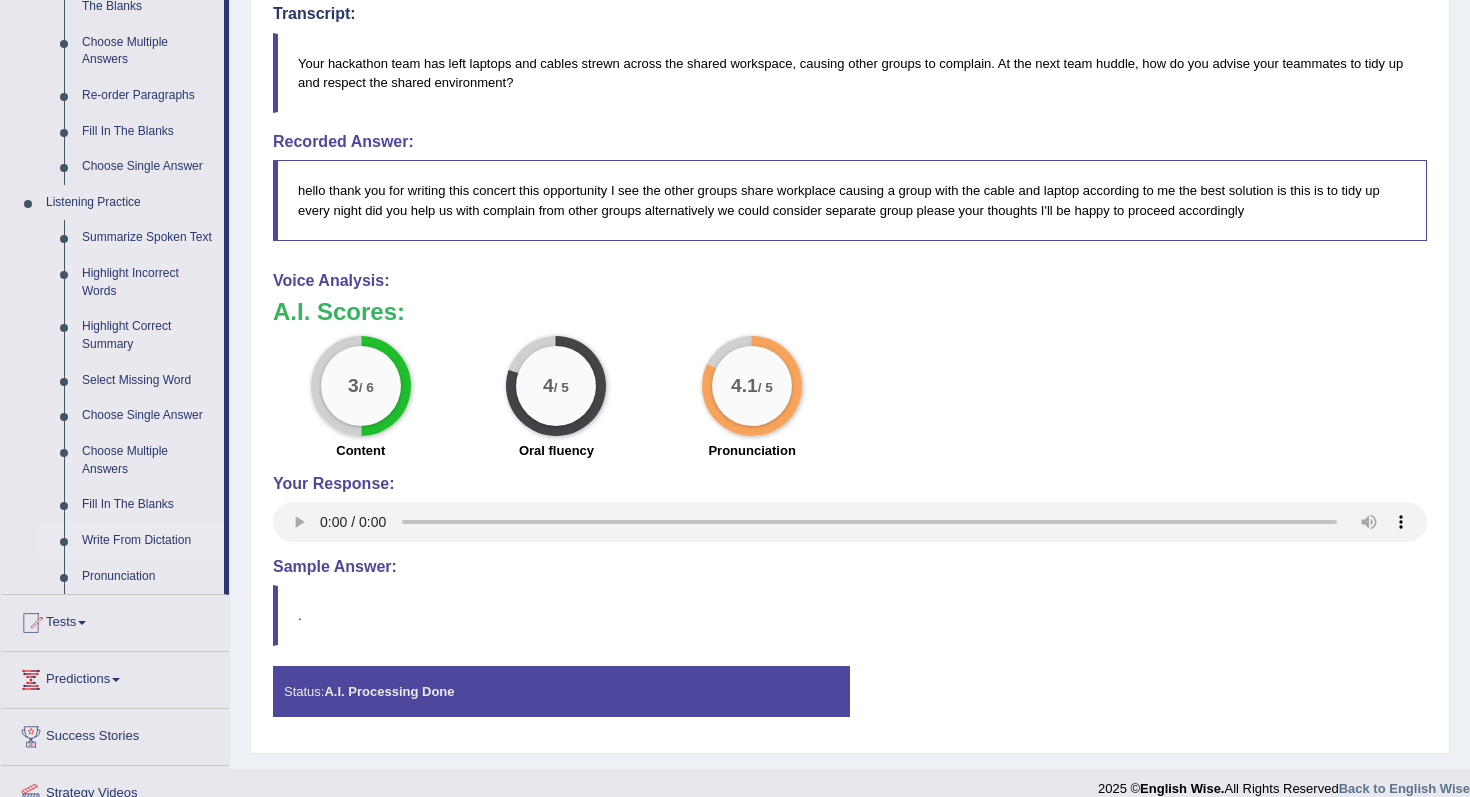 click on "Write From Dictation" at bounding box center [148, 541] 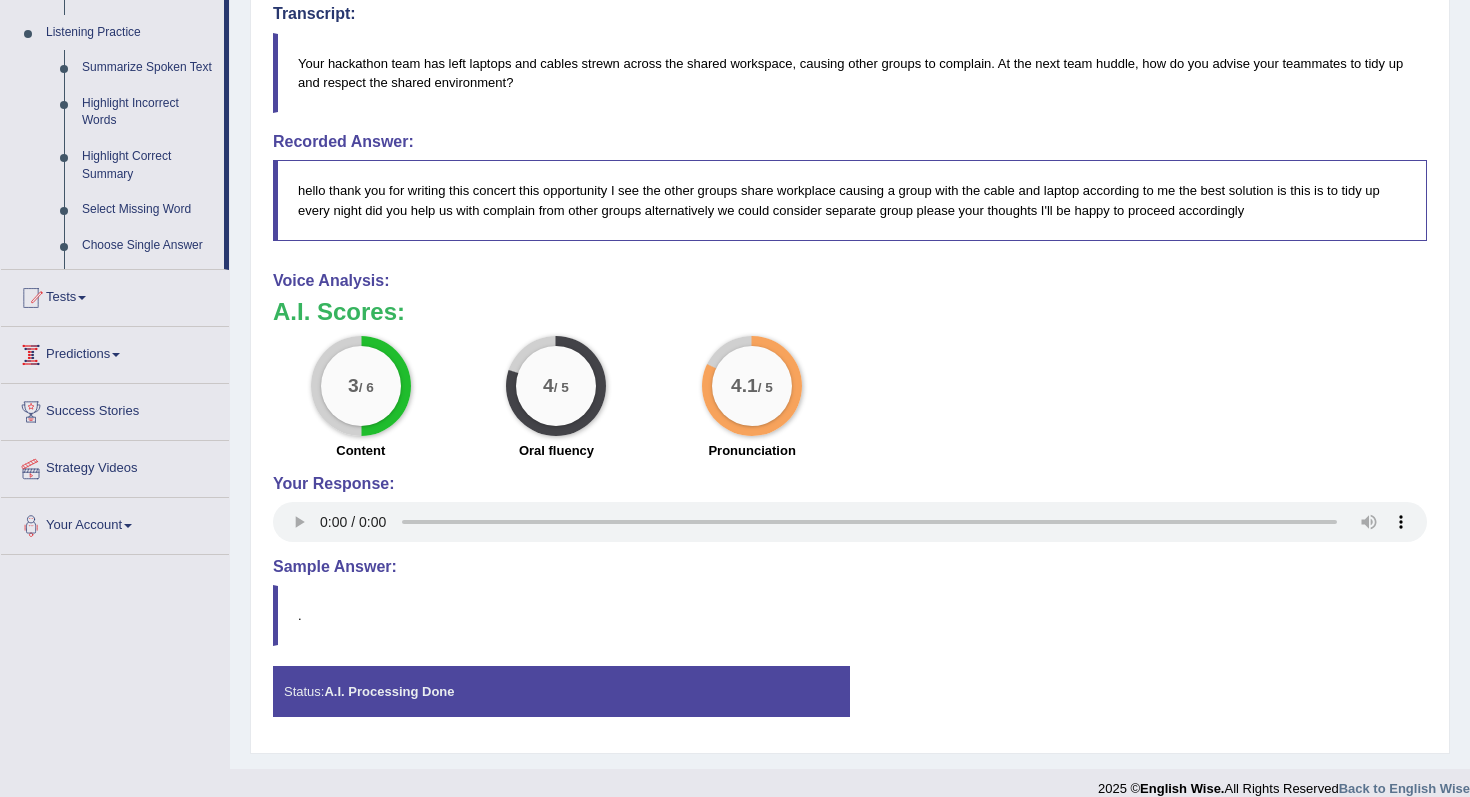 scroll, scrollTop: 257, scrollLeft: 0, axis: vertical 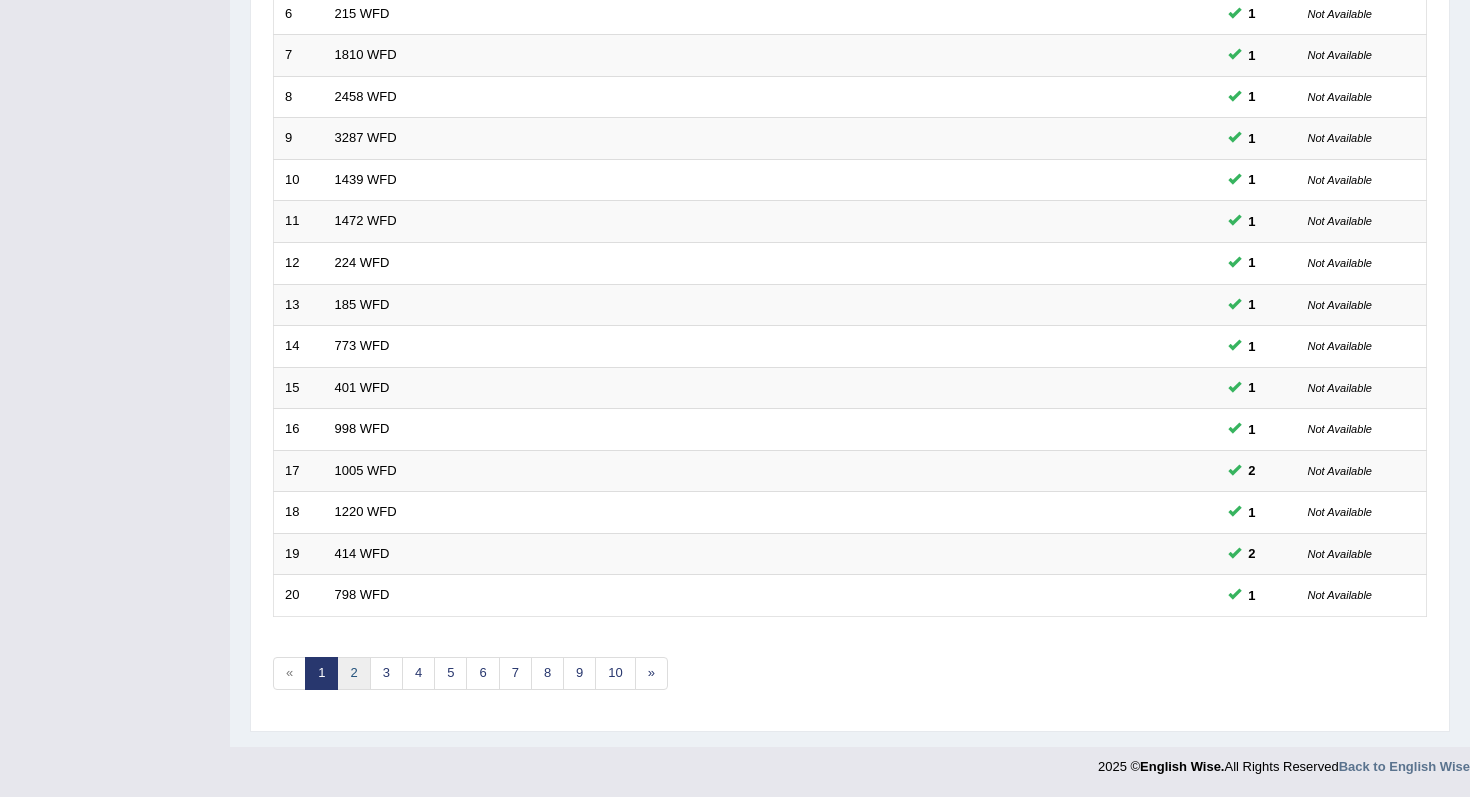 click on "2" at bounding box center (353, 673) 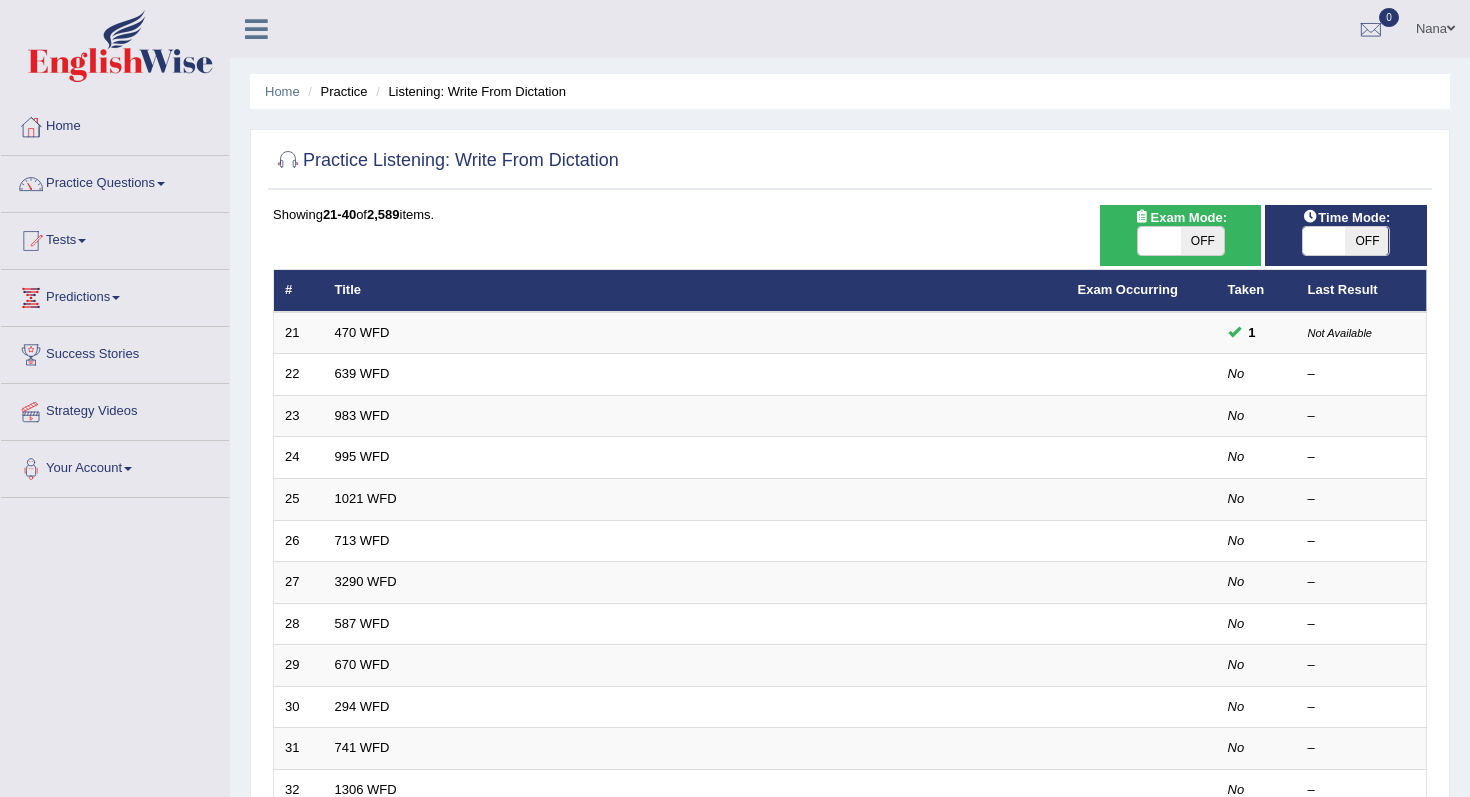 scroll, scrollTop: 0, scrollLeft: 0, axis: both 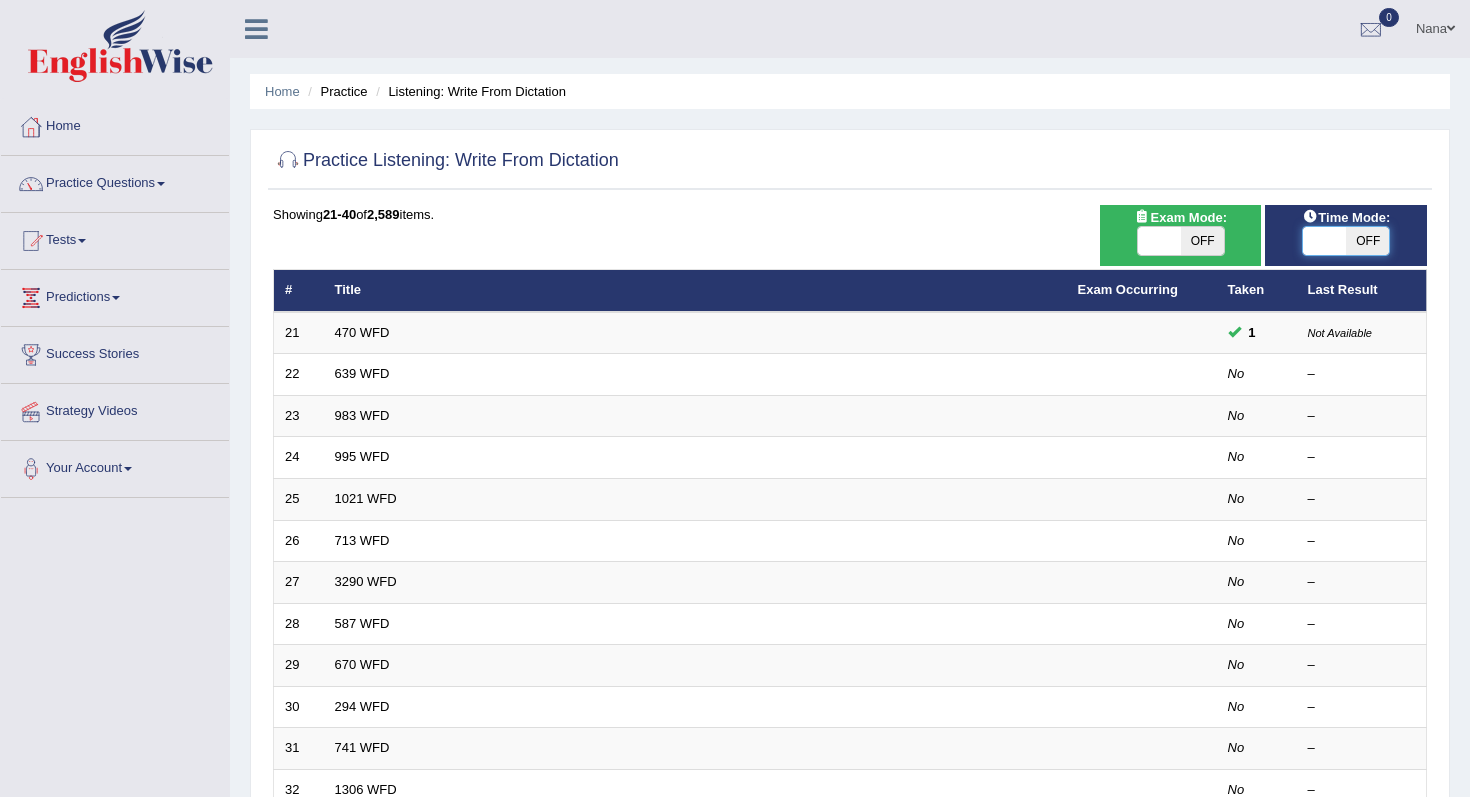 click at bounding box center [1324, 241] 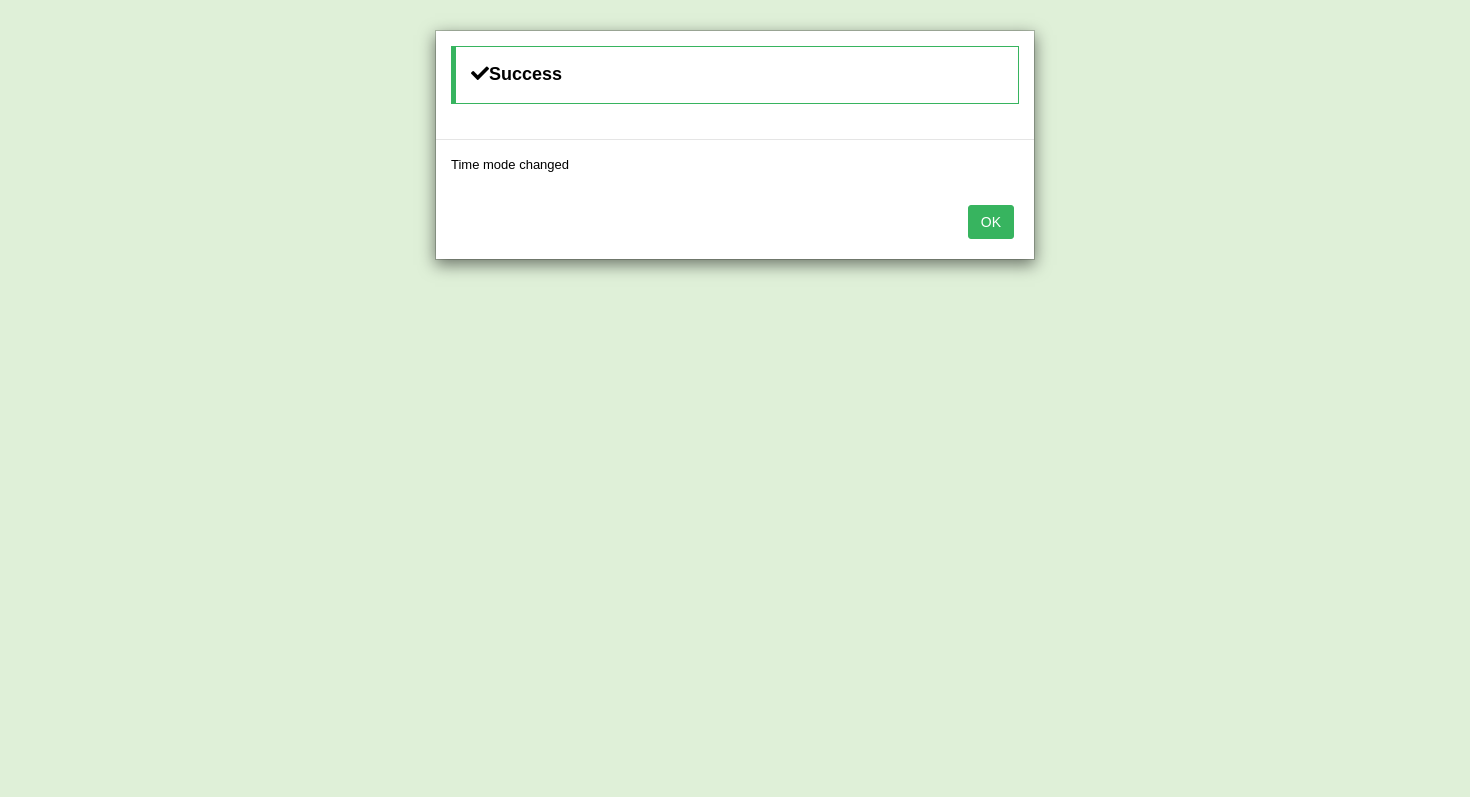 click on "OK" at bounding box center [991, 222] 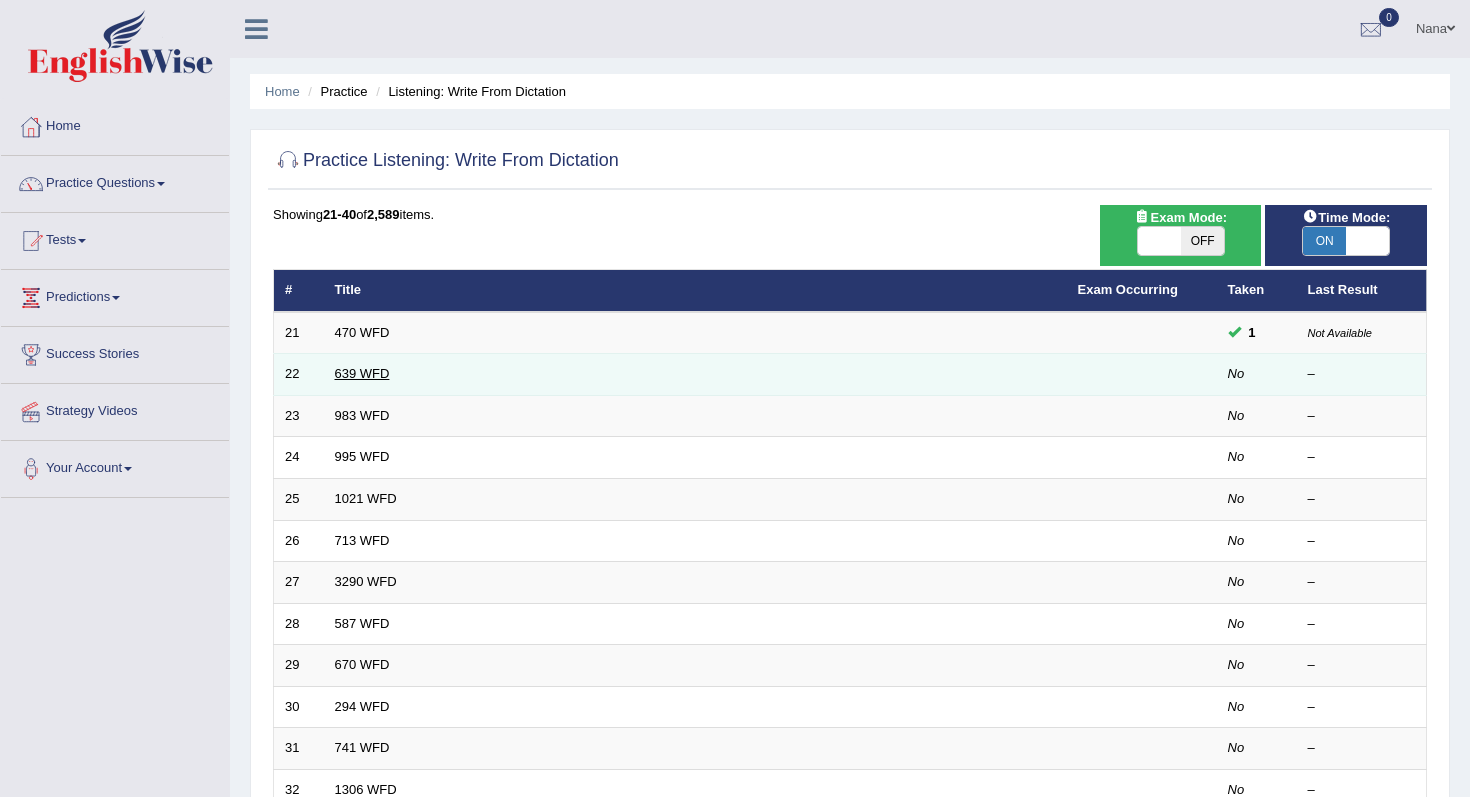 click on "639 WFD" at bounding box center (362, 373) 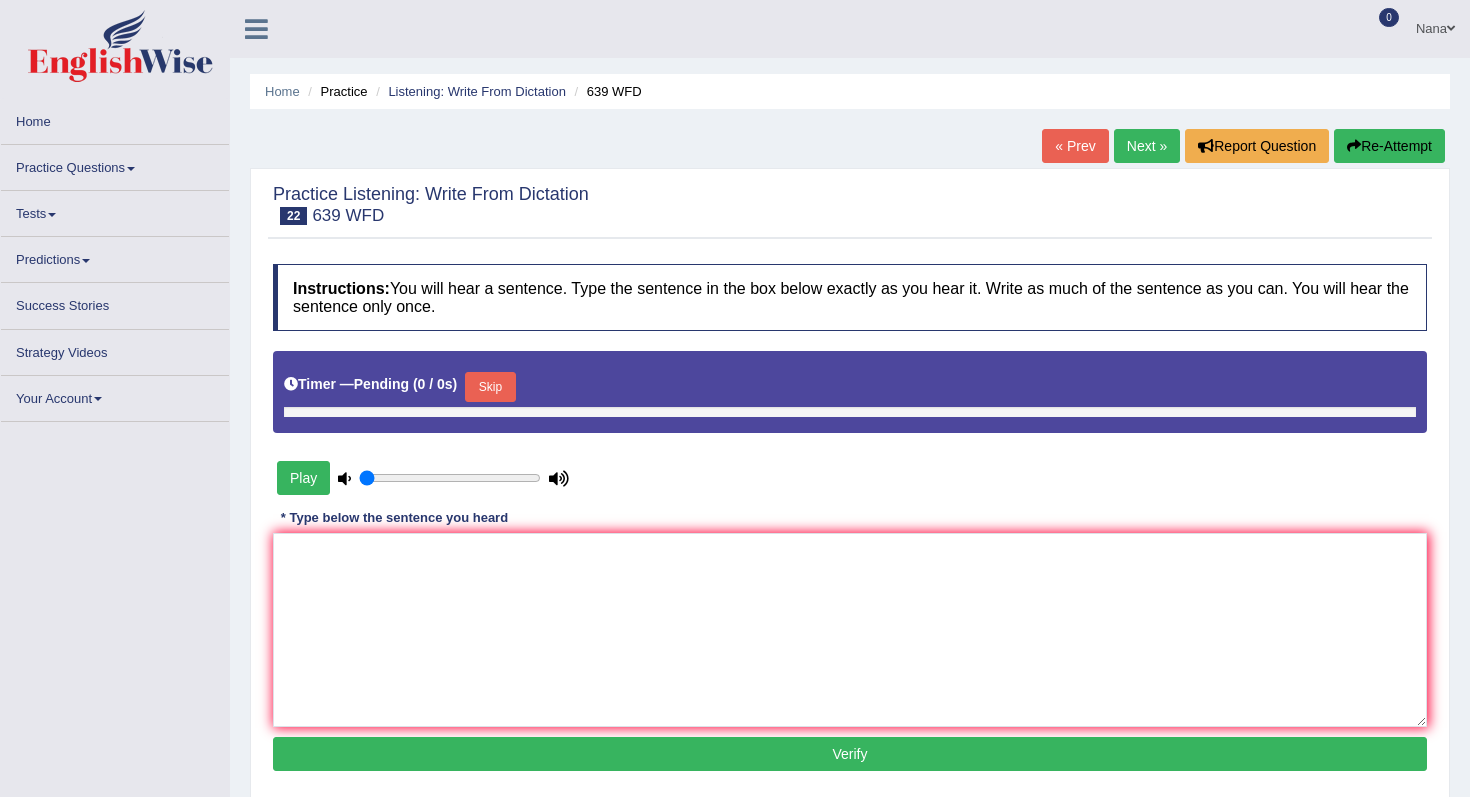 scroll, scrollTop: 0, scrollLeft: 0, axis: both 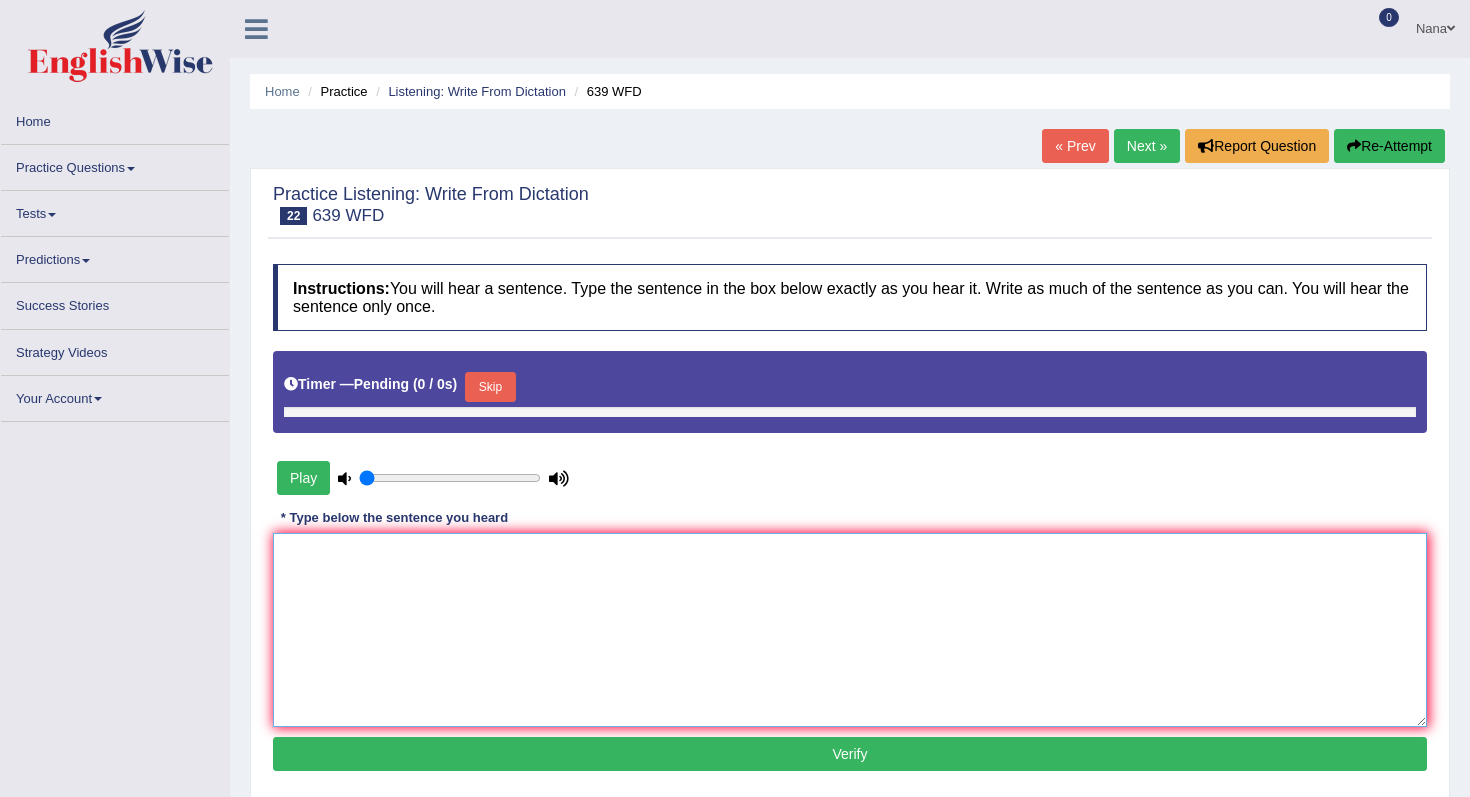click at bounding box center (850, 630) 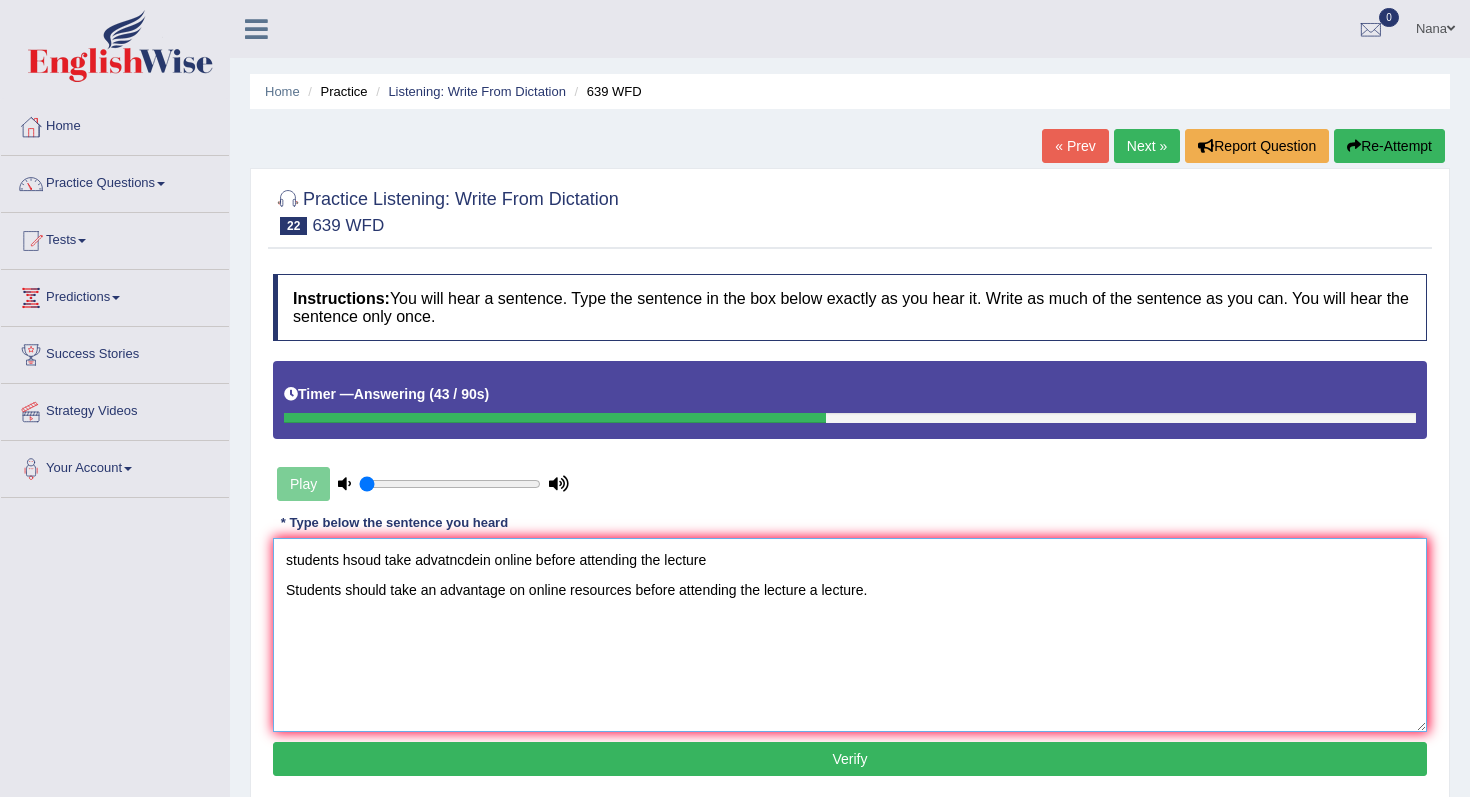 click on "students hsoud take advatncdein online before attending the lecture
Students should take an advantage on online resources before attending the lecture a lecture." at bounding box center (850, 635) 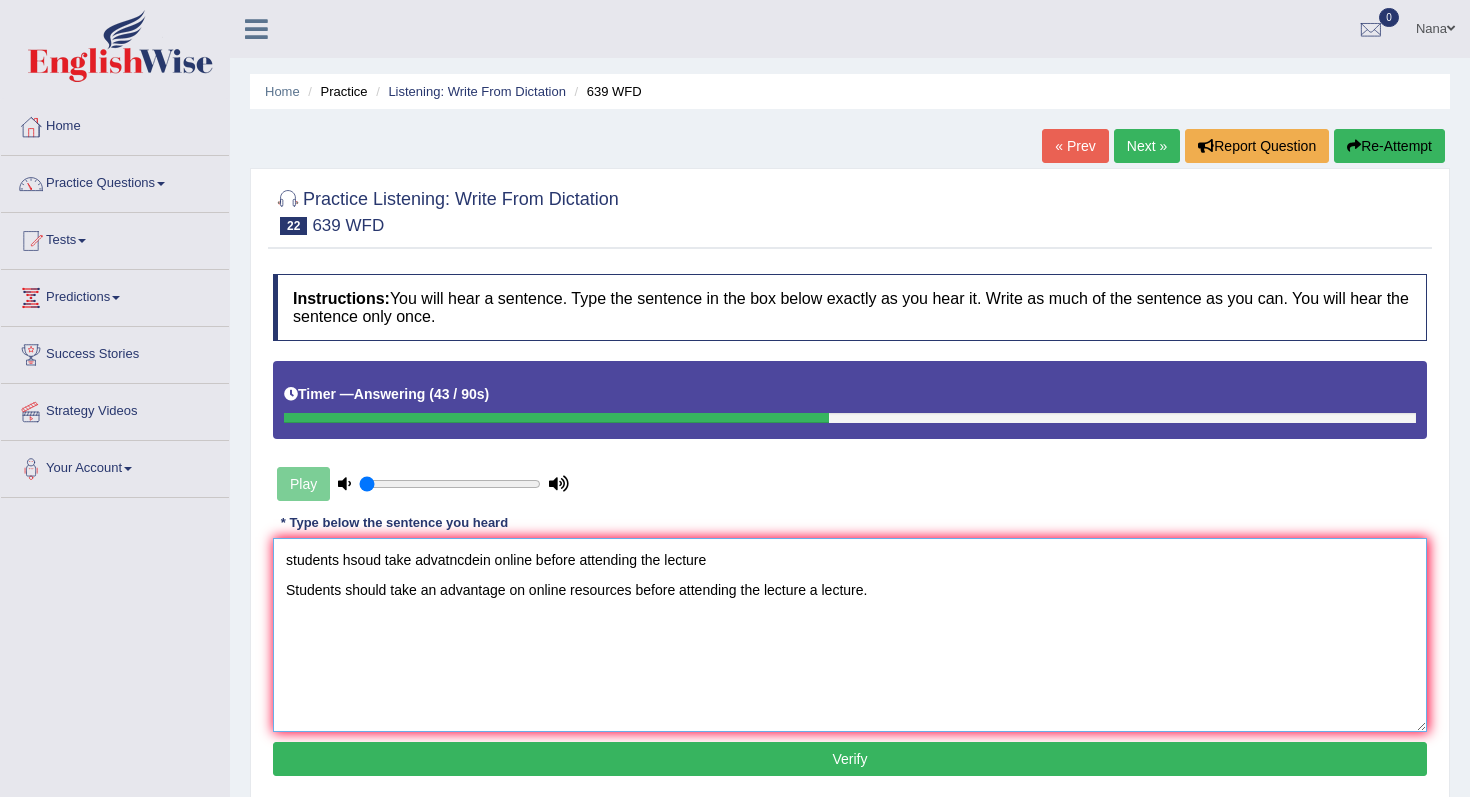 click on "students hsoud take advatncdein online before attending the lecture
Students should take an advantage on online resources before attending the lecture a lecture." at bounding box center (850, 635) 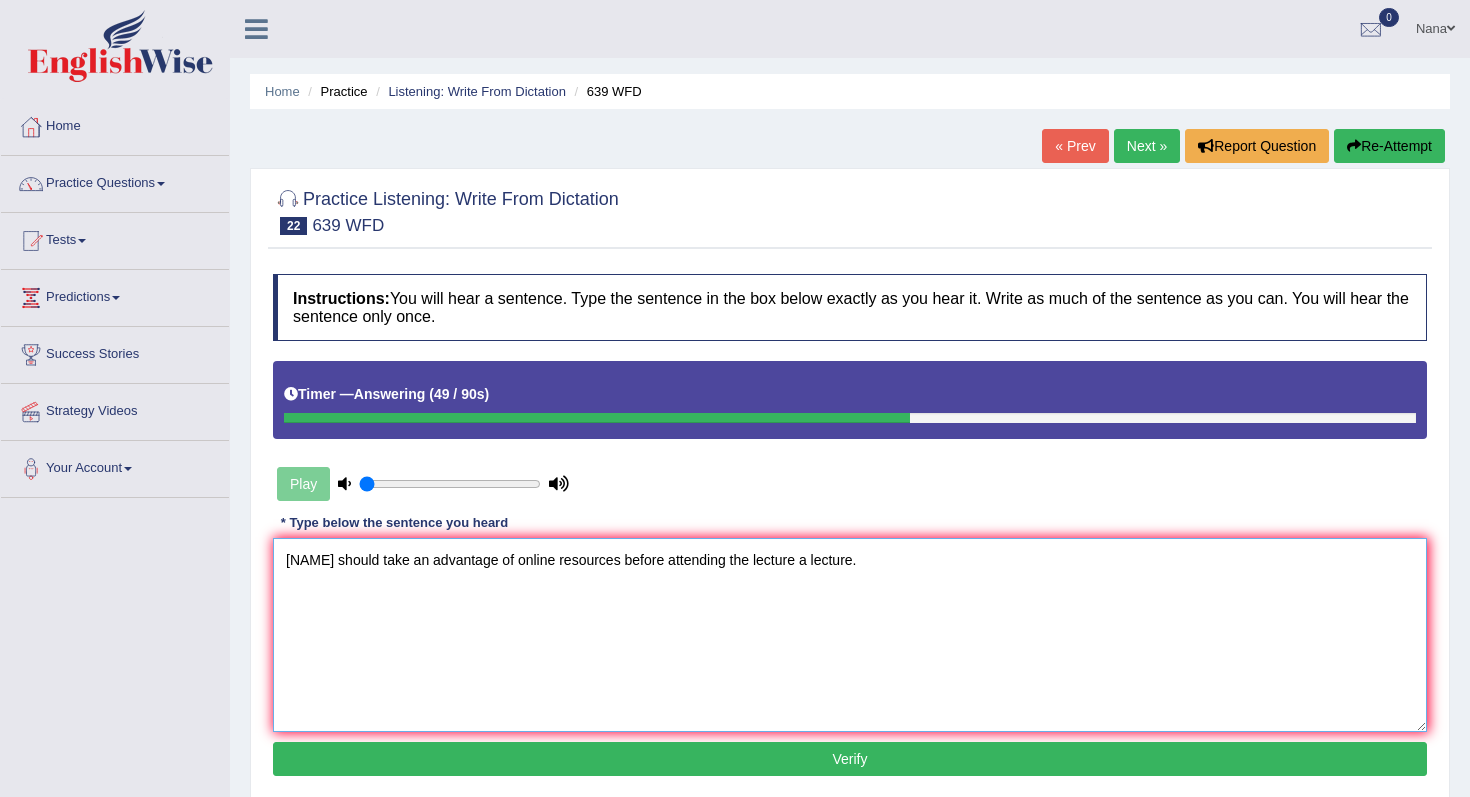 click on "[NAME] should take an advantage of online resources before attending the lecture a lecture." at bounding box center [850, 635] 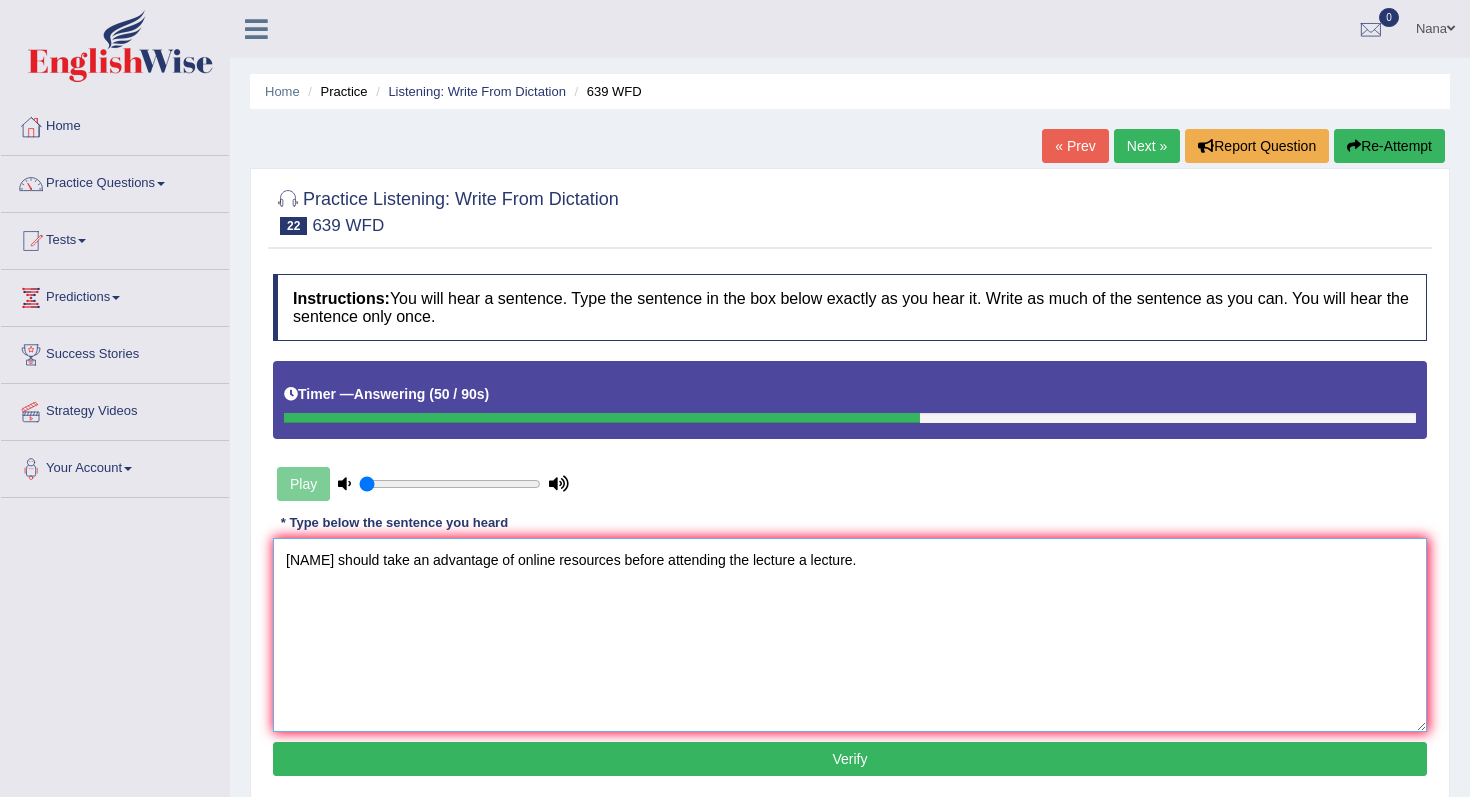 type on "[NAME] should take an advantage of online resources before attending the lecture a lecture." 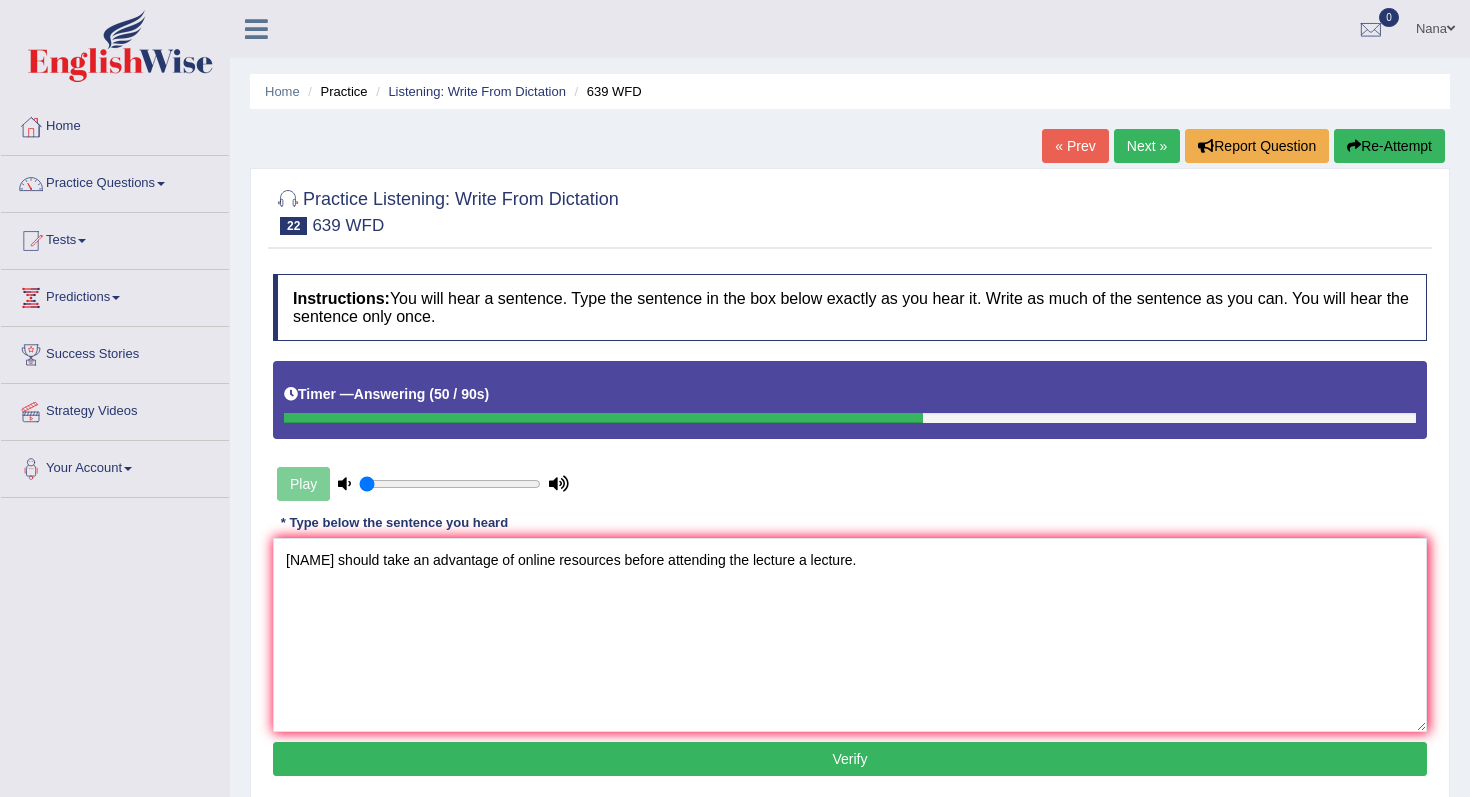 click on "Verify" at bounding box center [850, 759] 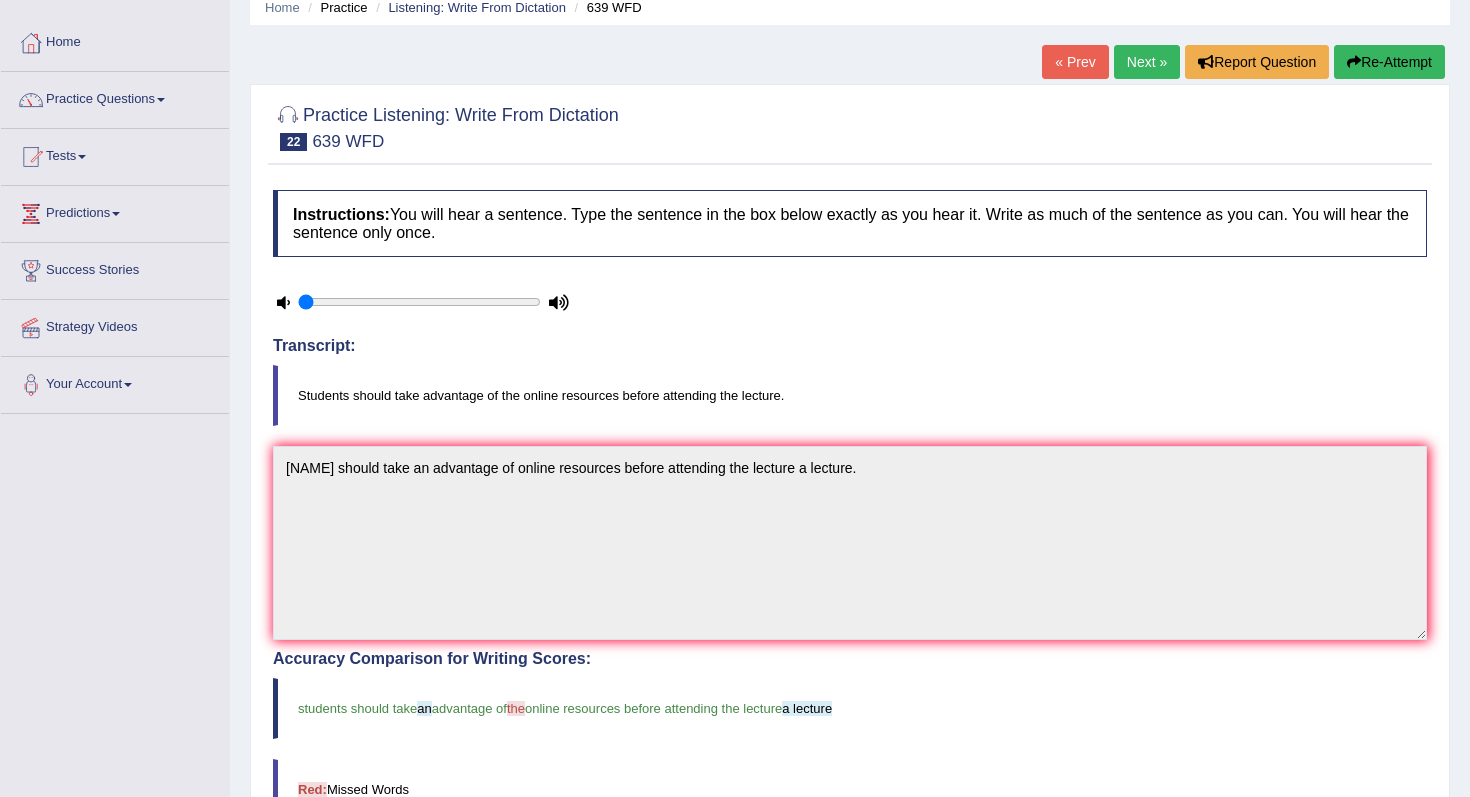 scroll, scrollTop: 32, scrollLeft: 0, axis: vertical 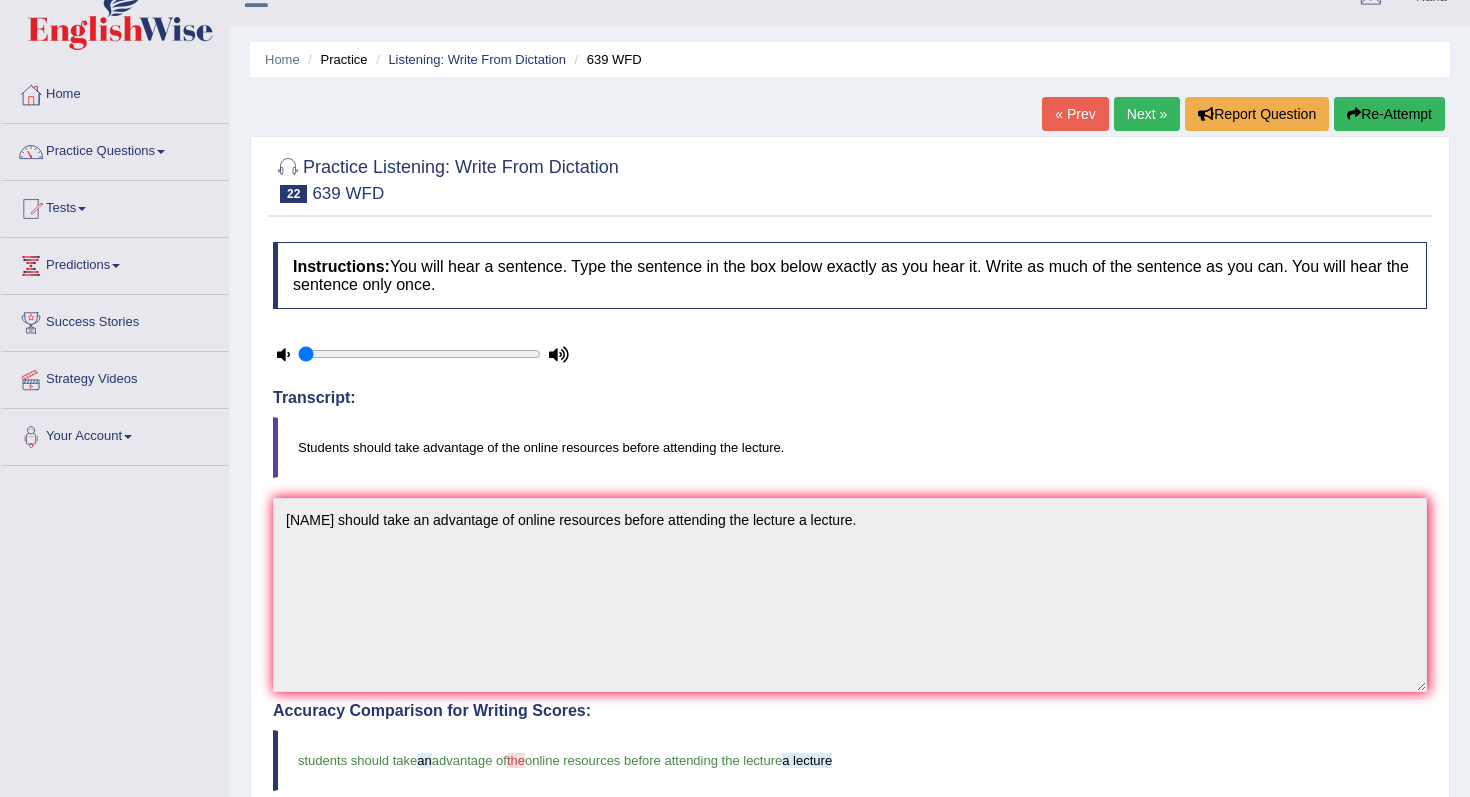 click on "Next »" at bounding box center [1147, 114] 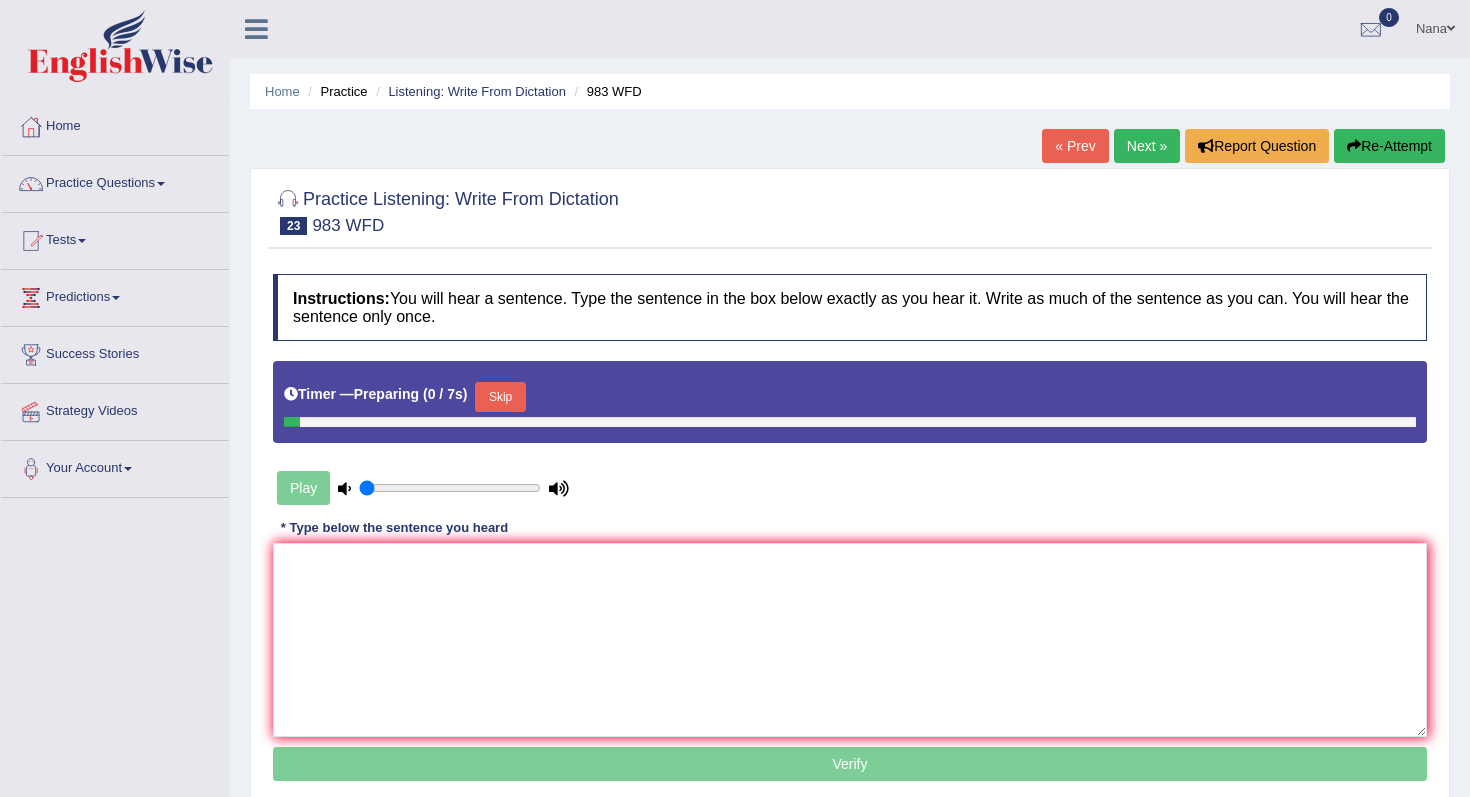 scroll, scrollTop: 0, scrollLeft: 0, axis: both 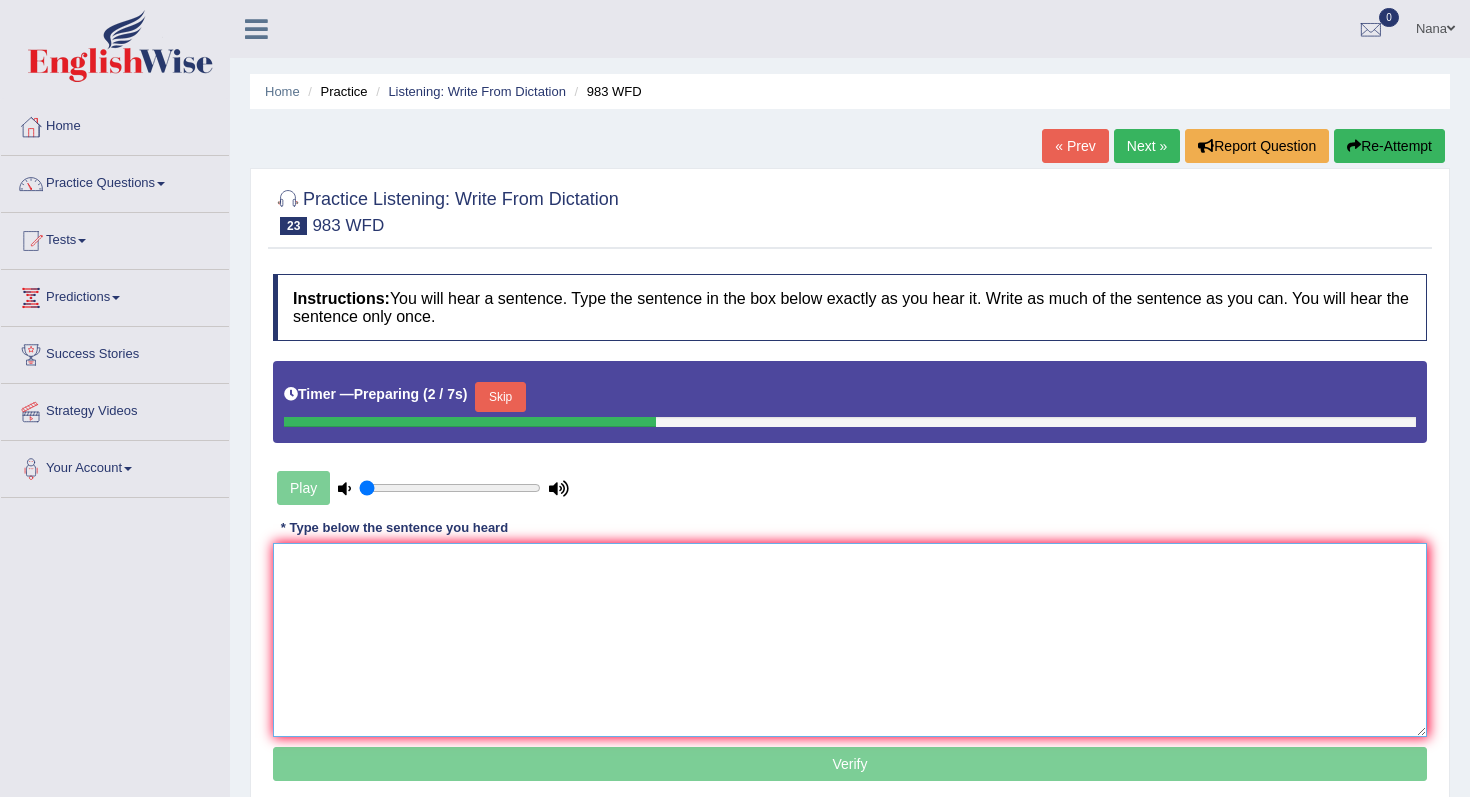 click at bounding box center (850, 640) 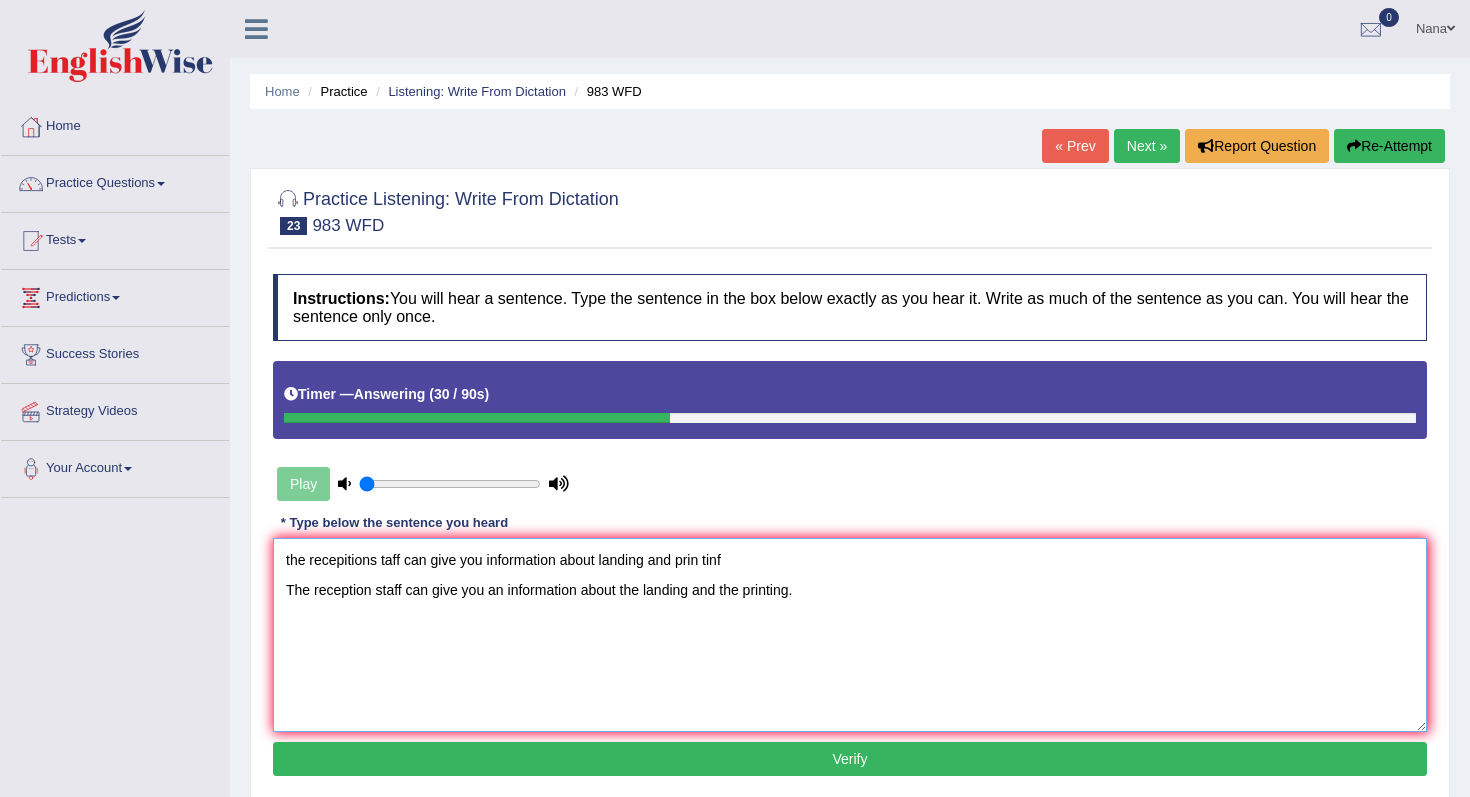 click on "the recepitions taff can give you information about landing and prin tinf
The reception staff can give you an information about the landing and the printing." at bounding box center [850, 635] 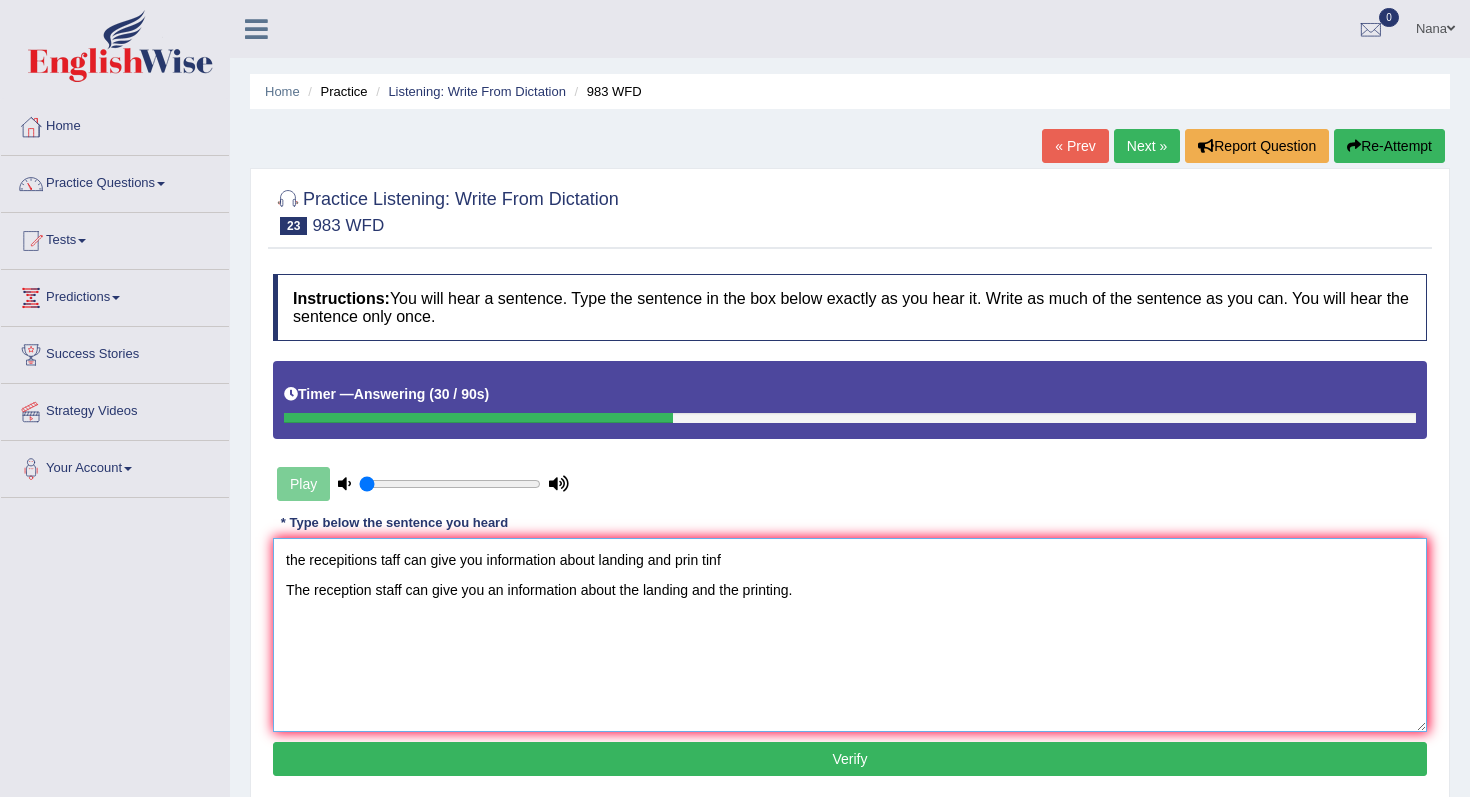 click on "the recepitions taff can give you information about landing and prin tinf
The reception staff can give you an information about the landing and the printing." at bounding box center (850, 635) 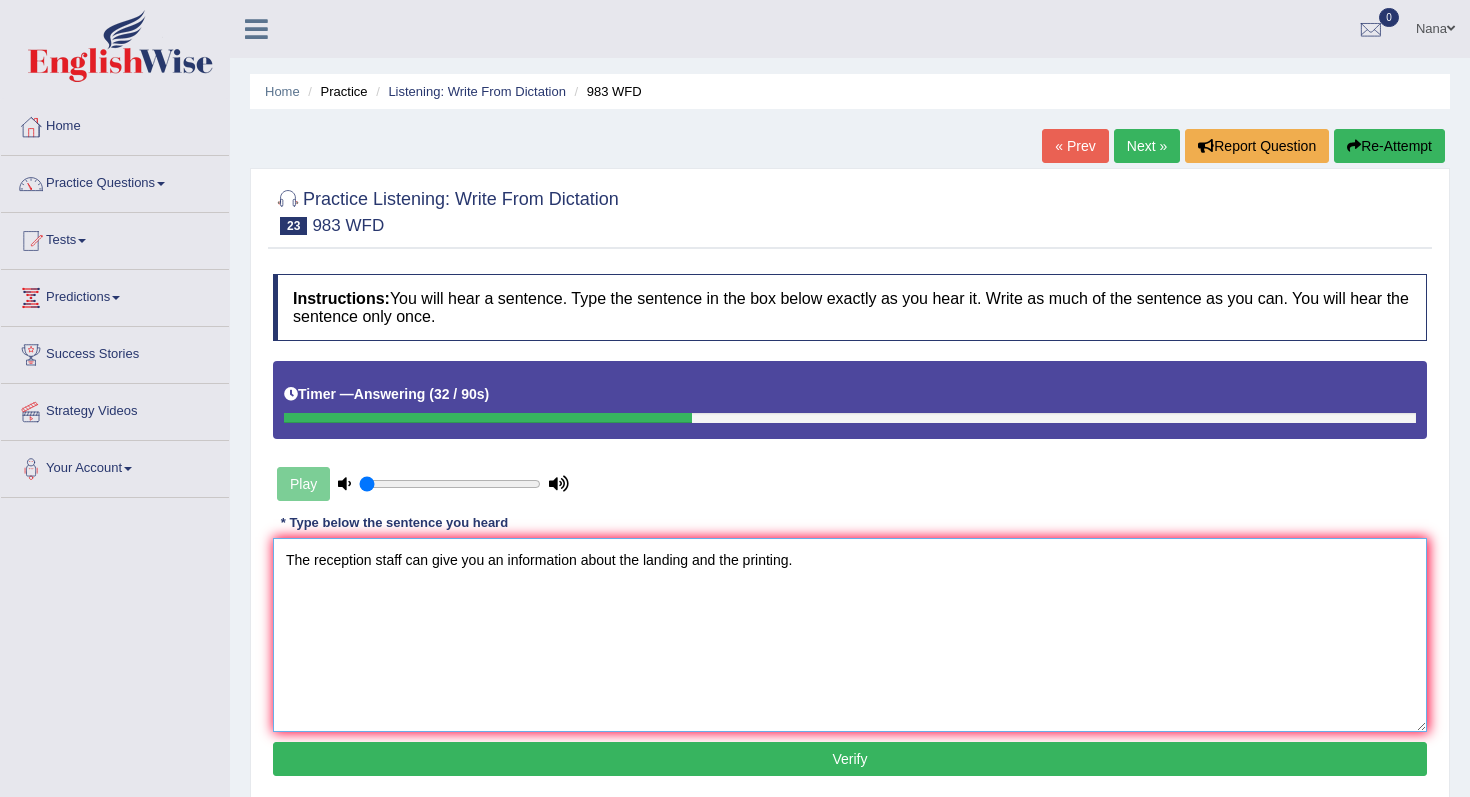 click on "The reception staff can give you an information about the landing and the printing." at bounding box center [850, 635] 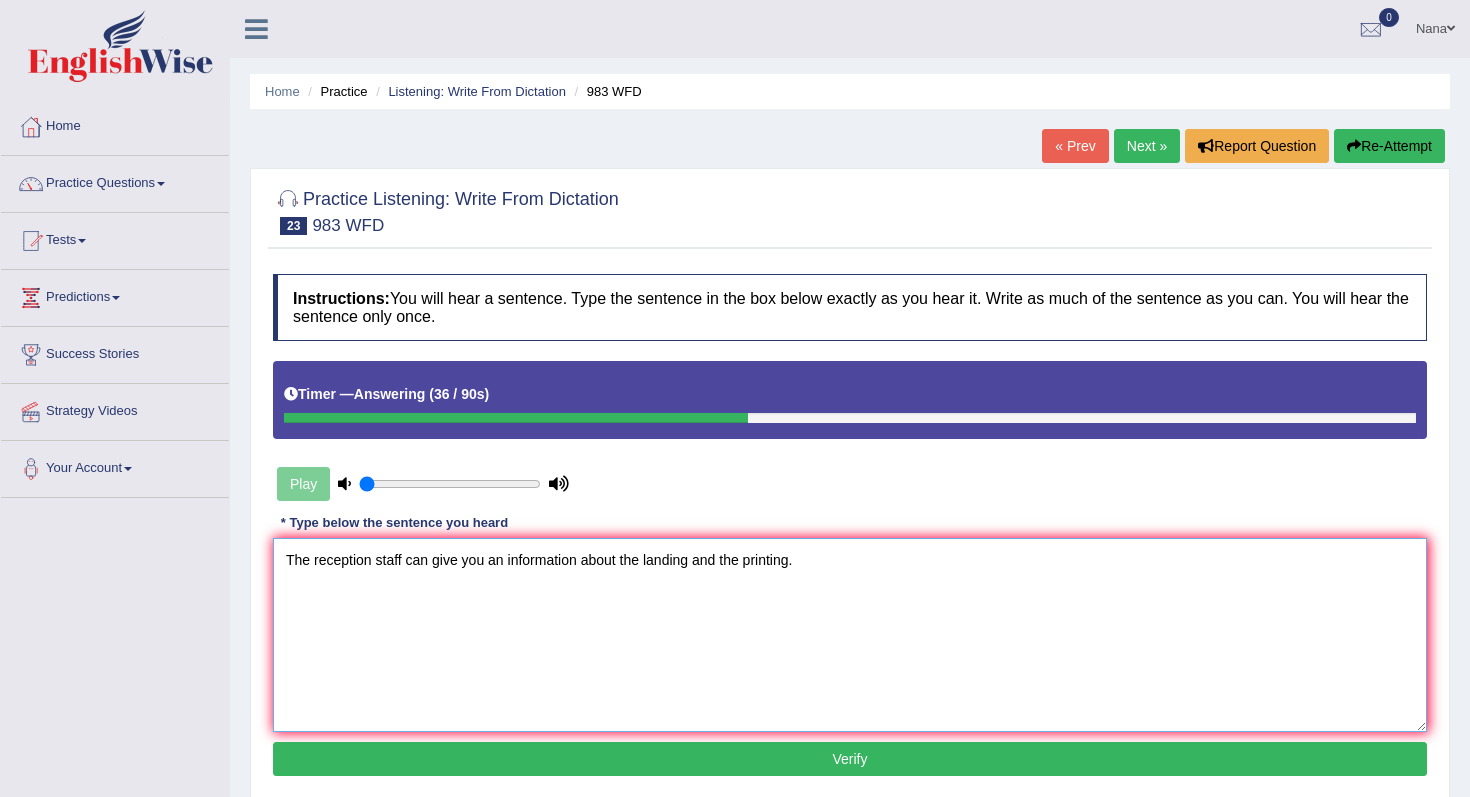 click on "The reception staff can give you an information about the landing and the printing." at bounding box center (850, 635) 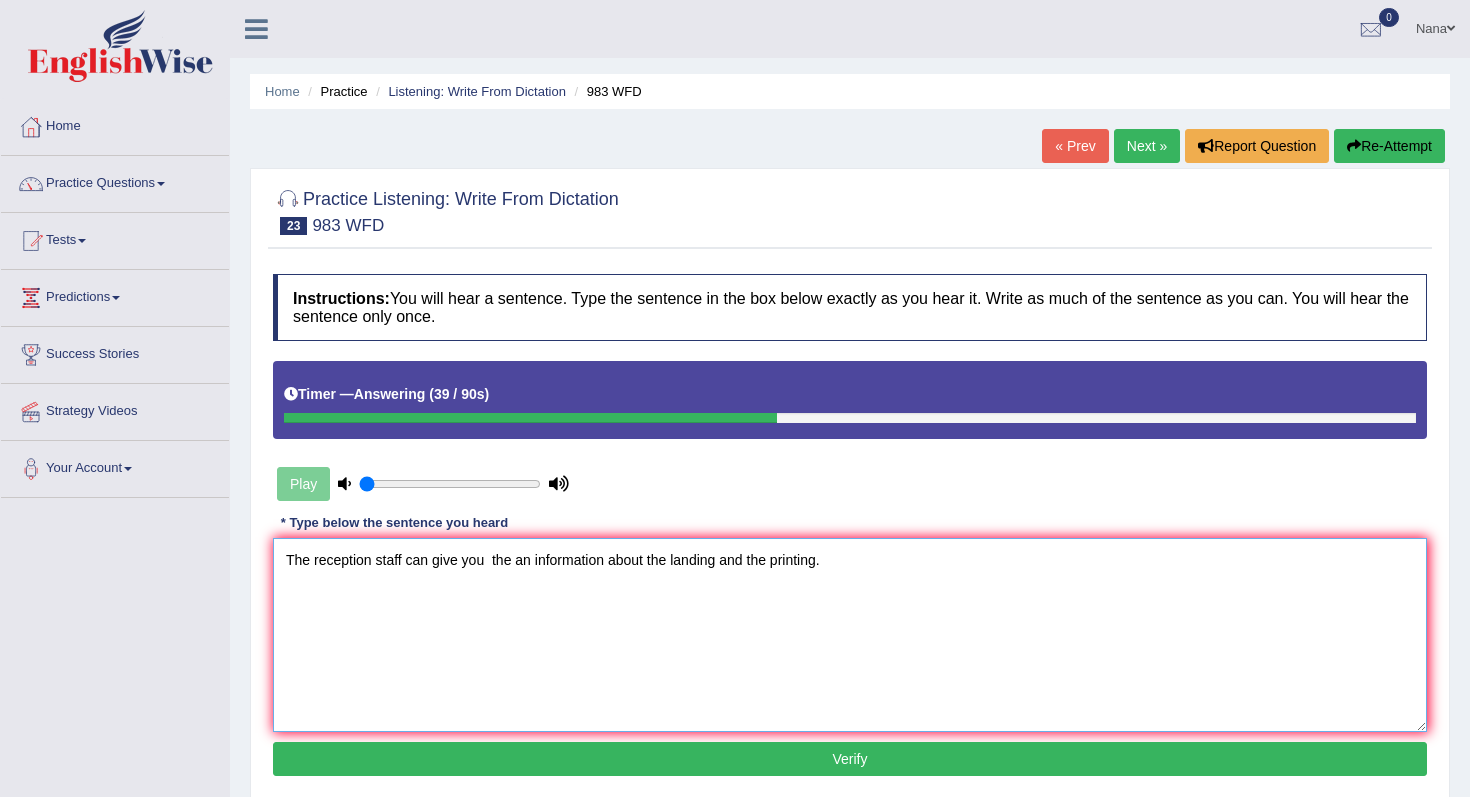 type on "The reception staff can give you  the an information about the landing and the printing." 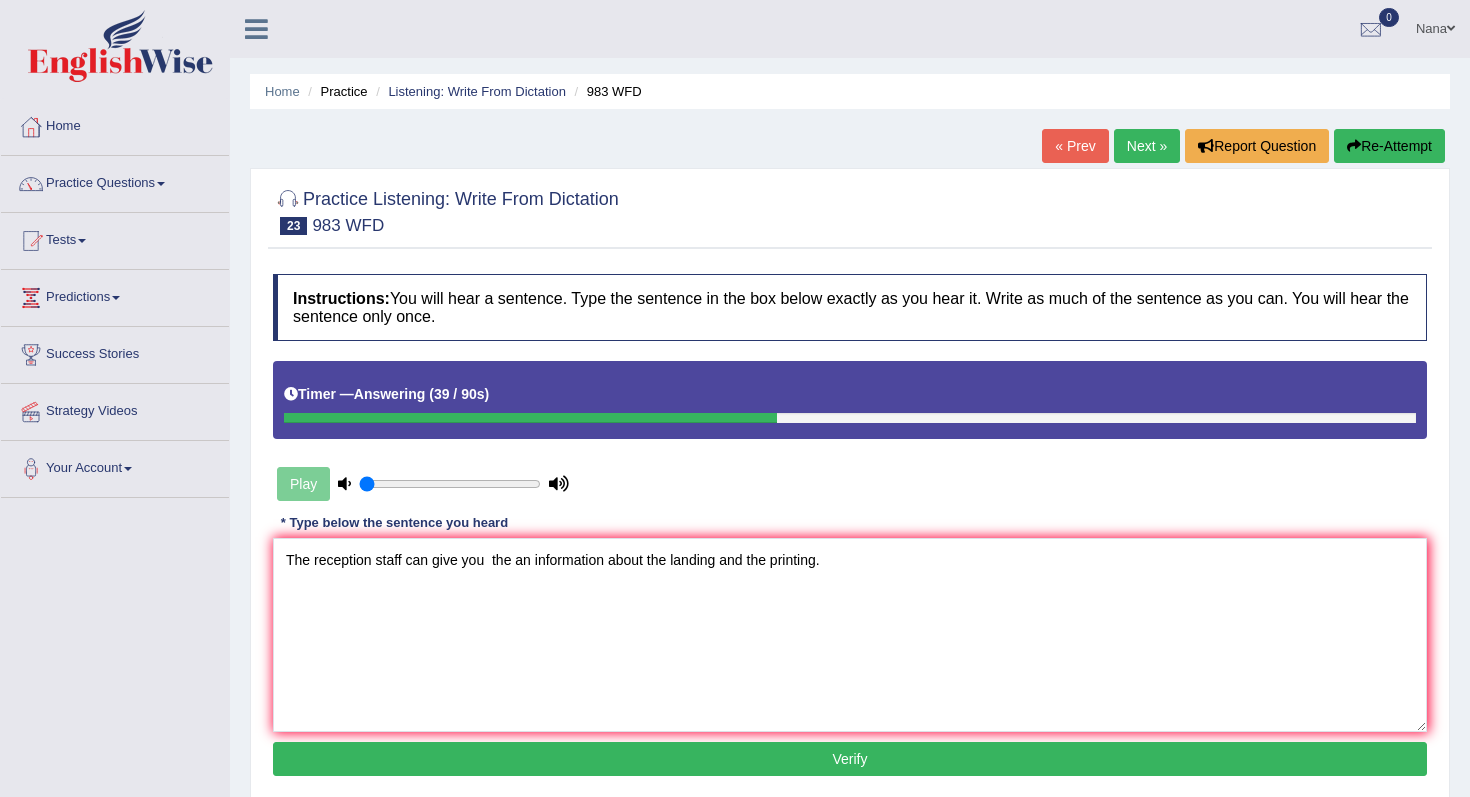 click on "Verify" at bounding box center [850, 759] 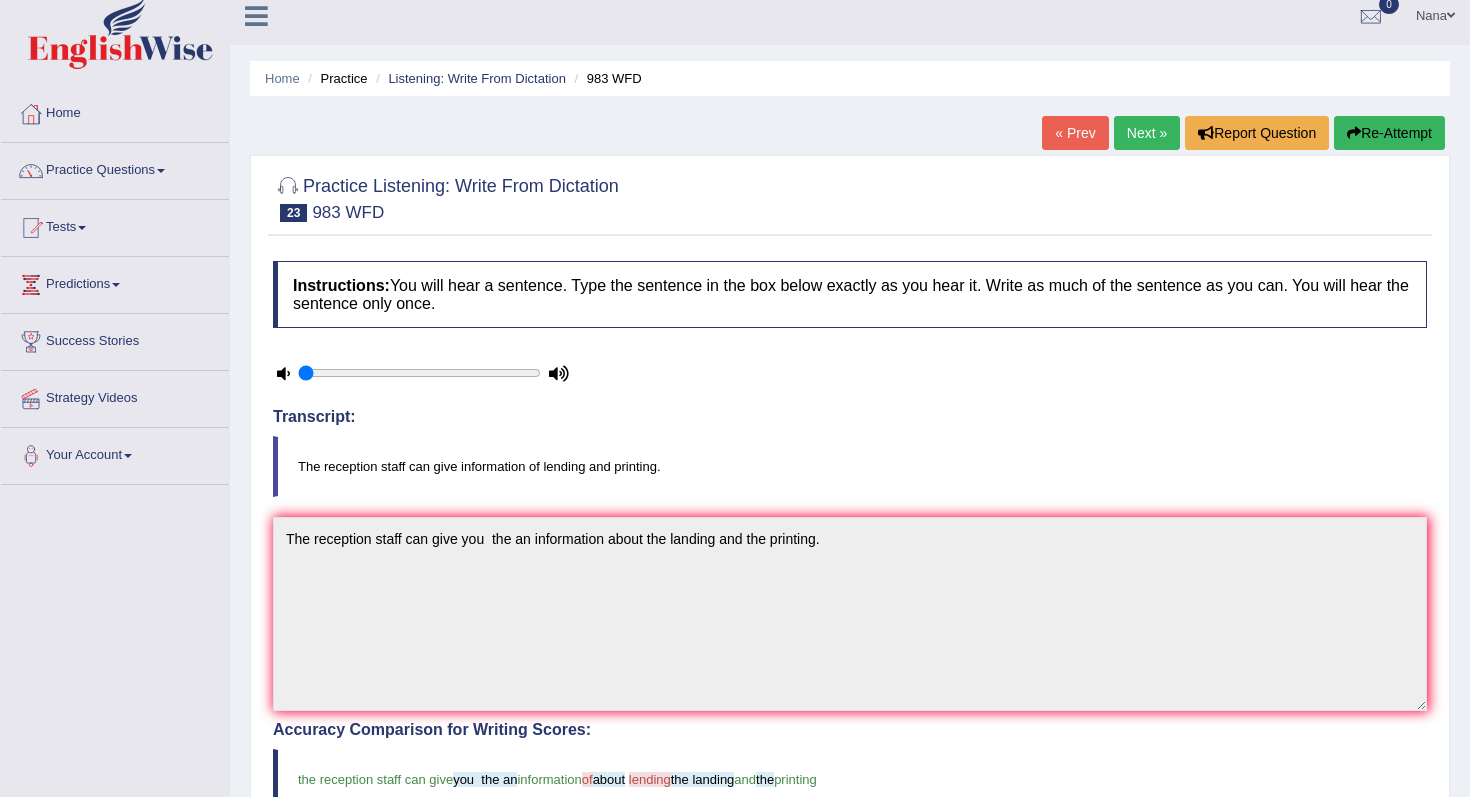 scroll, scrollTop: 10, scrollLeft: 0, axis: vertical 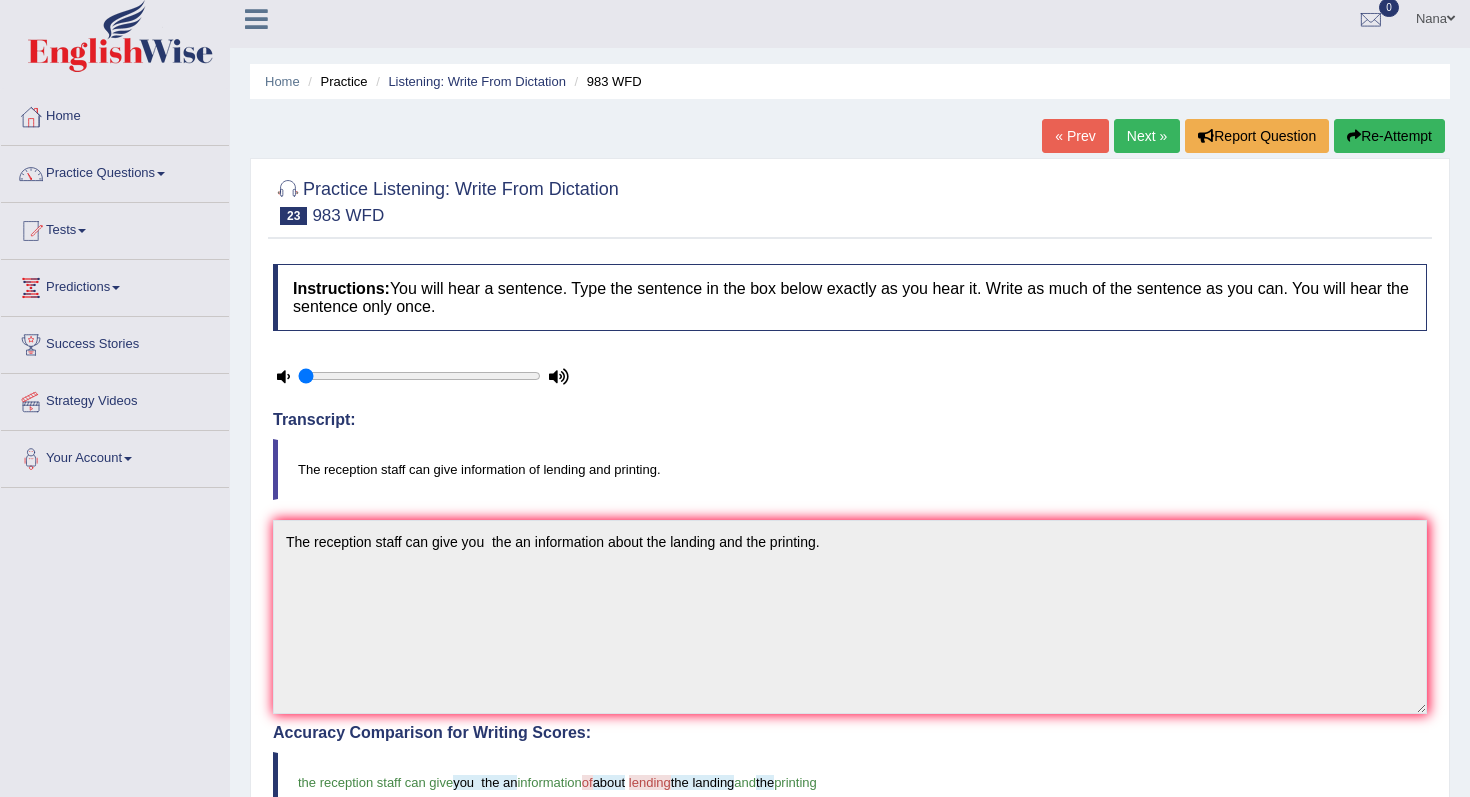 click on "The reception staff can give information of lending and printing." at bounding box center [850, 469] 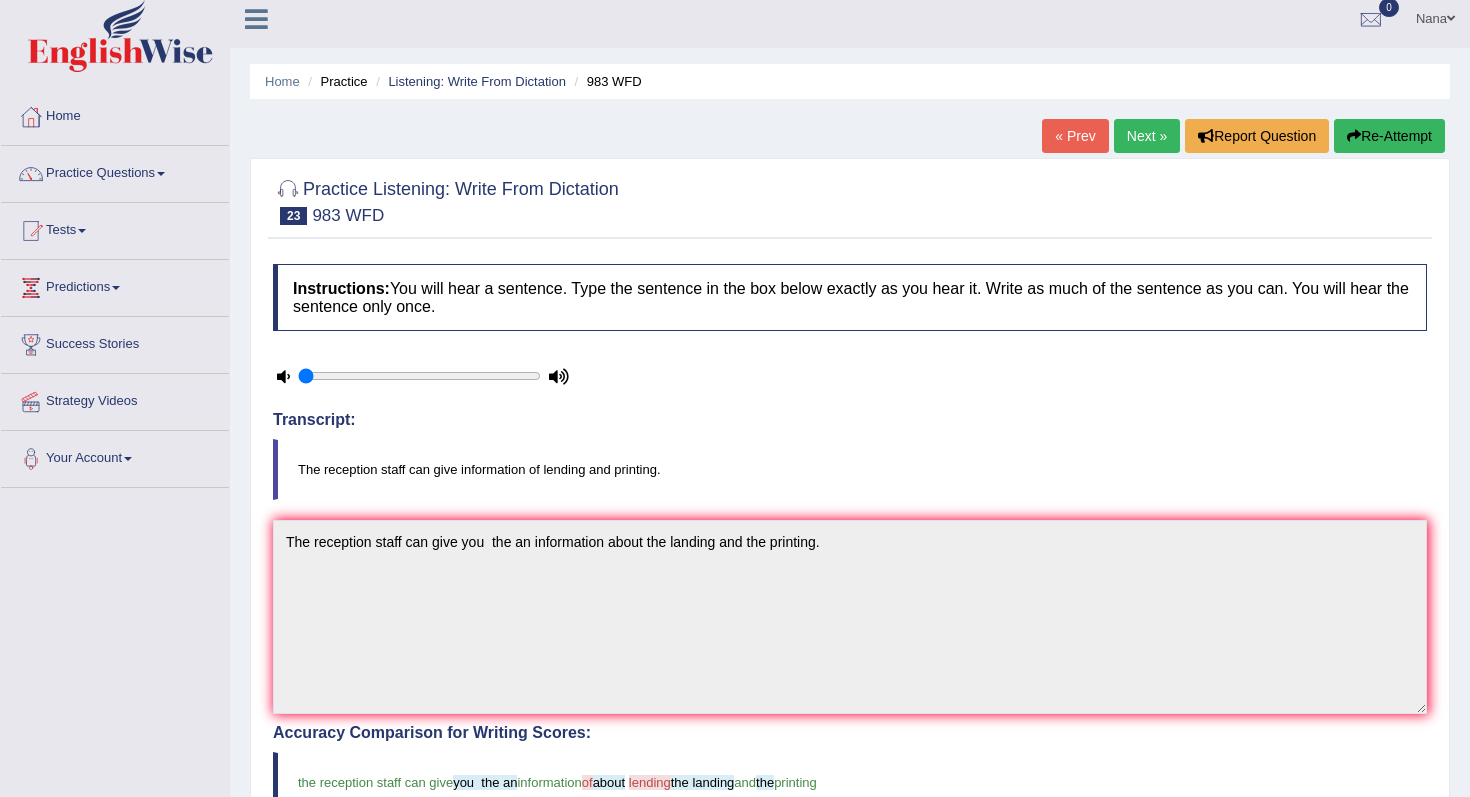 click on "Next »" at bounding box center [1147, 136] 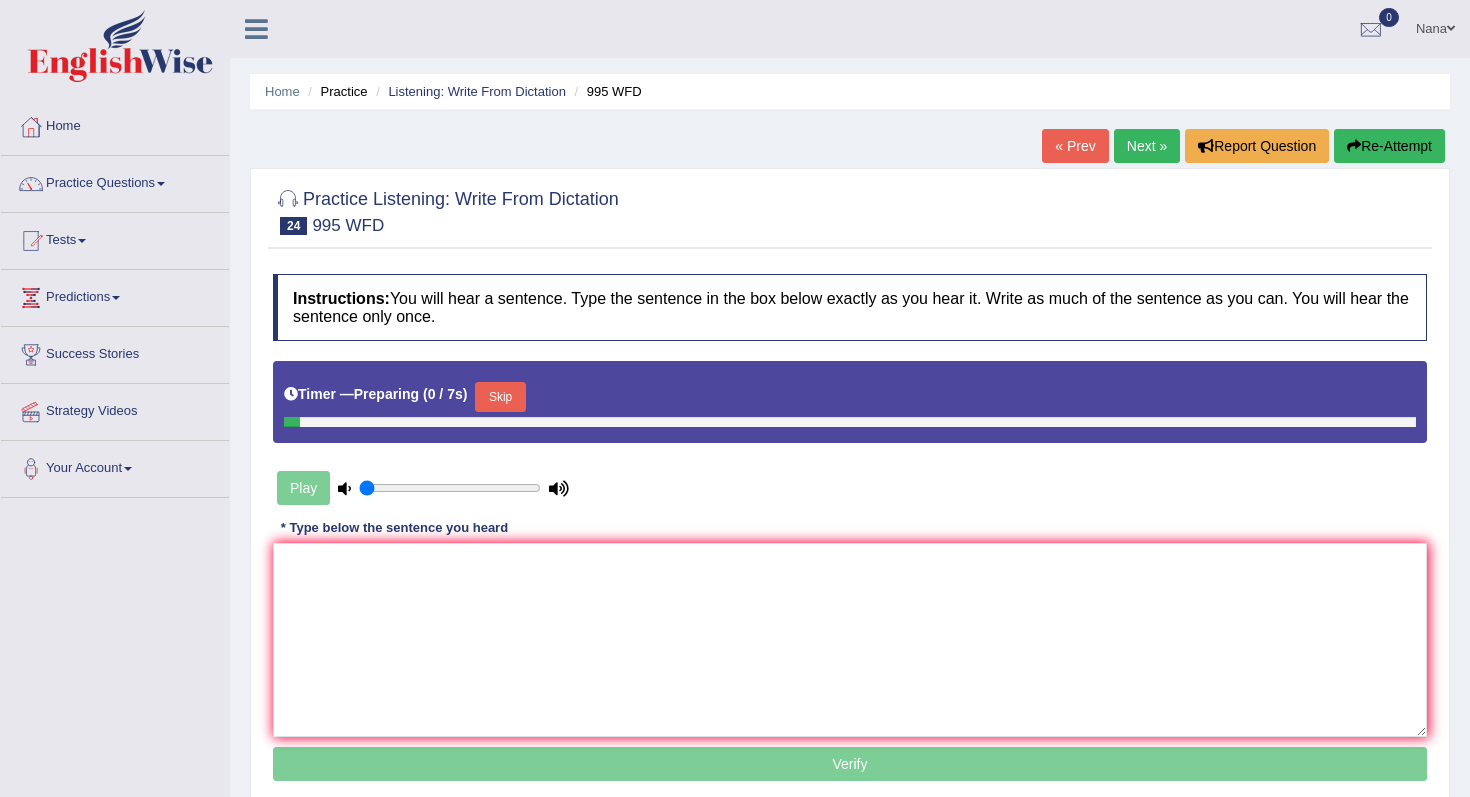 scroll, scrollTop: 0, scrollLeft: 0, axis: both 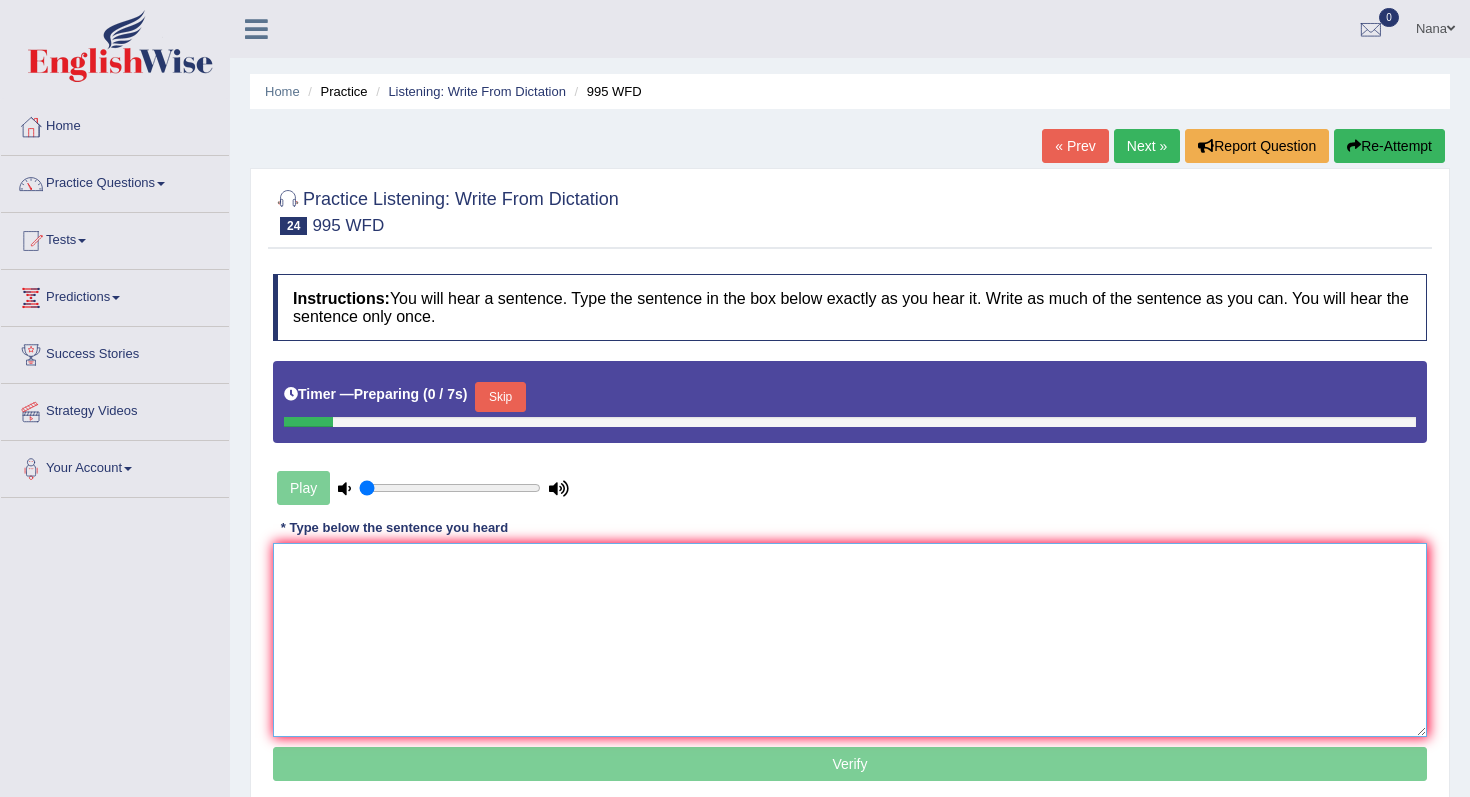 click at bounding box center (850, 640) 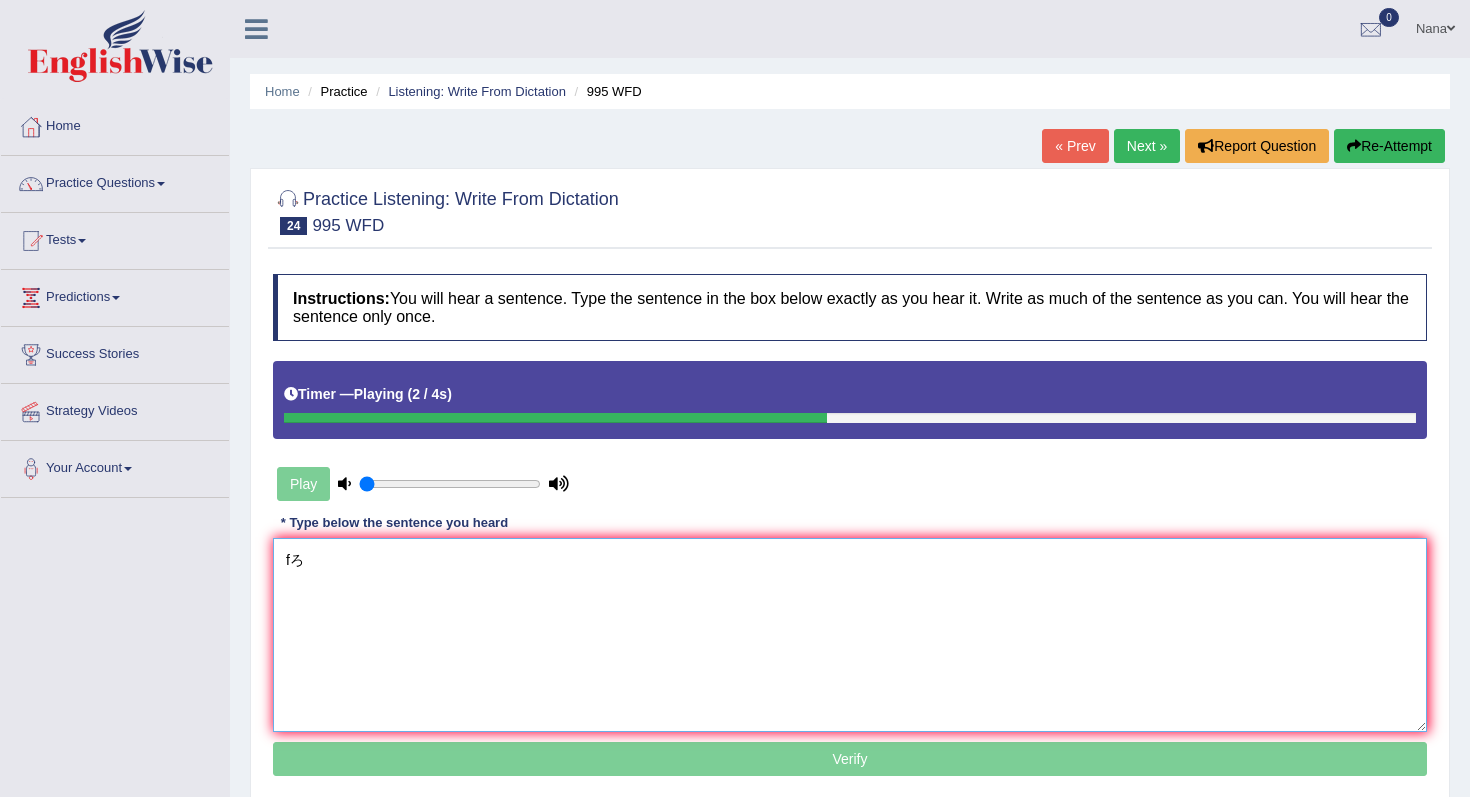 type on "f" 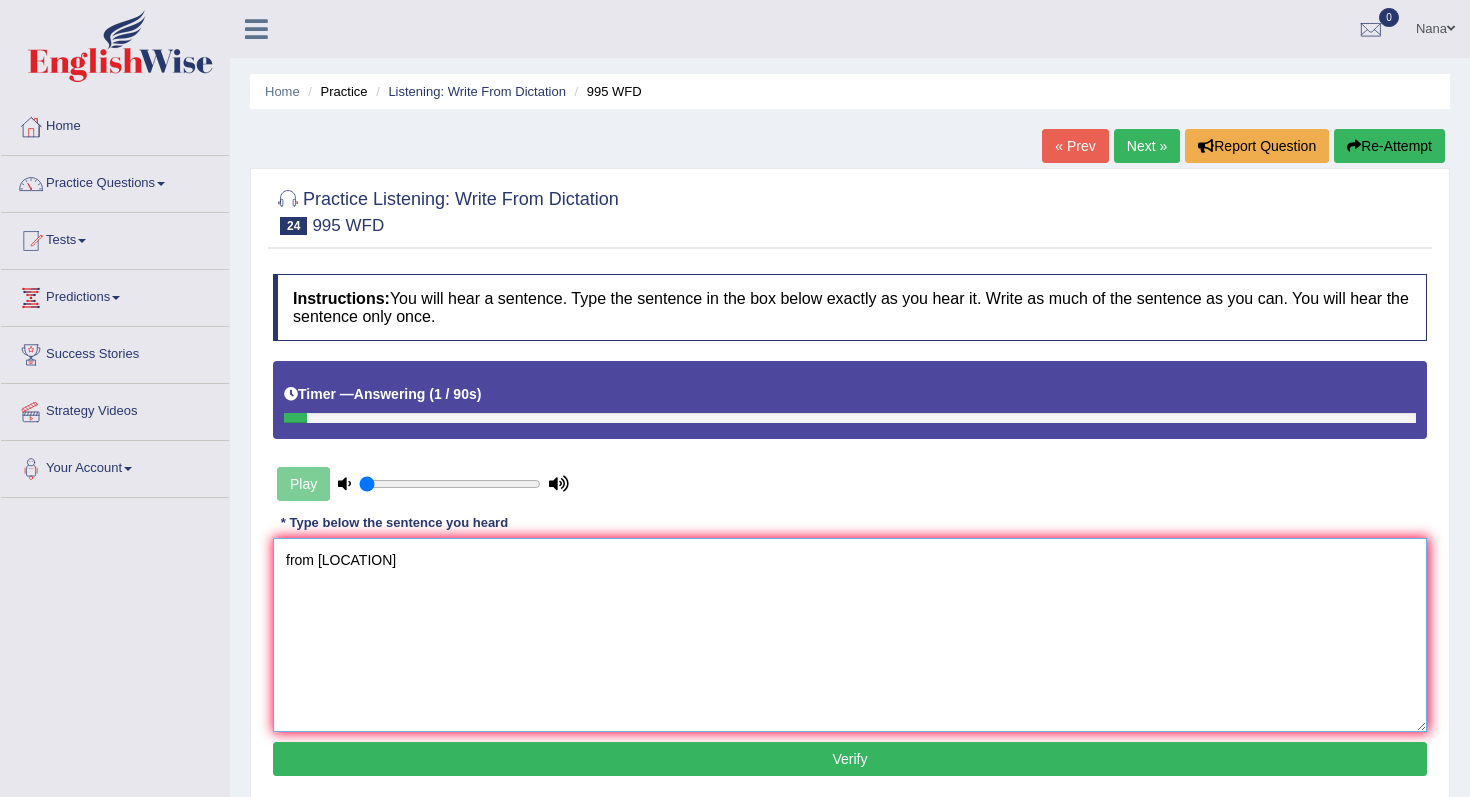 type on "from col" 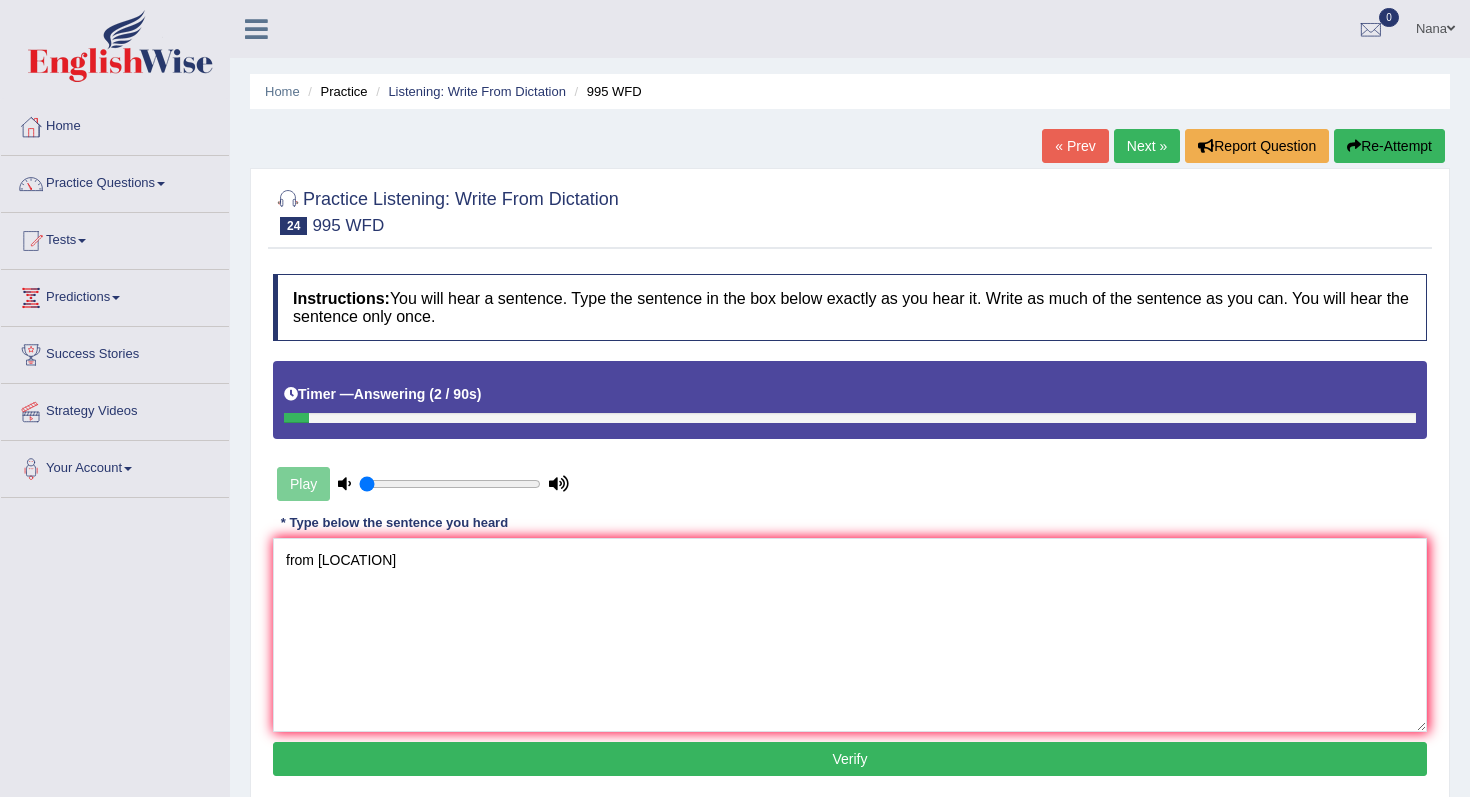 click on "Re-Attempt" at bounding box center [1389, 146] 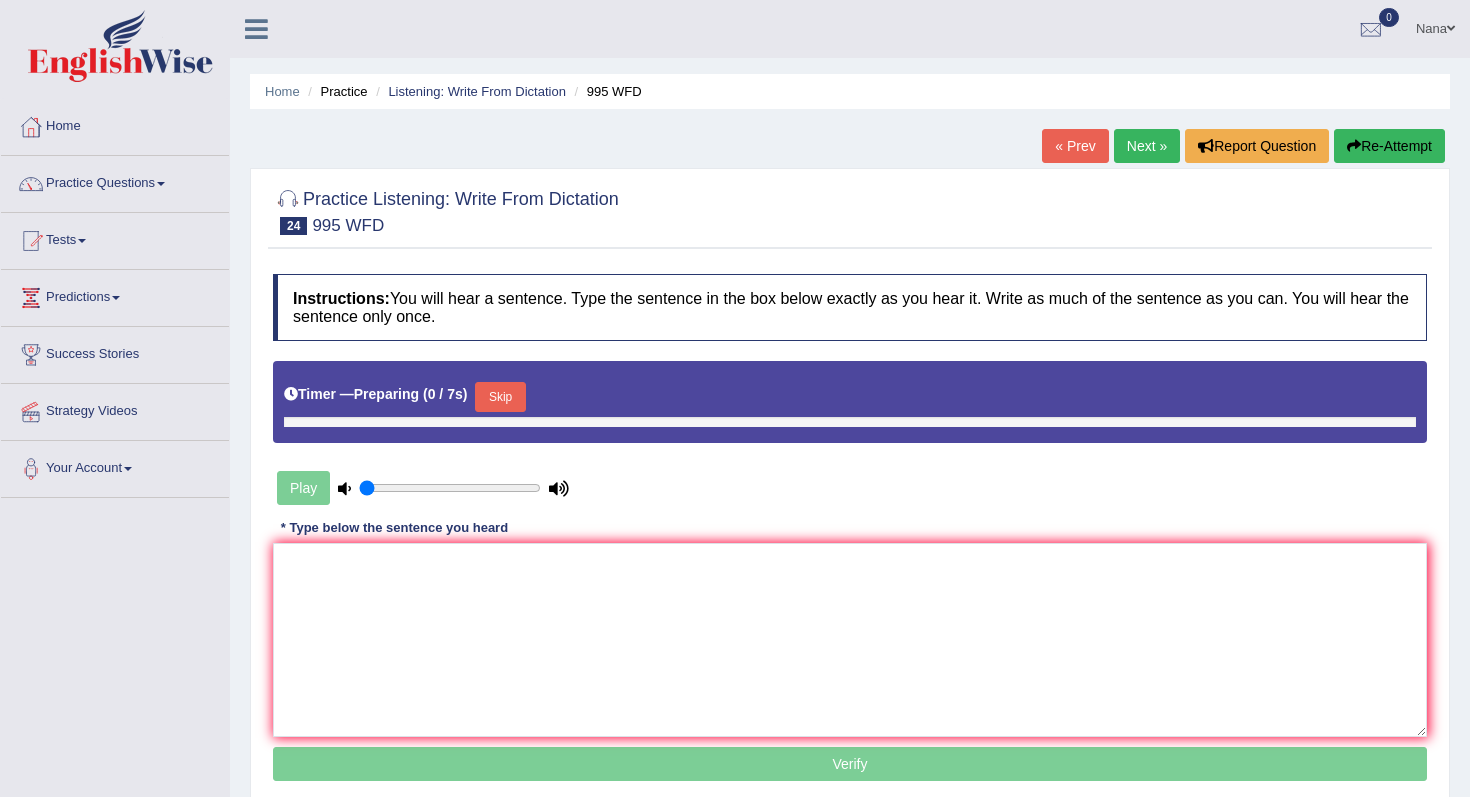 scroll, scrollTop: 0, scrollLeft: 0, axis: both 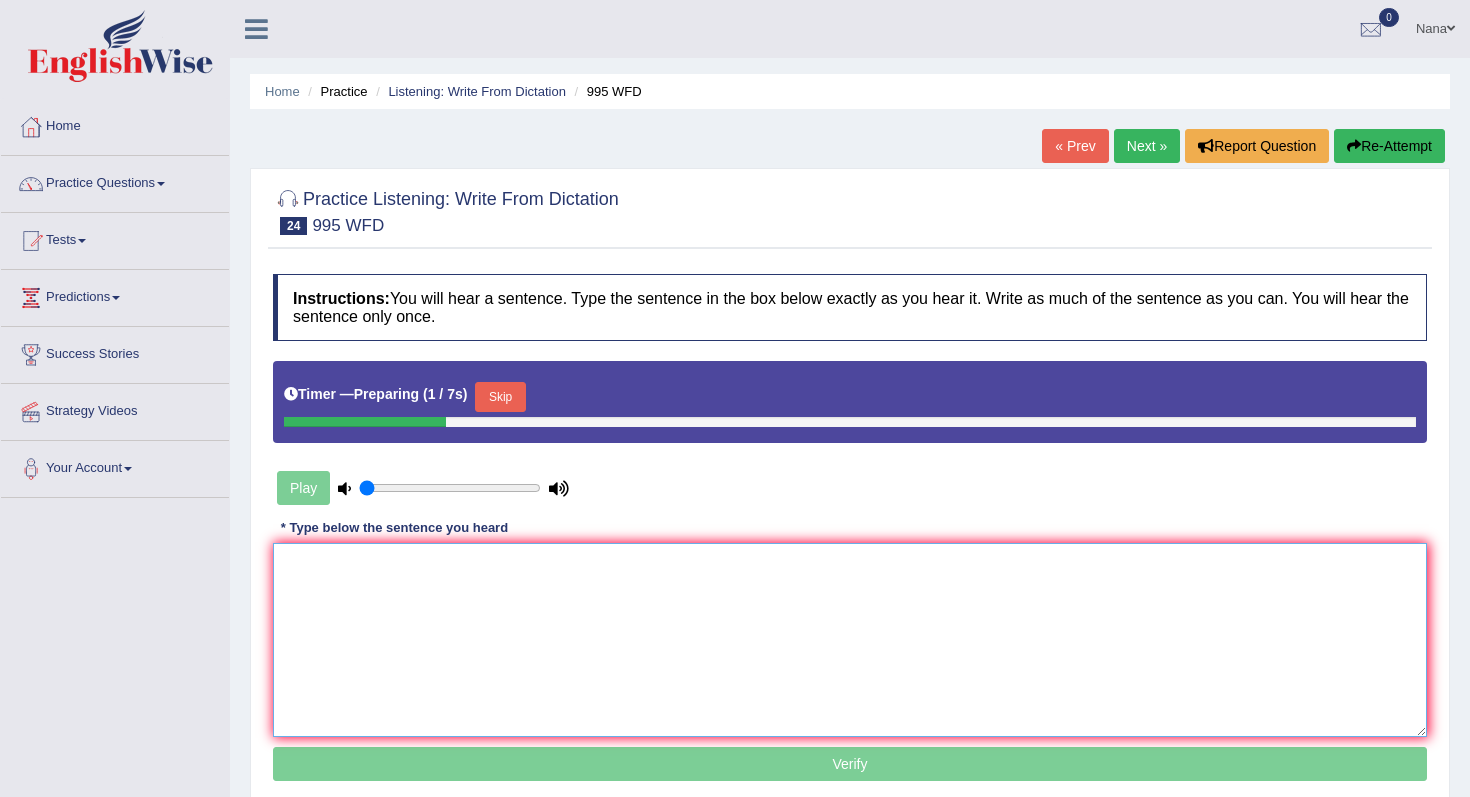 click at bounding box center [850, 640] 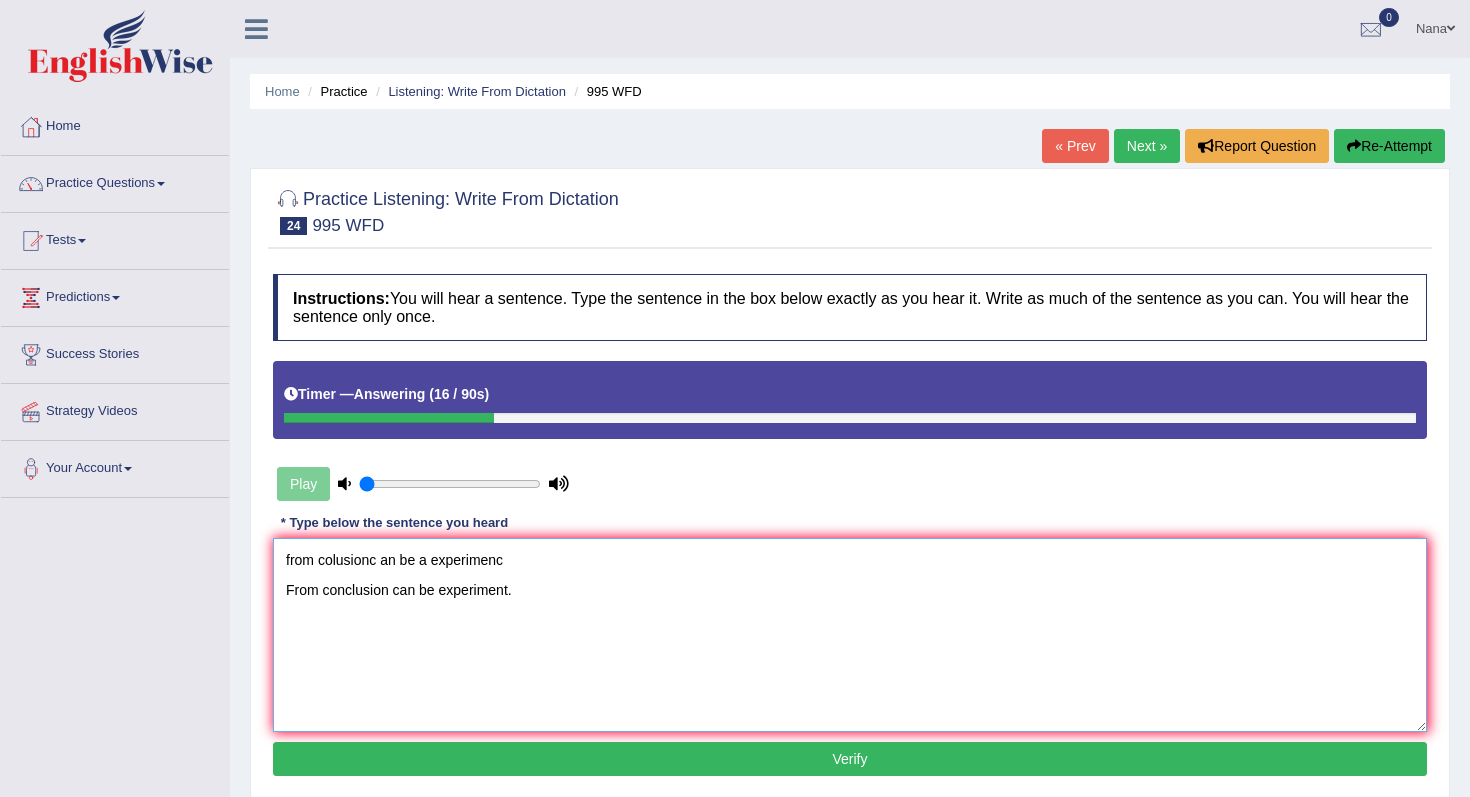 click on "from colusionc an be a experimenc
From conclusion can be experiment." at bounding box center (850, 635) 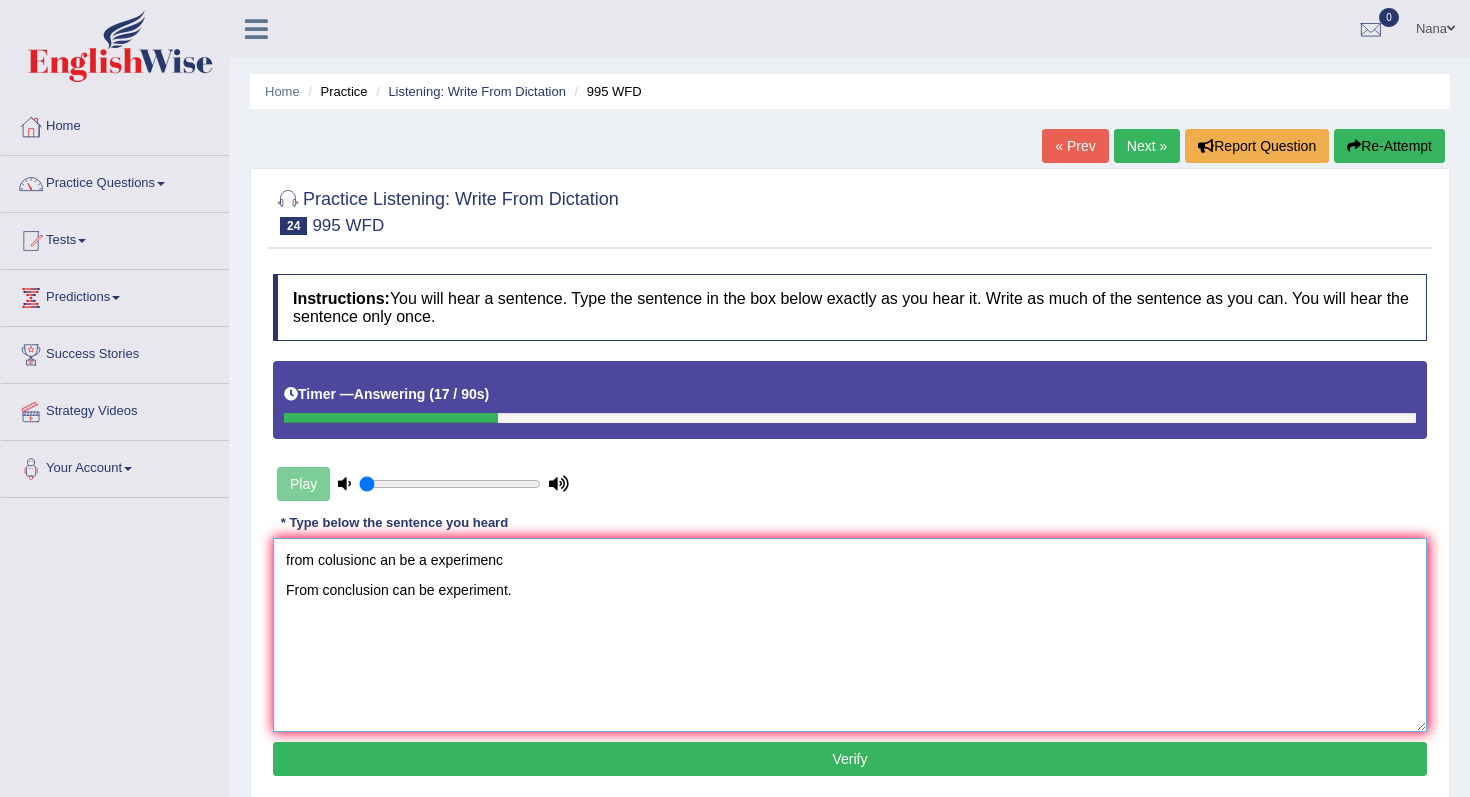 click on "from colusionc an be a experimenc
From conclusion can be experiment." at bounding box center [850, 635] 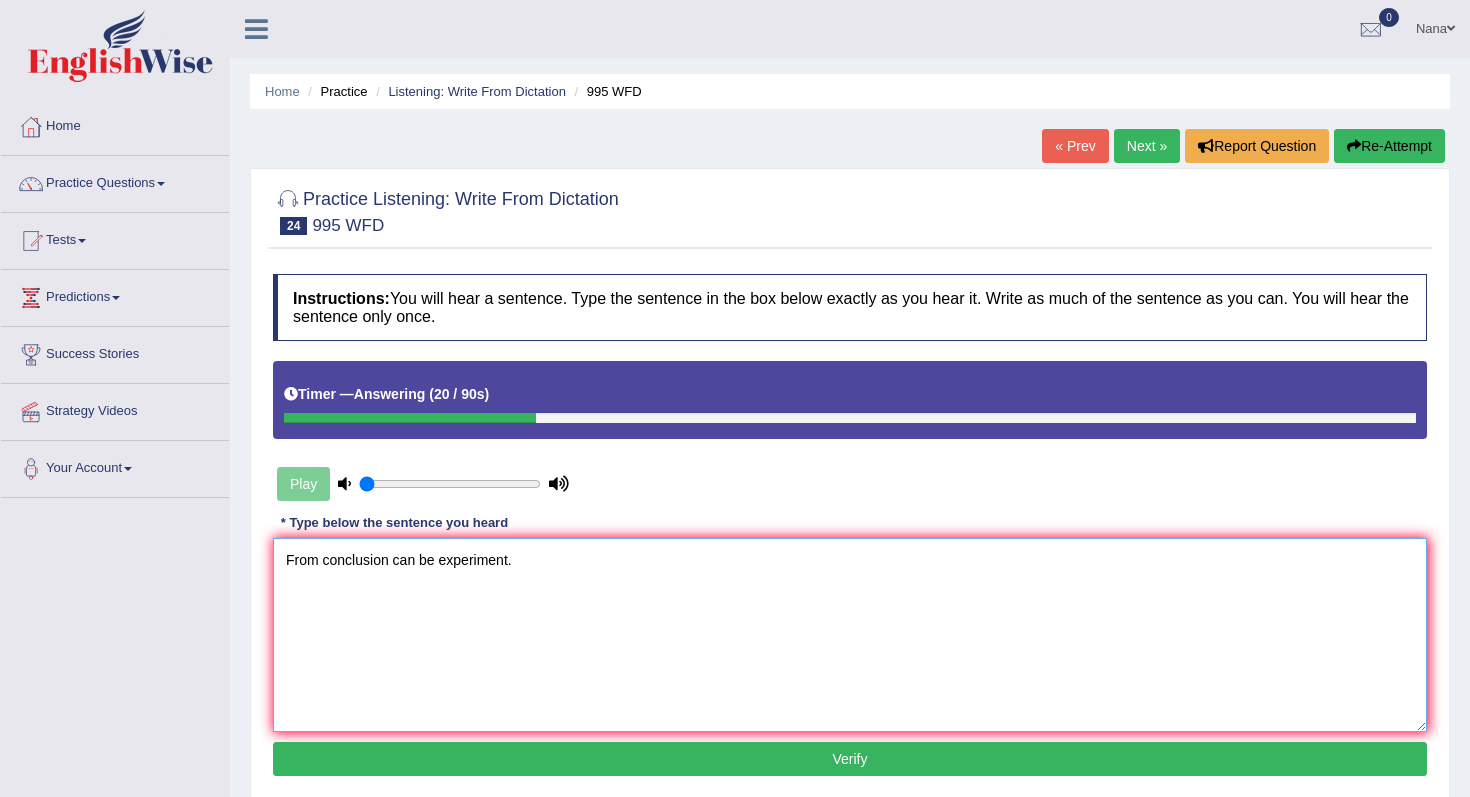 click on "From conclusion can be experiment." at bounding box center (850, 635) 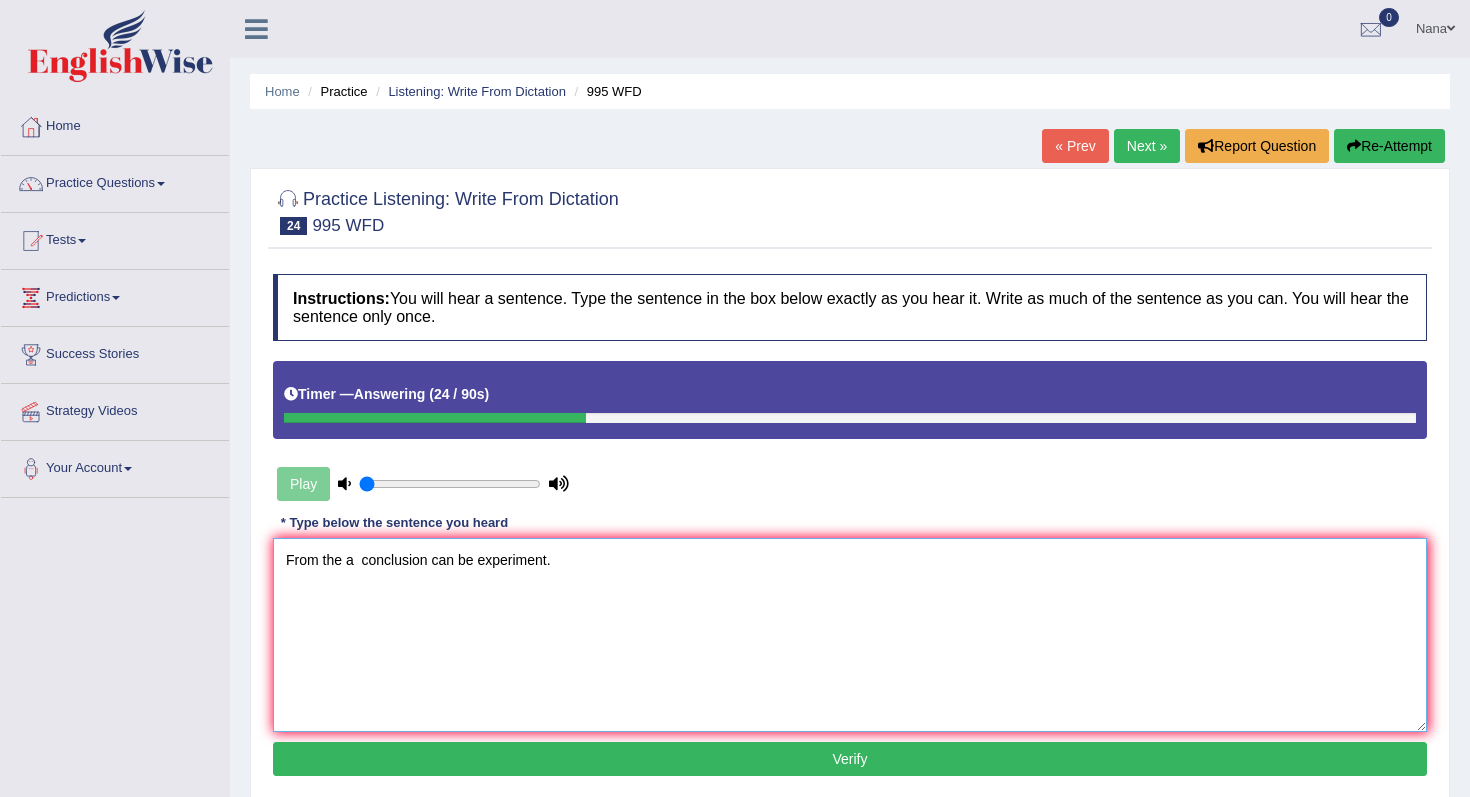 type on "From the a  conclusion can be experiment." 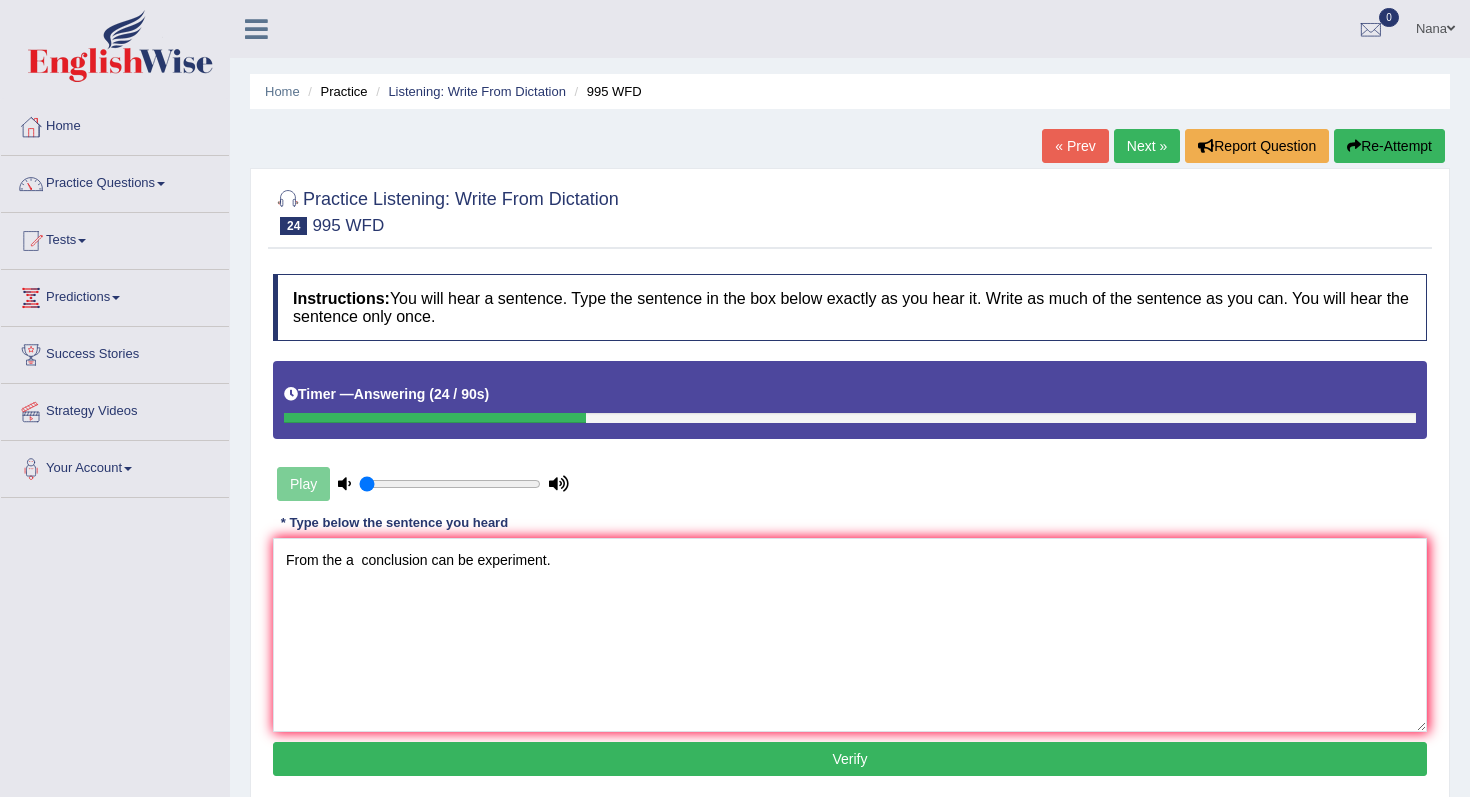 click on "Verify" at bounding box center [850, 759] 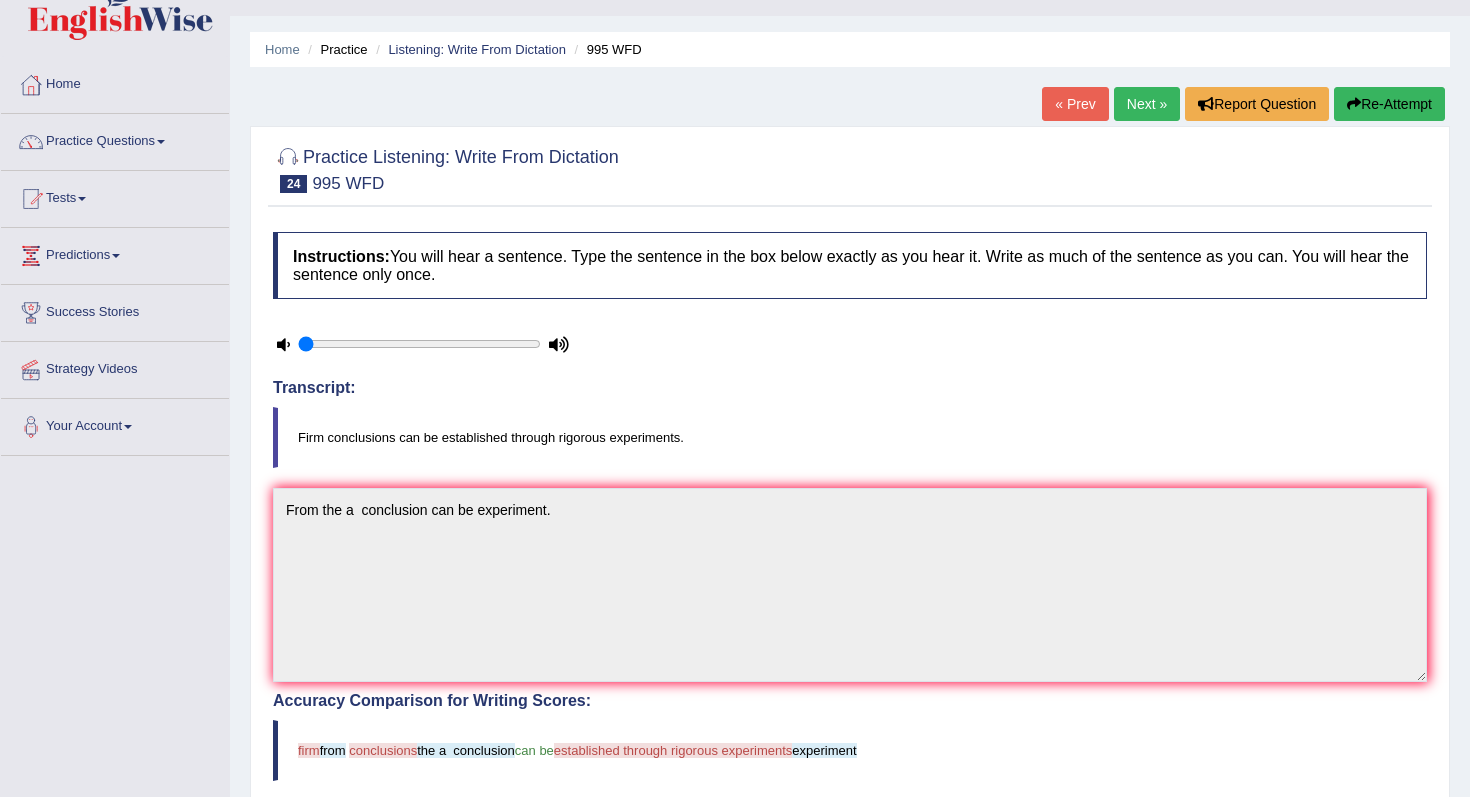 scroll, scrollTop: 43, scrollLeft: 0, axis: vertical 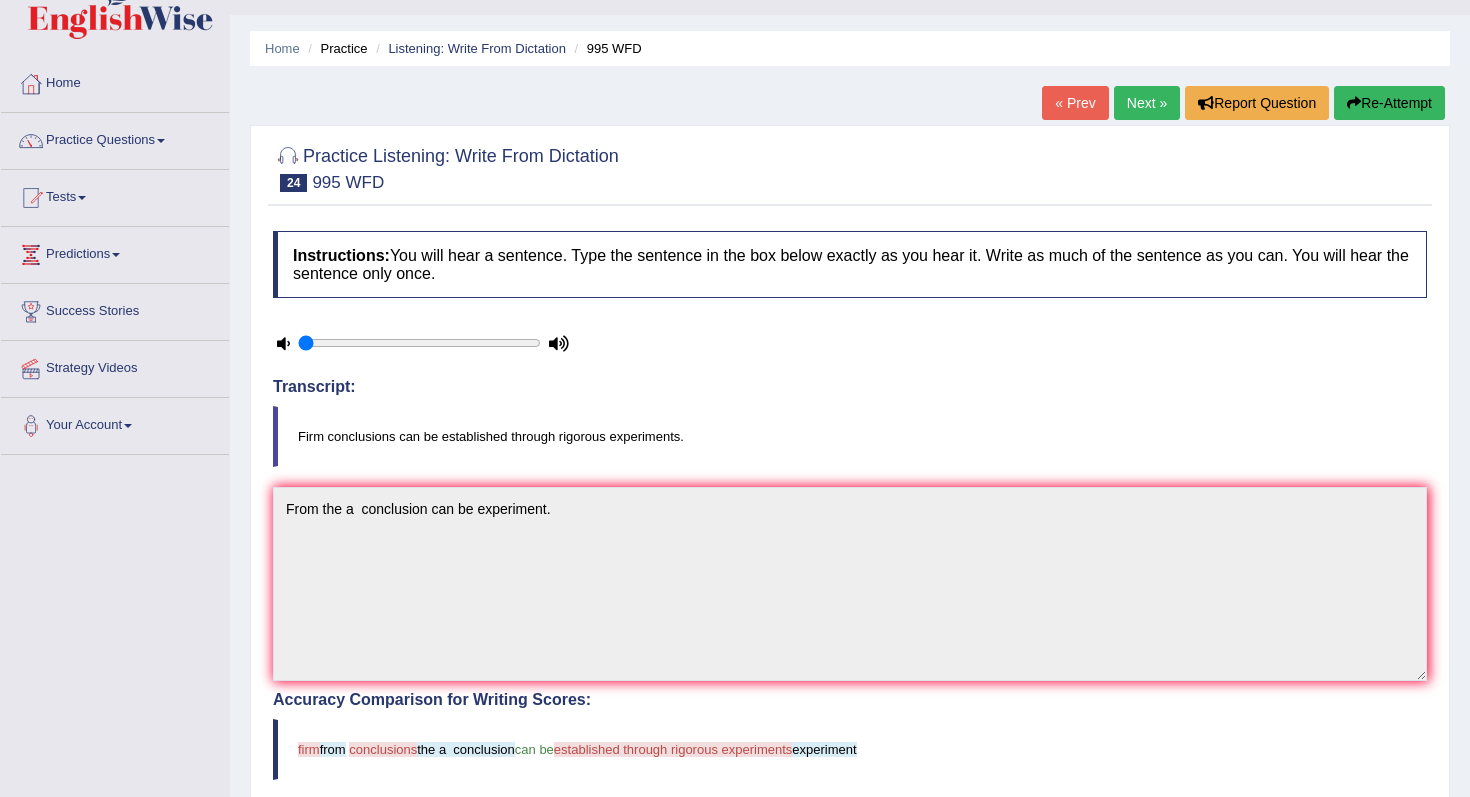 click on "Firm conclusions can be established through rigorous experiments." at bounding box center [850, 436] 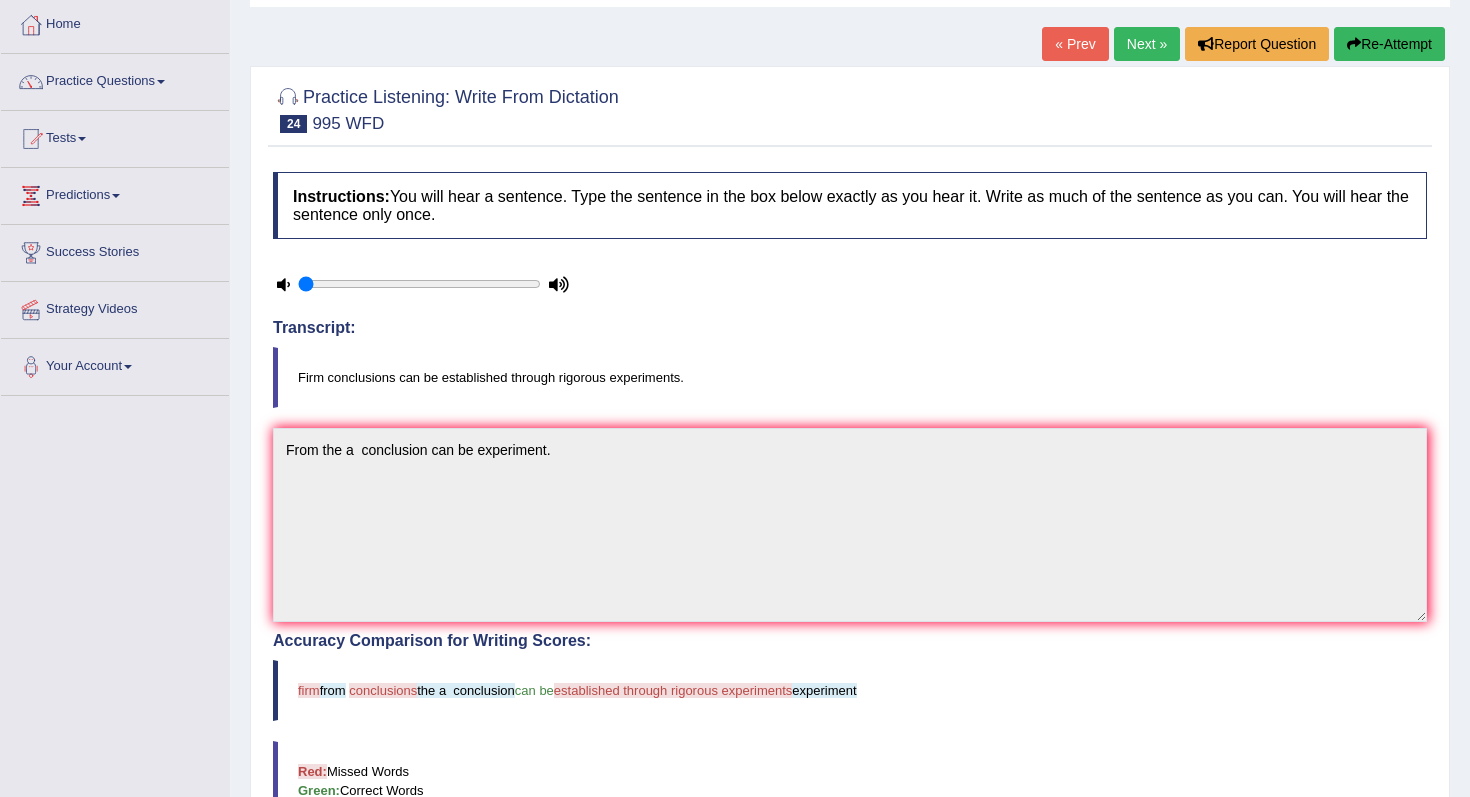scroll, scrollTop: 101, scrollLeft: 0, axis: vertical 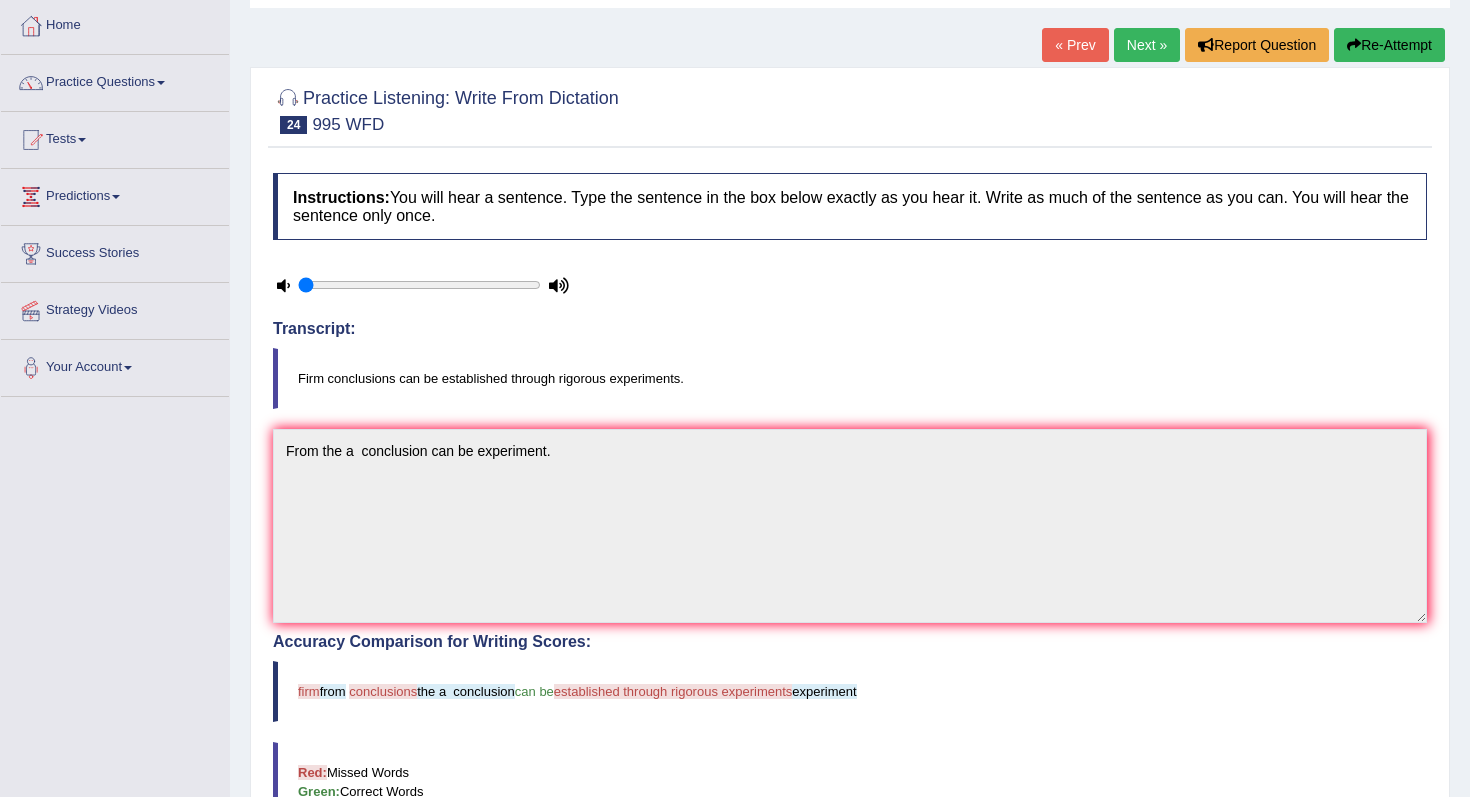 click on "Next »" at bounding box center [1147, 45] 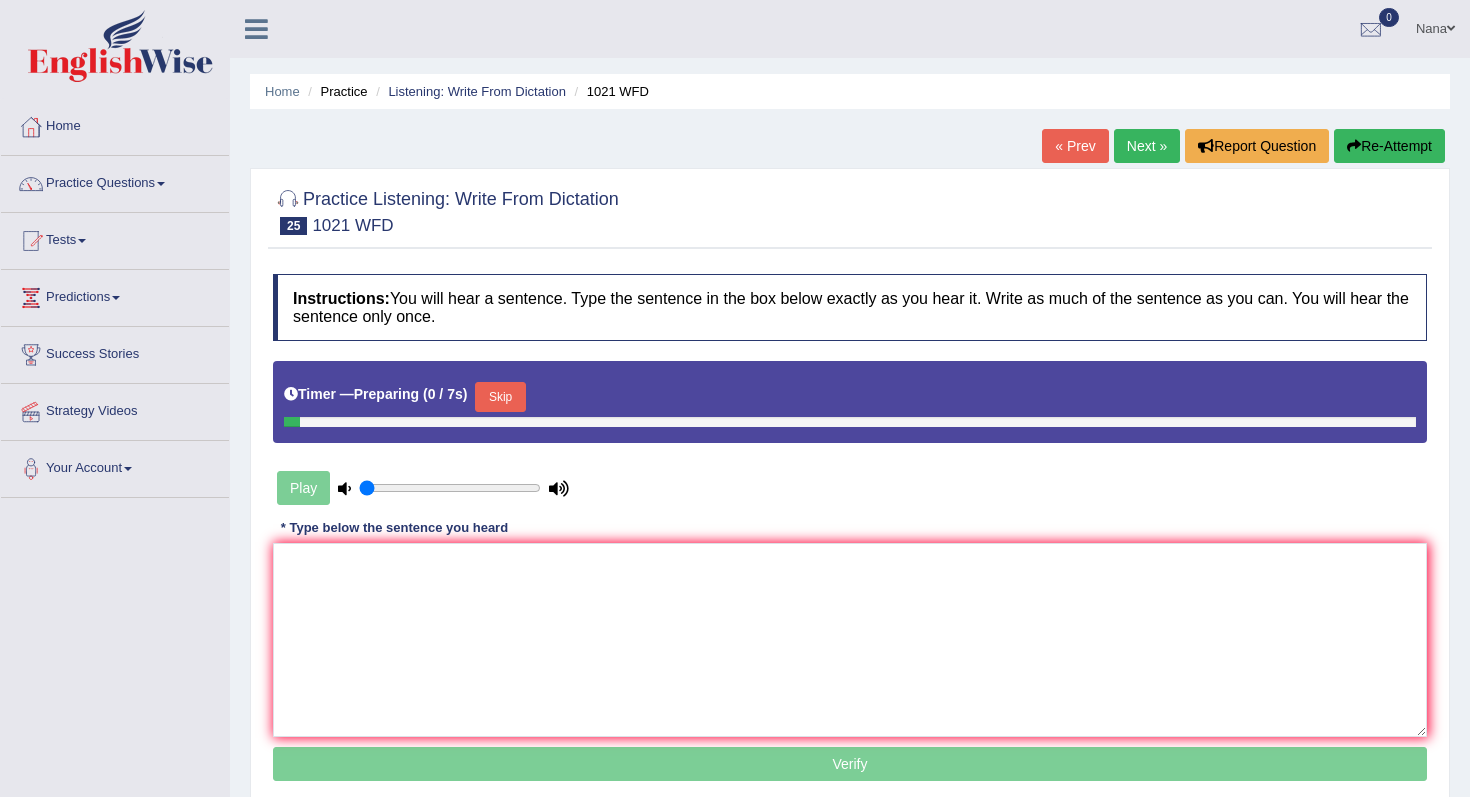 scroll, scrollTop: 0, scrollLeft: 0, axis: both 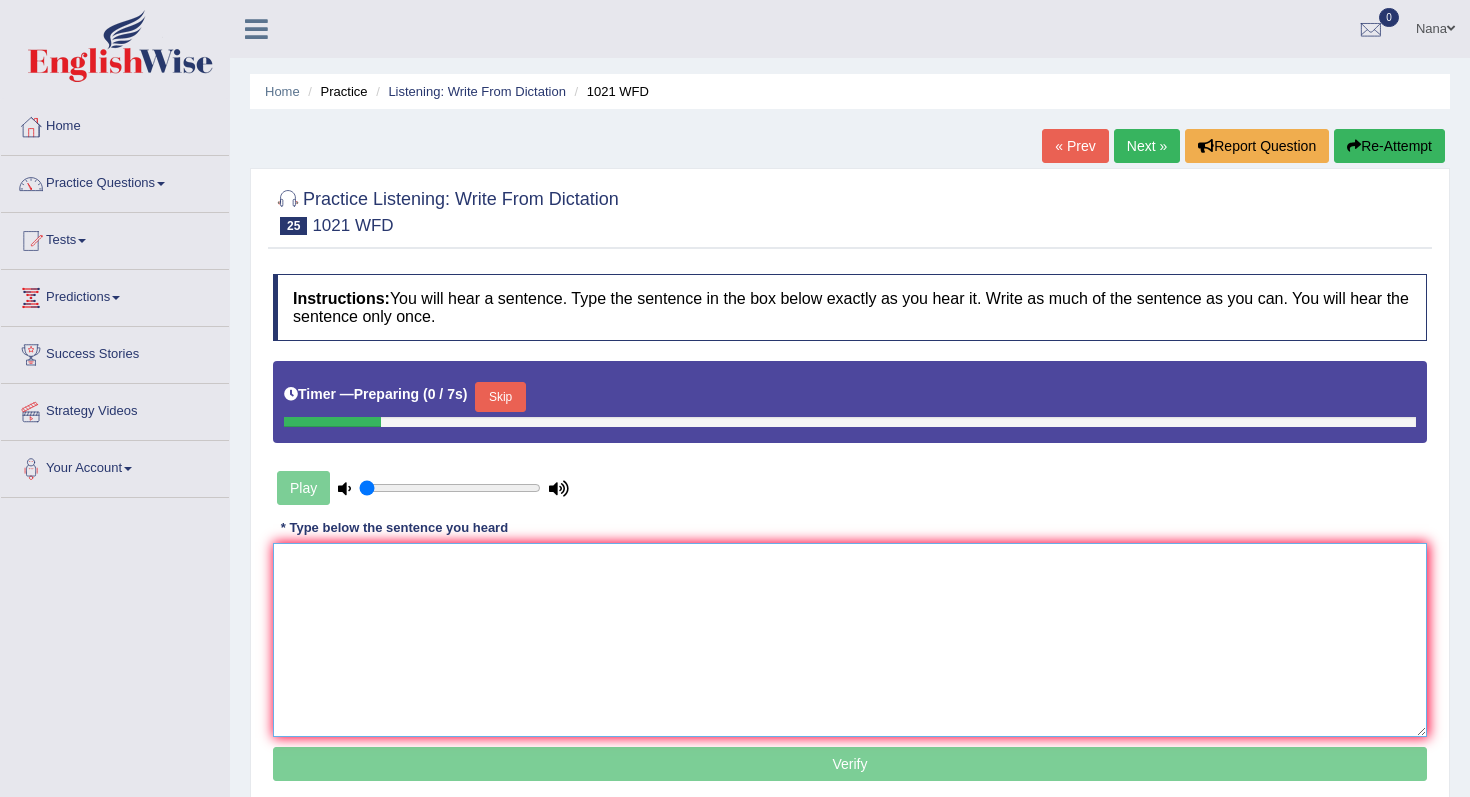 click at bounding box center (850, 640) 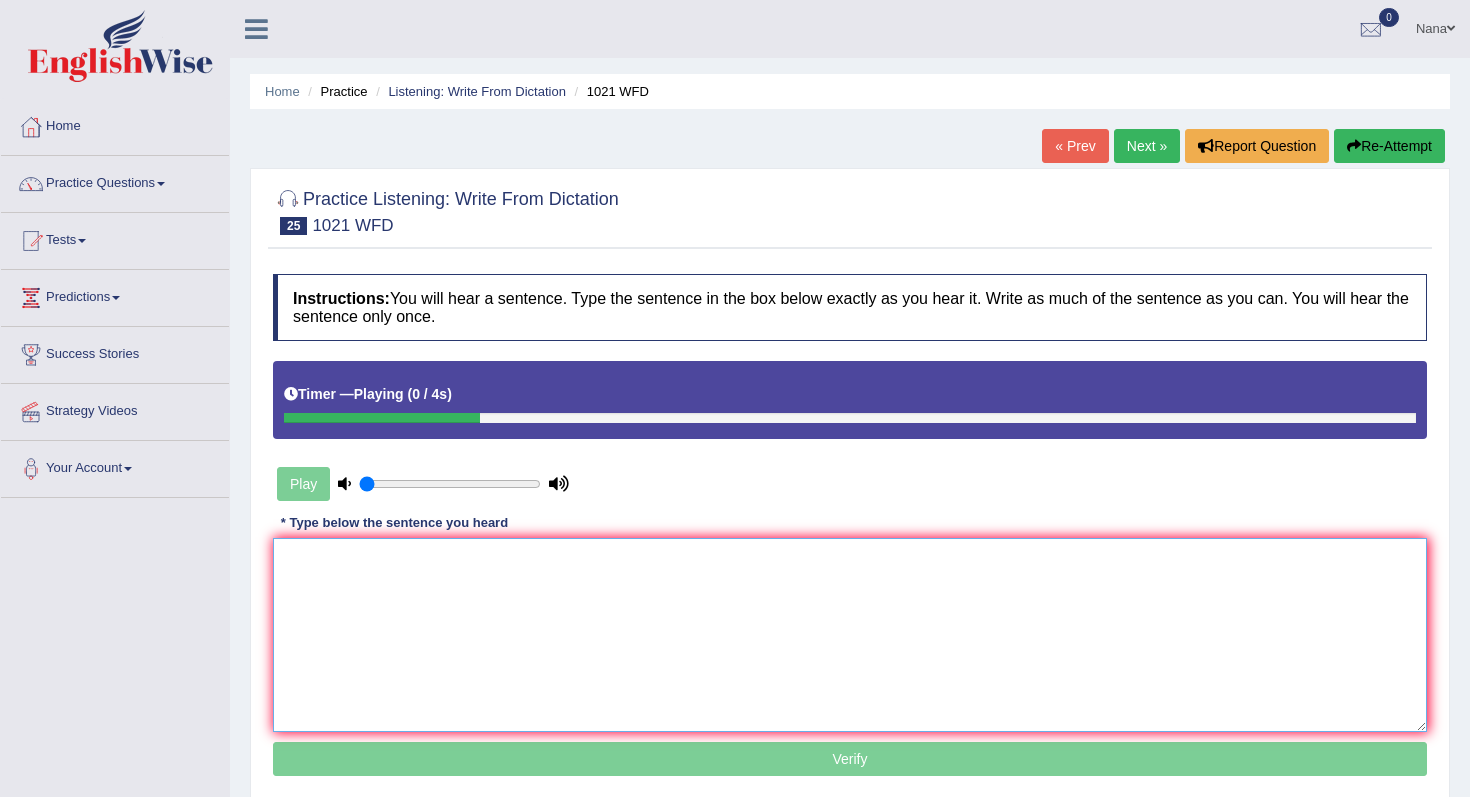 type on "r" 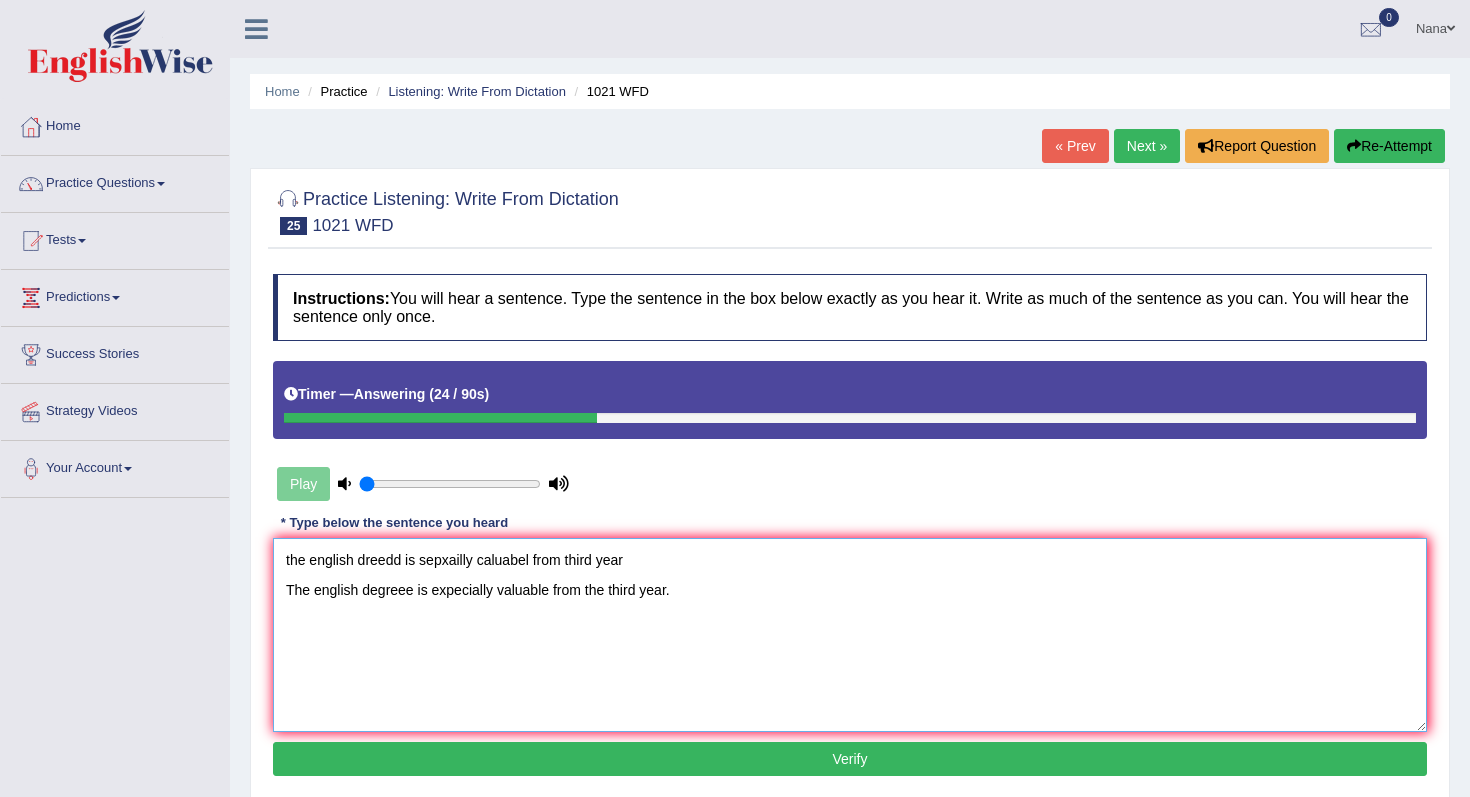 click on "the english dreedd is sepxailly caluabel from third year
The english degreee is expecially valuable from the third year." at bounding box center [850, 635] 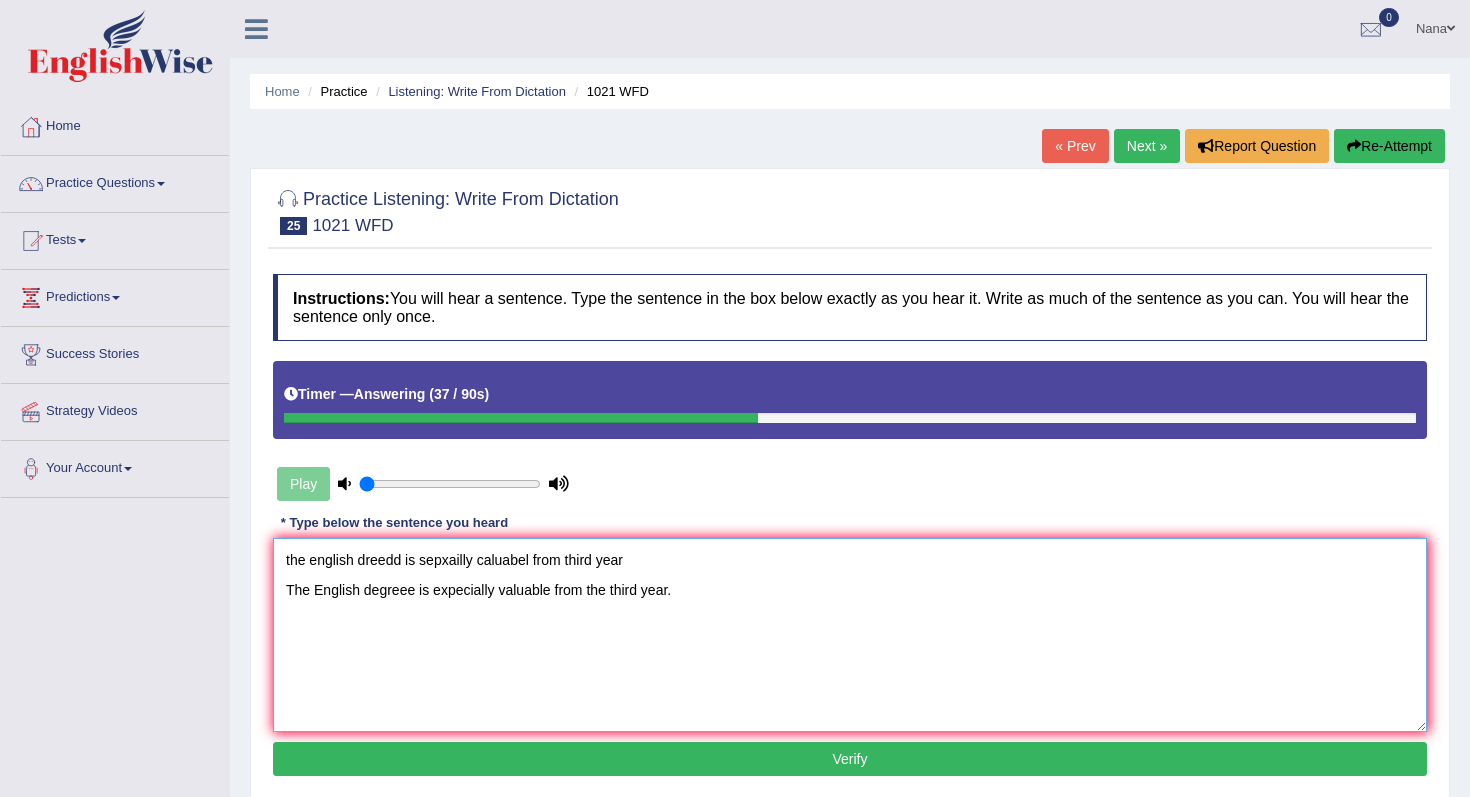 click on "the english dreedd is sepxailly caluabel from third year
The English degreee is expecially valuable from the third year." at bounding box center (850, 635) 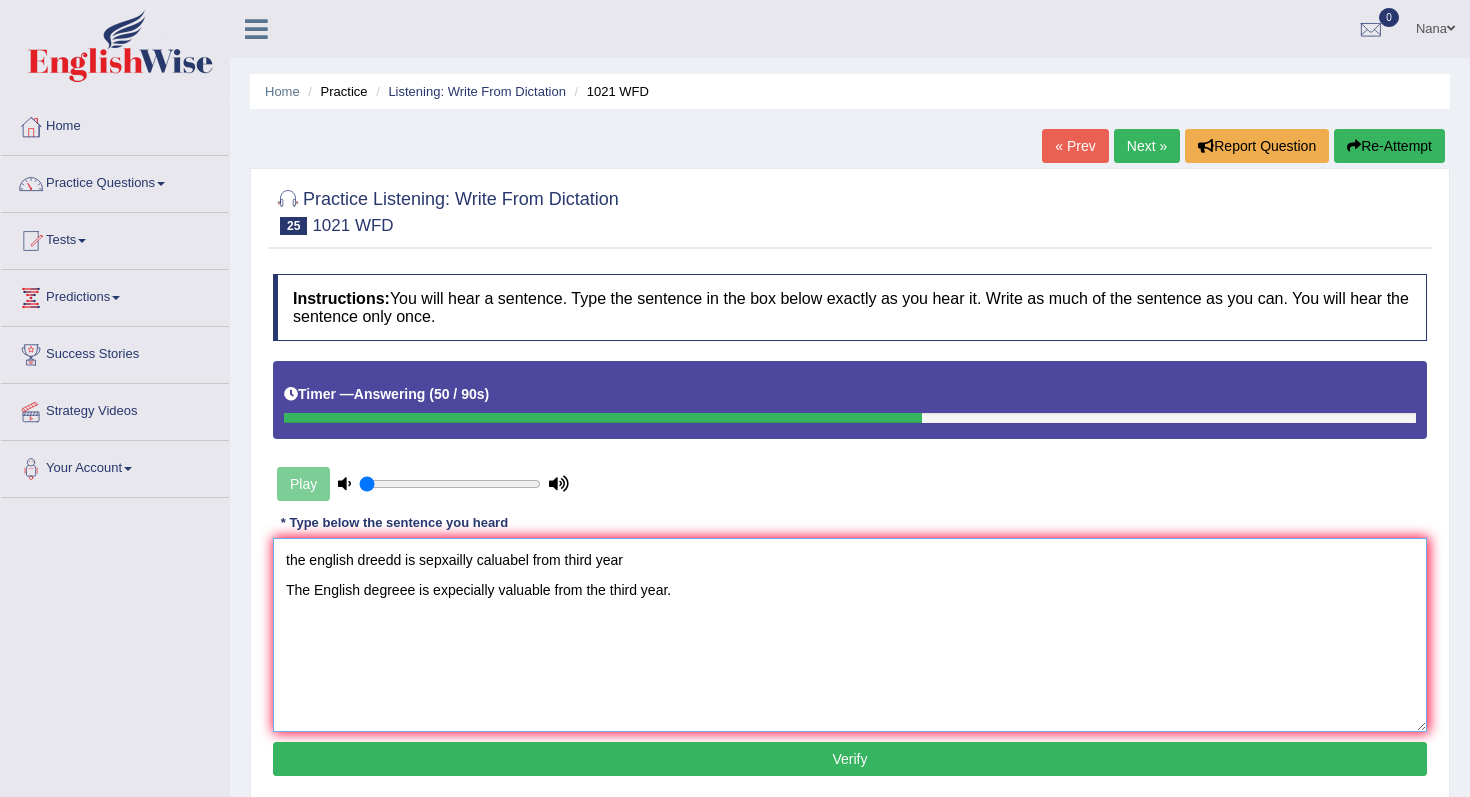 click on "the english dreedd is sepxailly caluabel from third year
The English degreee is expecially valuable from the third year." at bounding box center (850, 635) 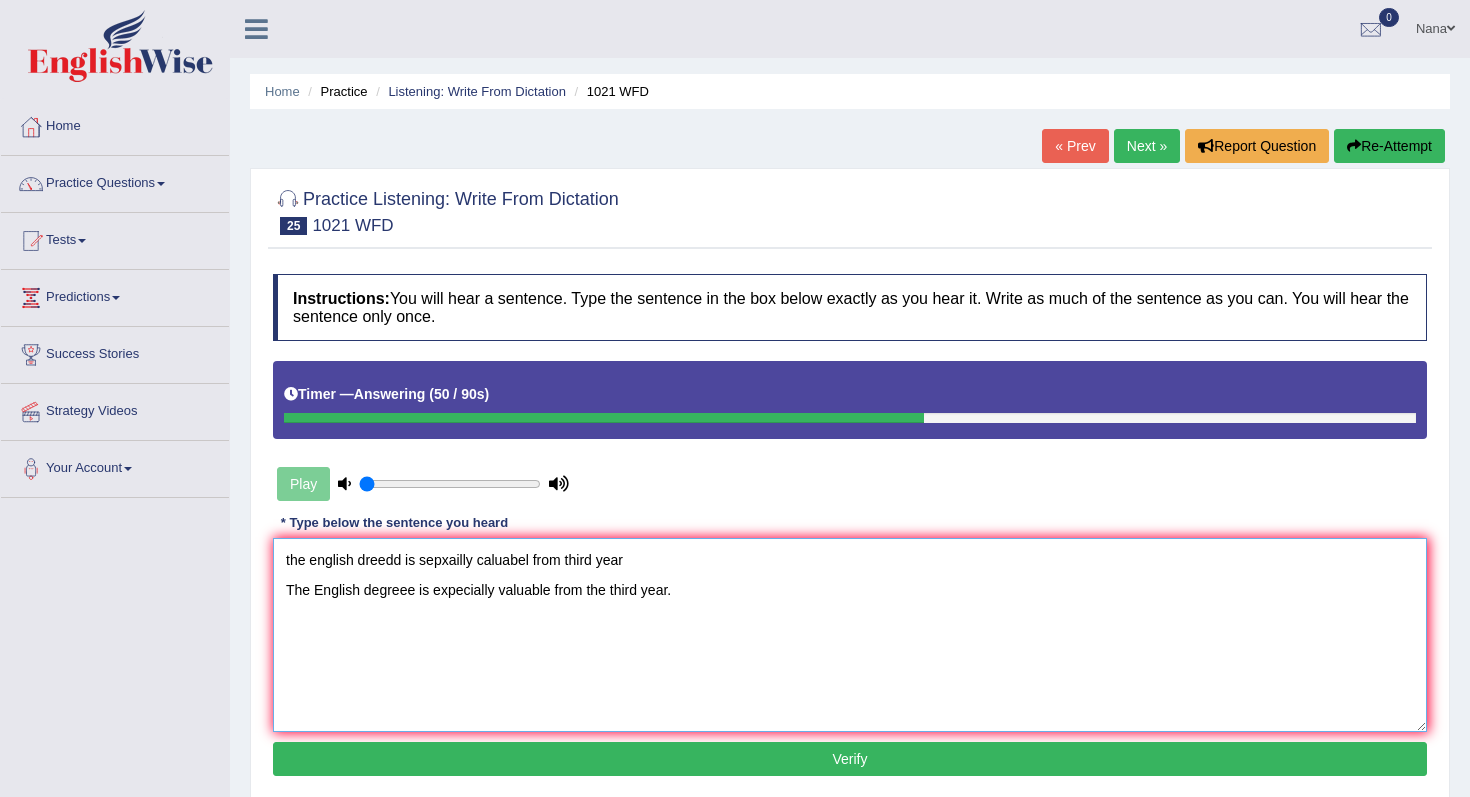 click on "the english dreedd is sepxailly caluabel from third year
The English degreee is expecially valuable from the third year." at bounding box center (850, 635) 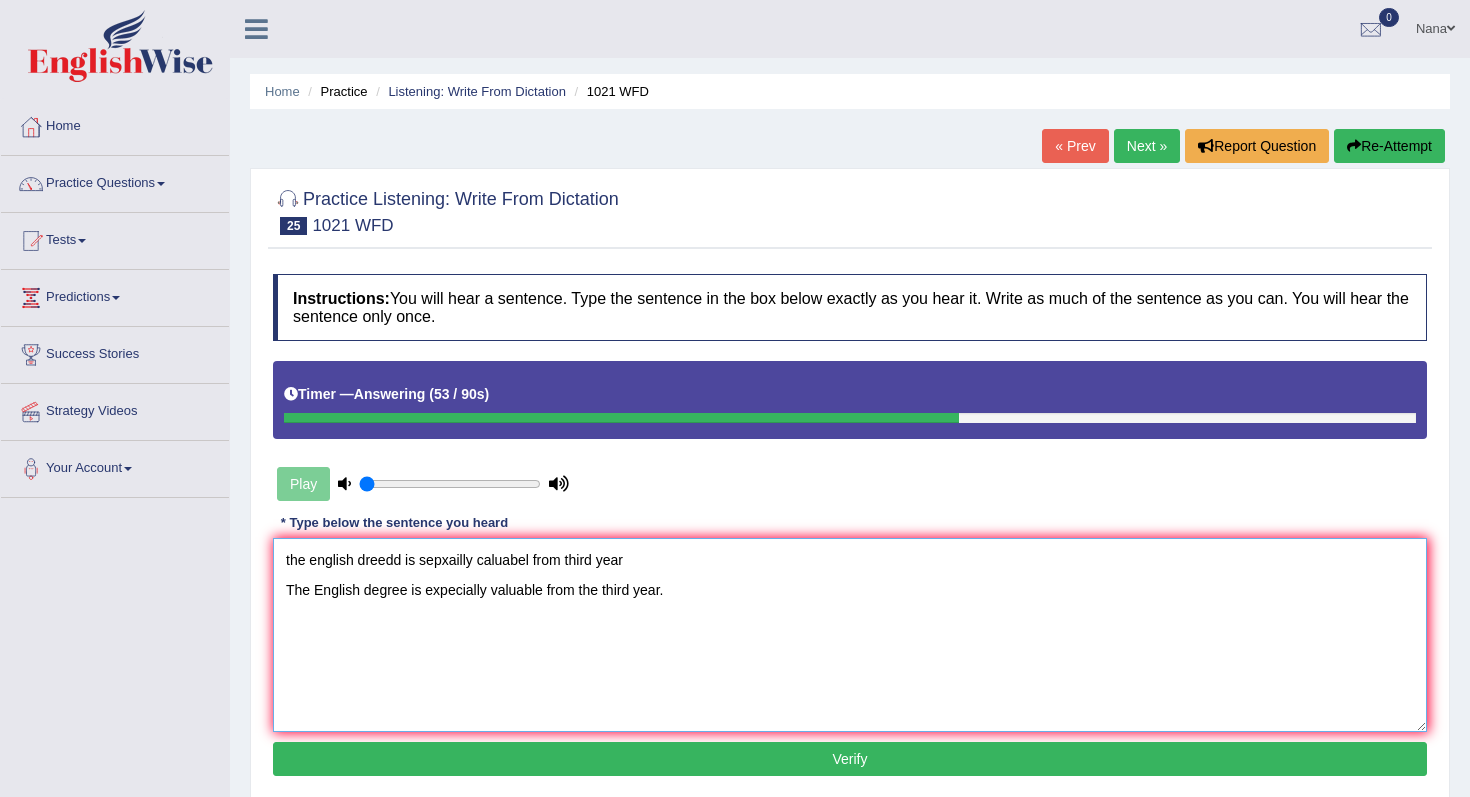click on "the english dreedd is sepxailly caluabel from third year
The English degree is expecially valuable from the third year." at bounding box center (850, 635) 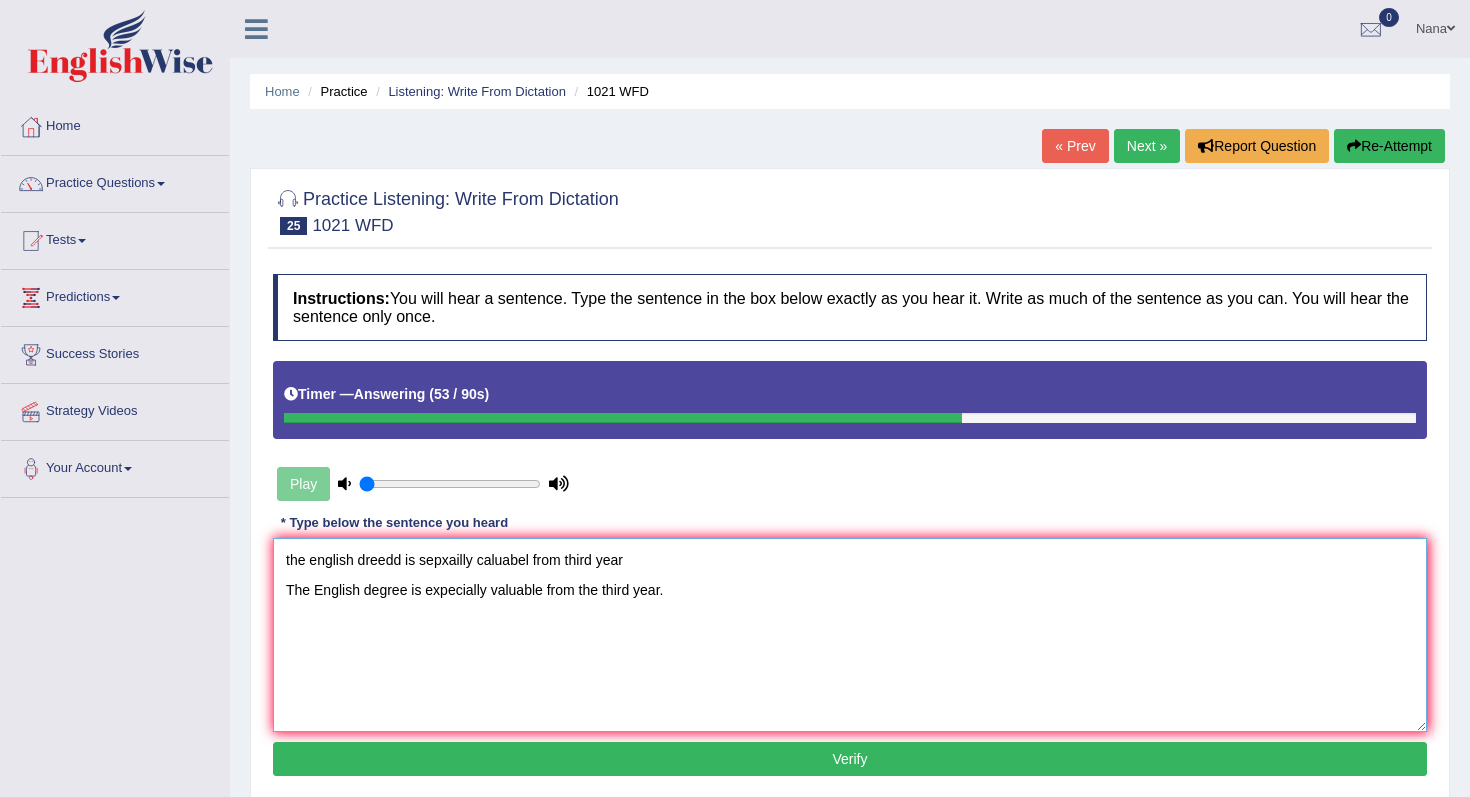 click on "the english dreedd is sepxailly caluabel from third year
The English degree is expecially valuable from the third year." at bounding box center [850, 635] 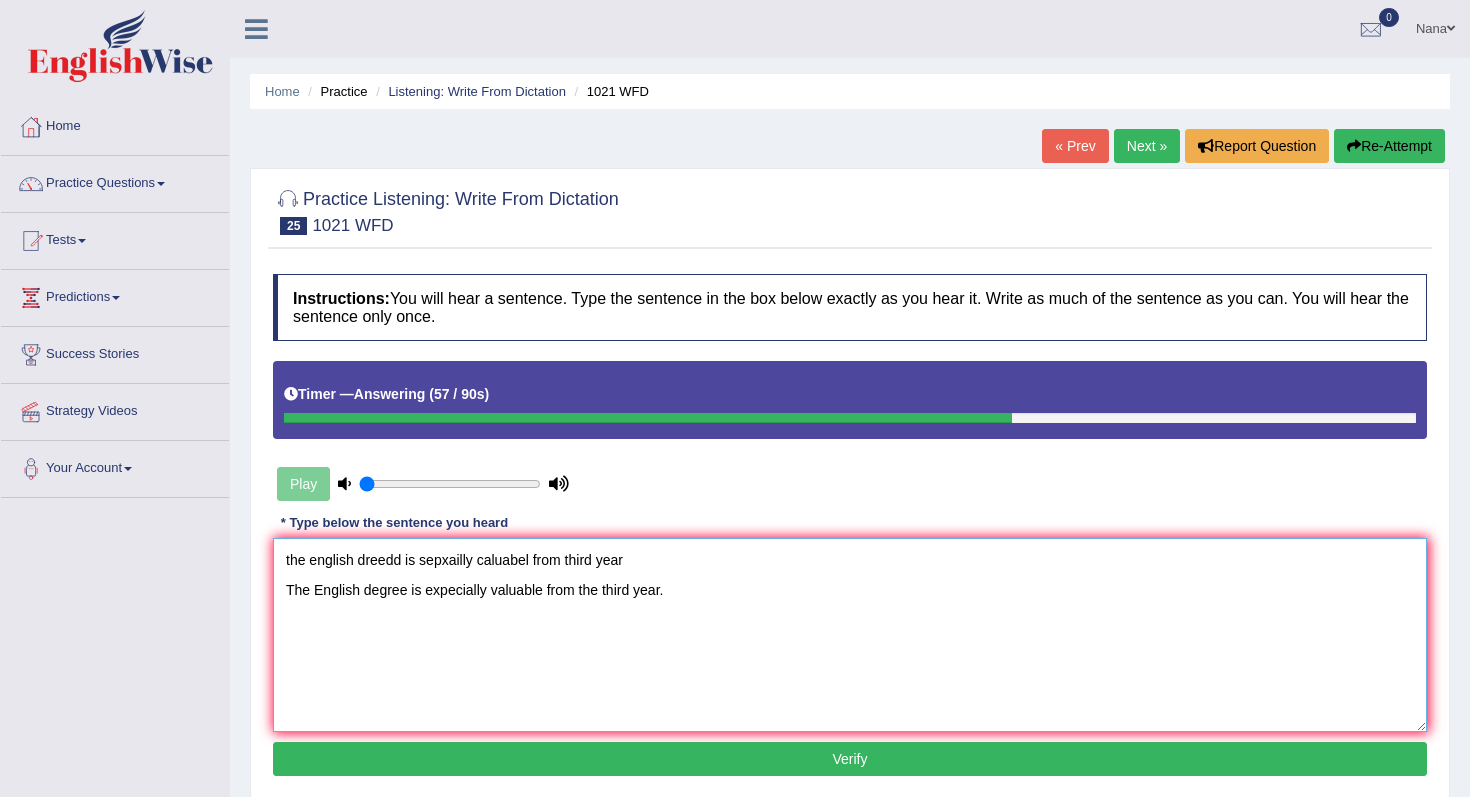 click on "the english dreedd is sepxailly caluabel from third year
The English degree is expecially valuable from the third year." at bounding box center [850, 635] 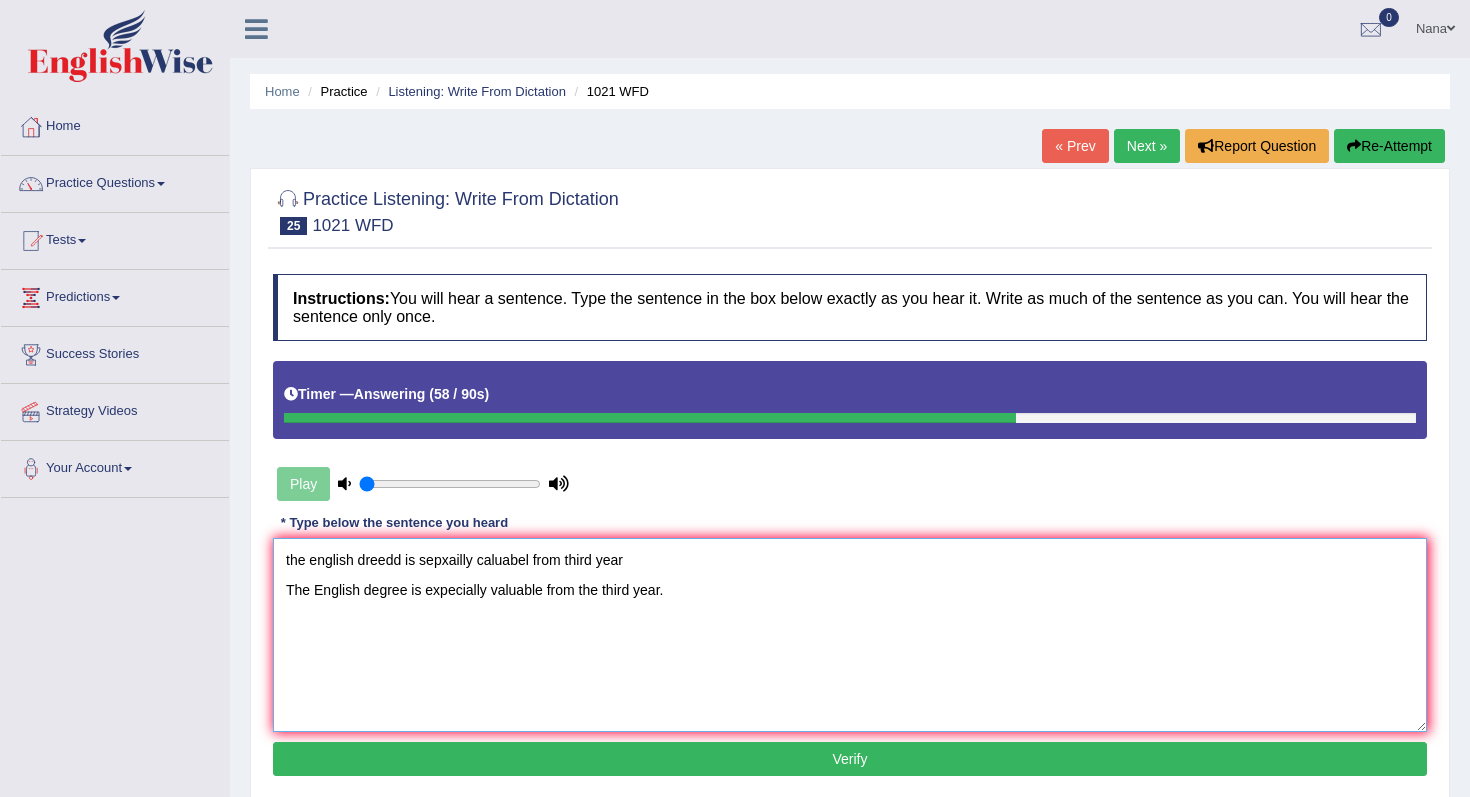 click on "the english dreedd is sepxailly caluabel from third year
The English degree is expecially valuable from the third year." at bounding box center (850, 635) 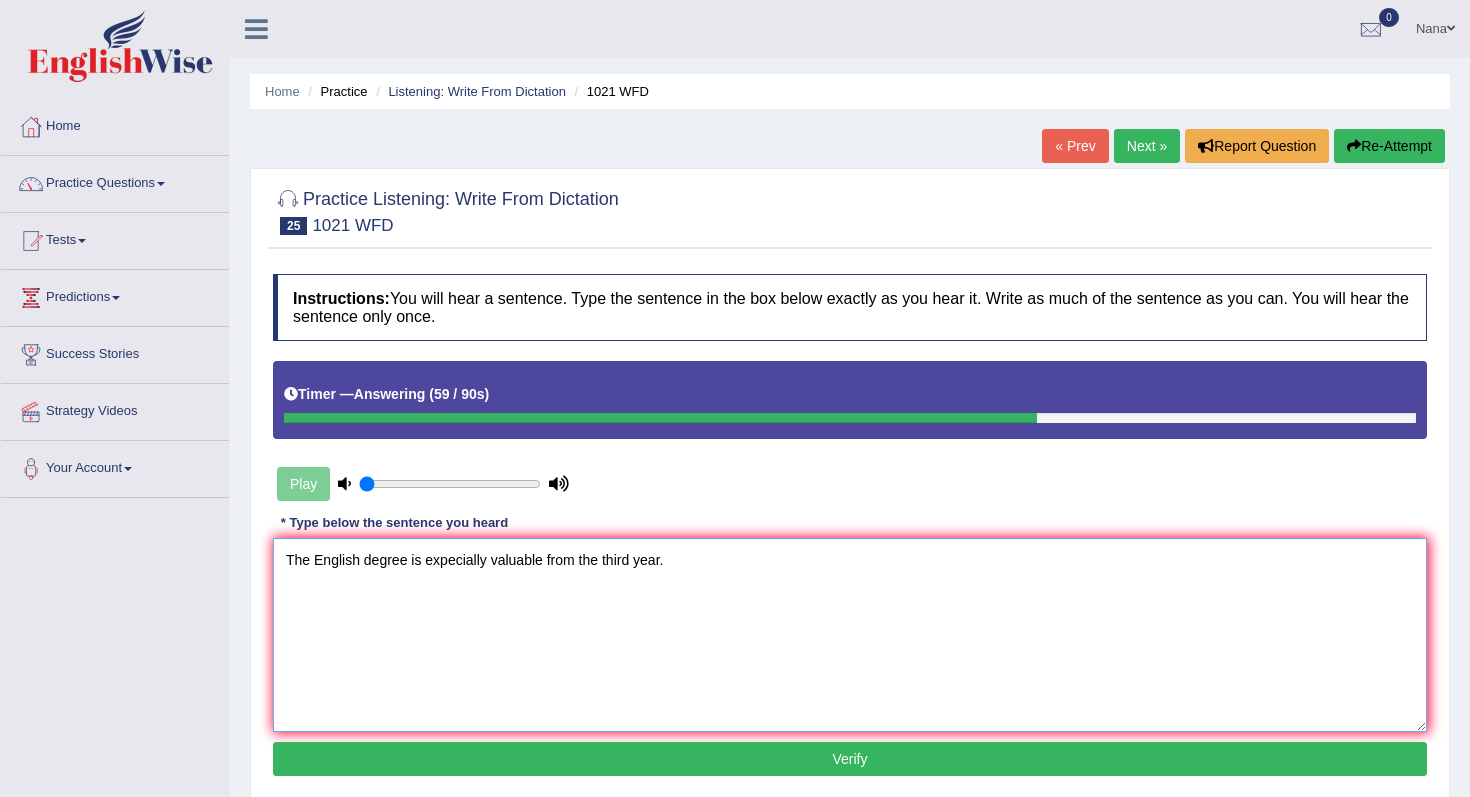 click on "The English degree is expecially valuable from the third year." at bounding box center (850, 635) 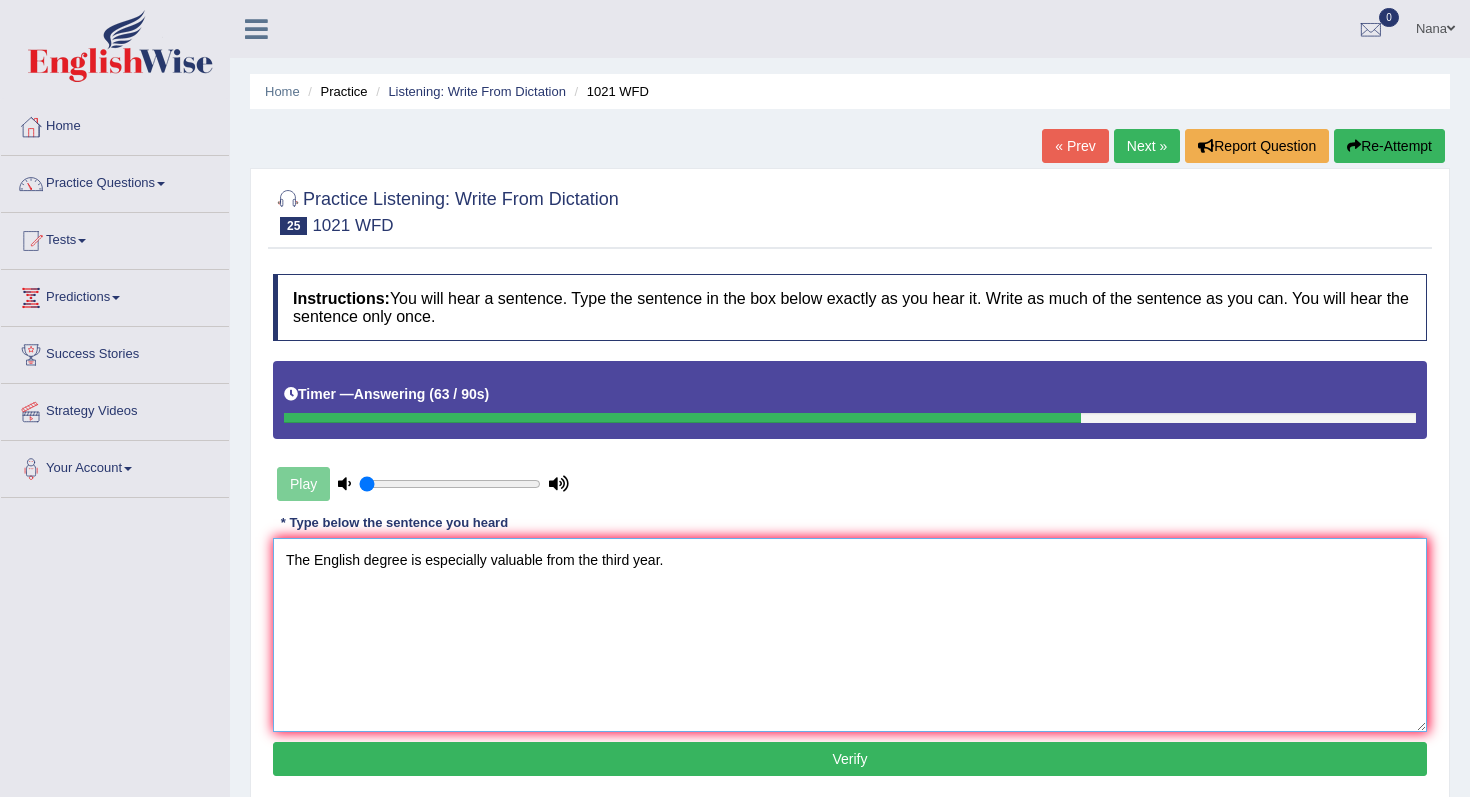 click on "The English degree is especially valuable from the third year." at bounding box center [850, 635] 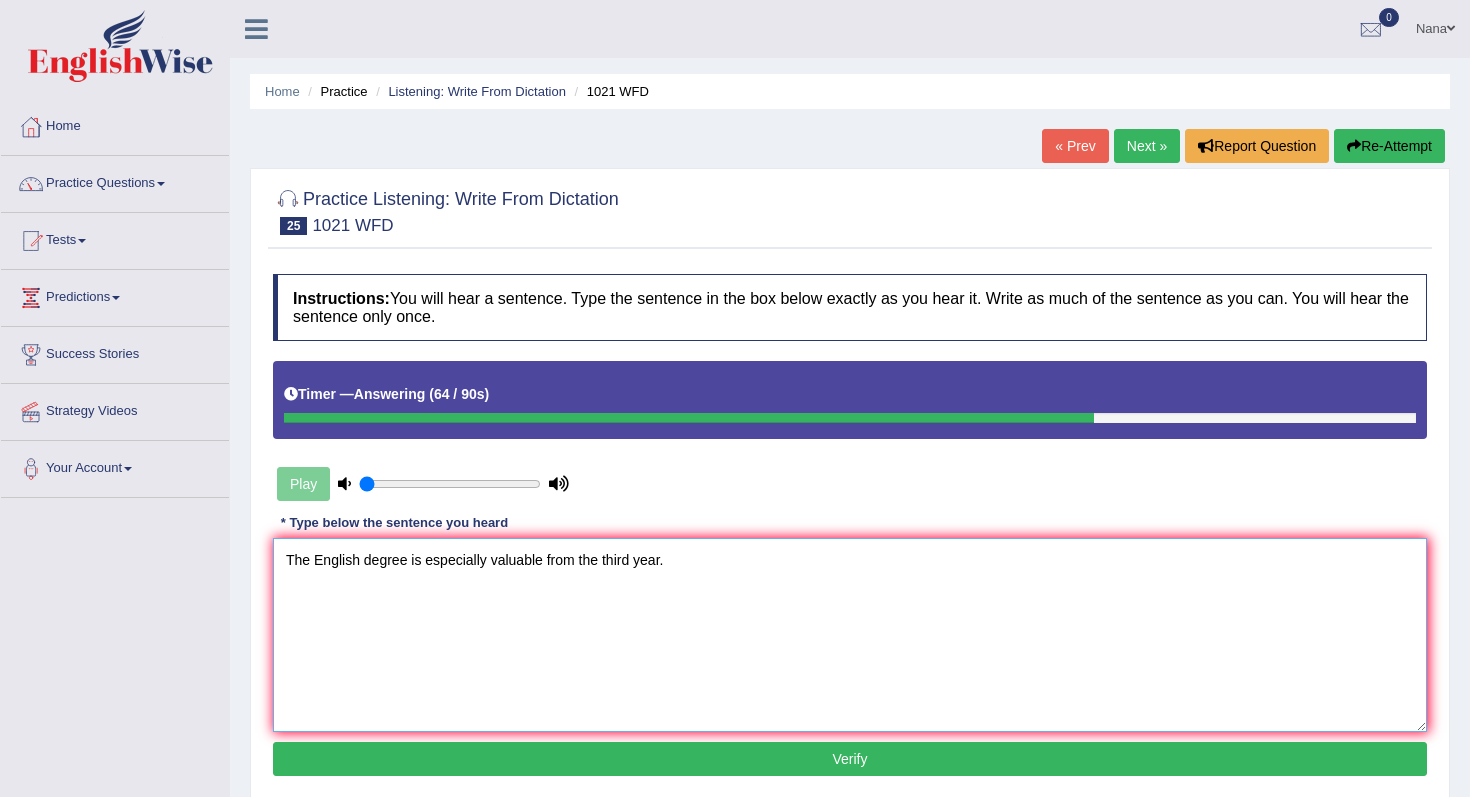 type on "The English degree is especially valuable from the third year." 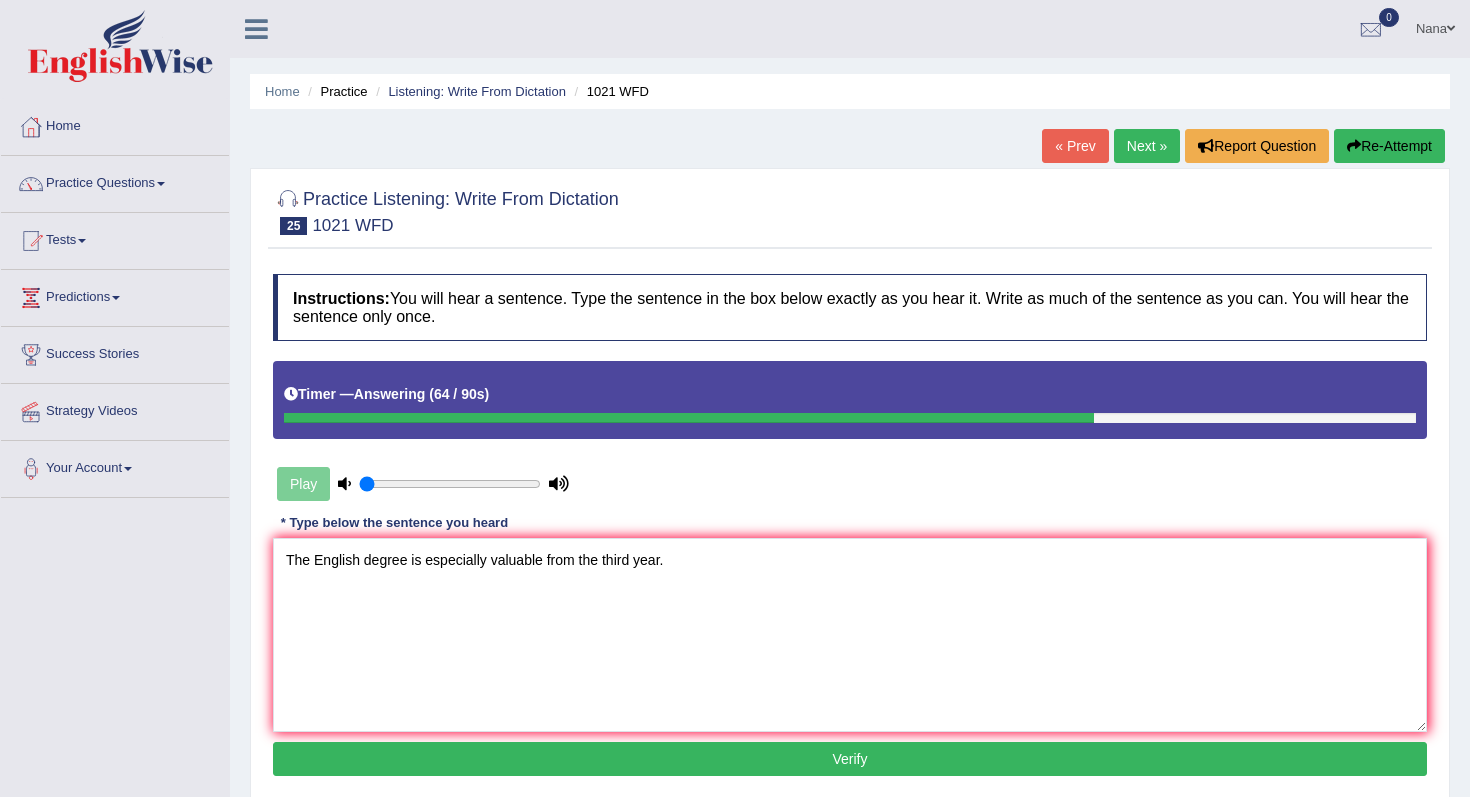 click on "Verify" at bounding box center [850, 759] 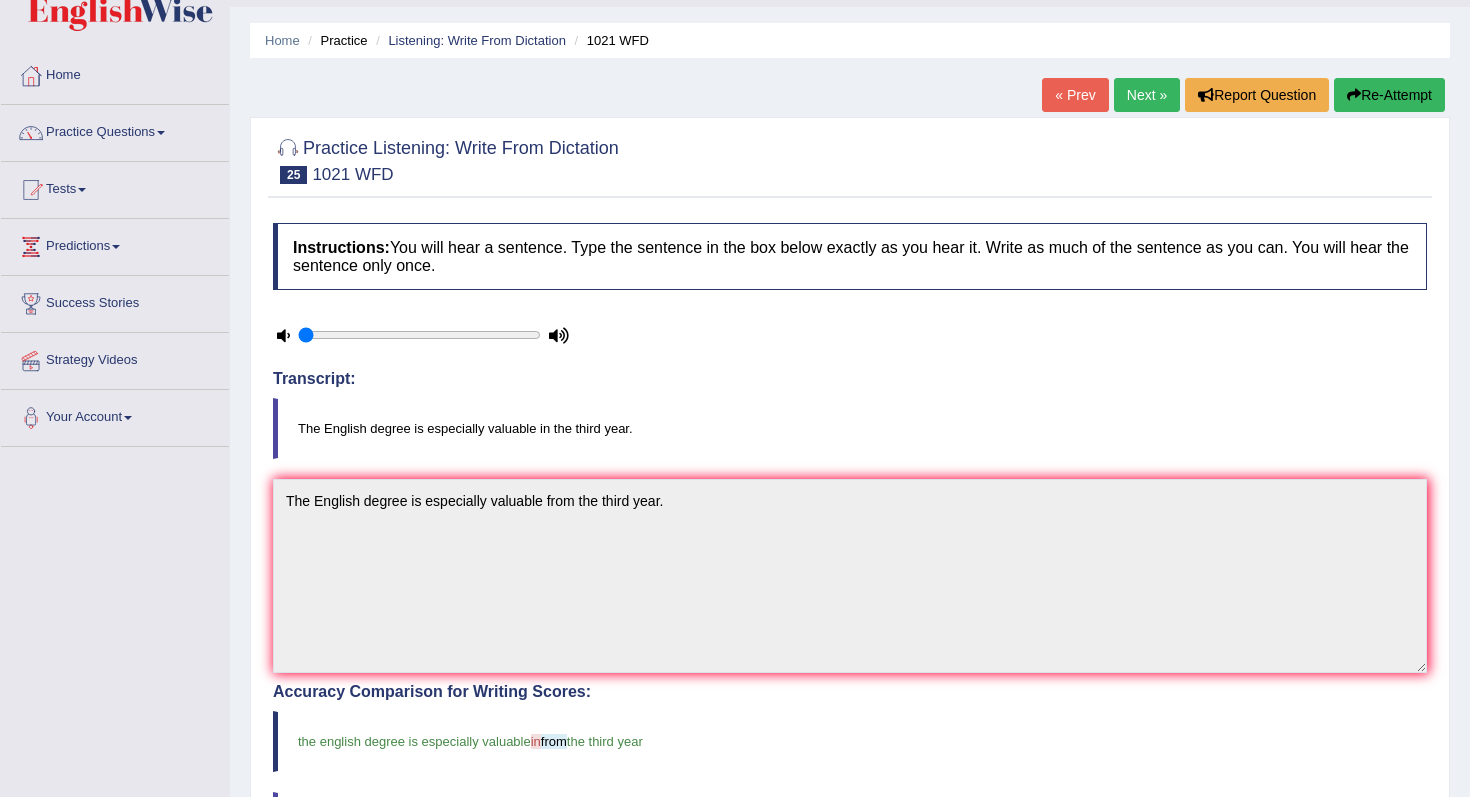 scroll, scrollTop: 24, scrollLeft: 0, axis: vertical 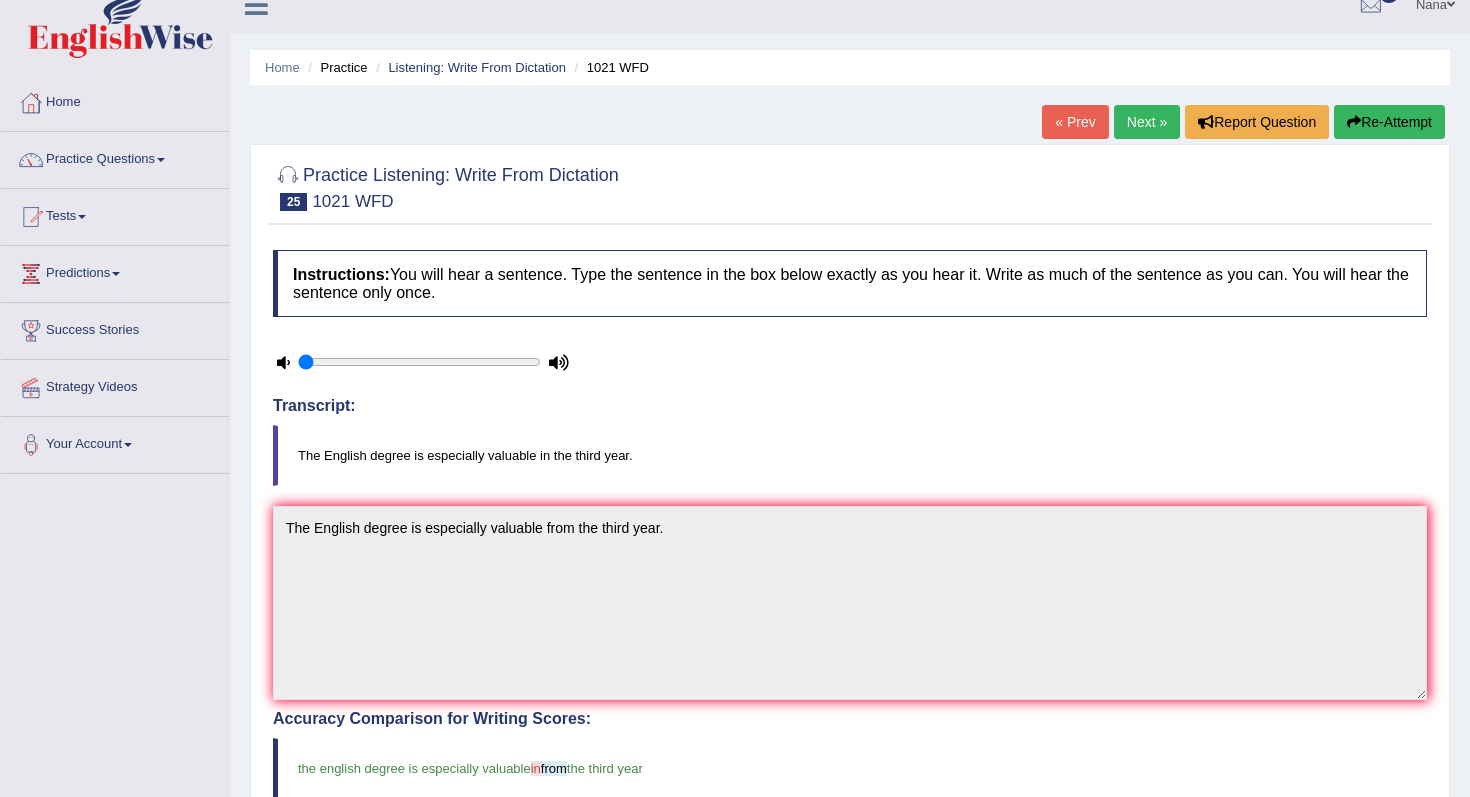 click on "Next »" at bounding box center (1147, 122) 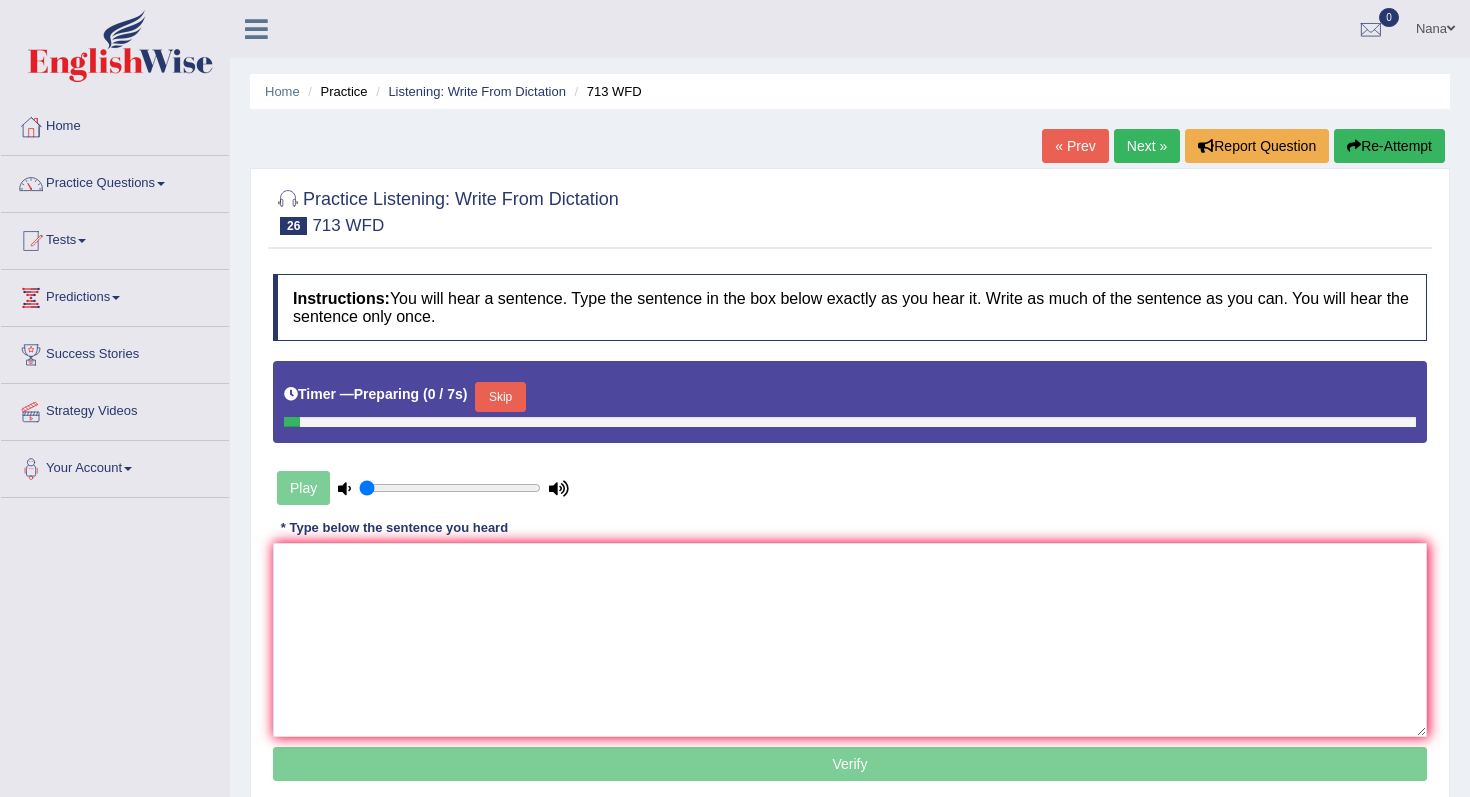 scroll, scrollTop: 0, scrollLeft: 0, axis: both 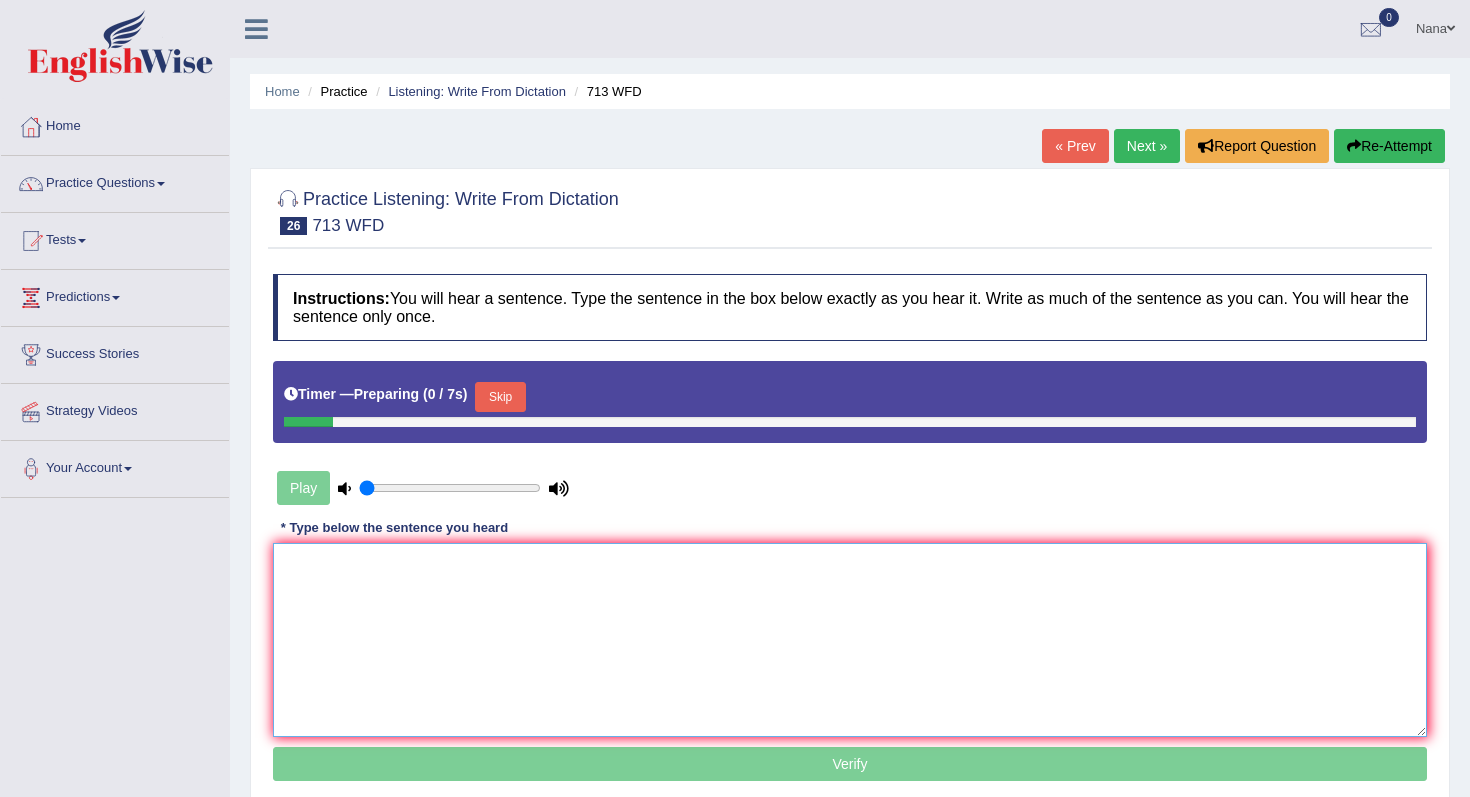 click at bounding box center (850, 640) 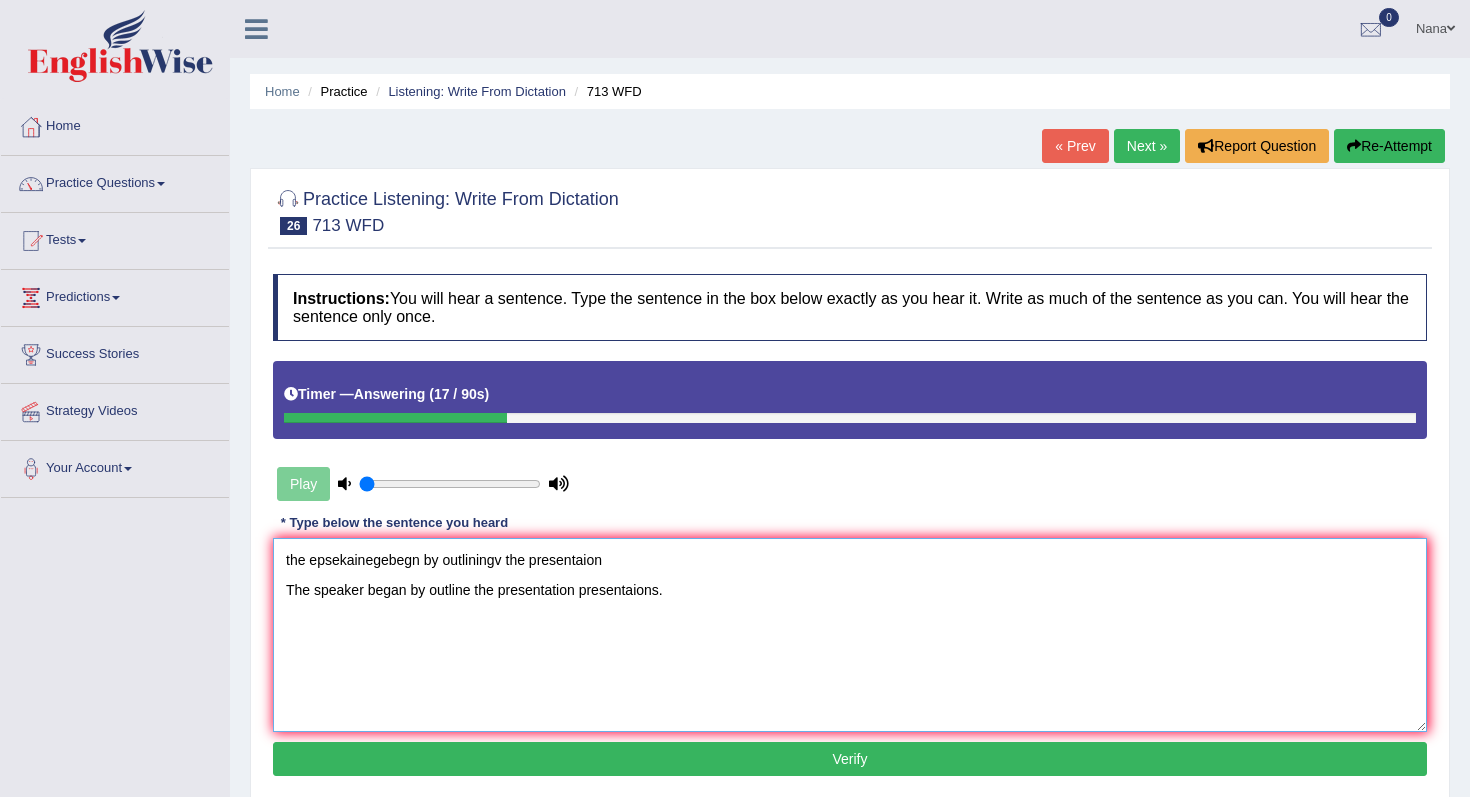 click on "the epsekainegebegn by outliningv the presentaion
The speaker began by outline the presentation presentaions." at bounding box center (850, 635) 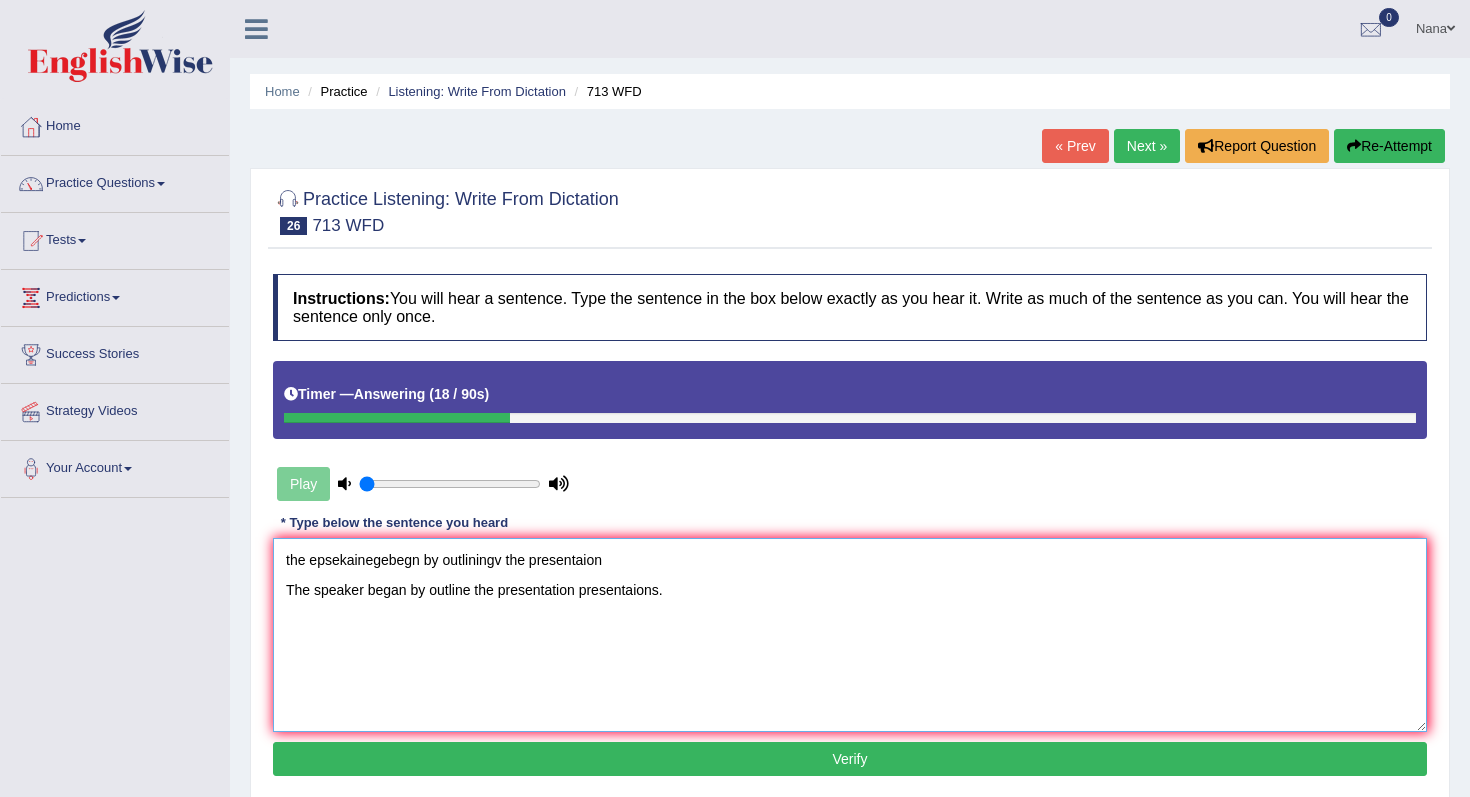 click on "the epsekainegebegn by outliningv the presentaion
The speaker began by outline the presentation presentaions." at bounding box center [850, 635] 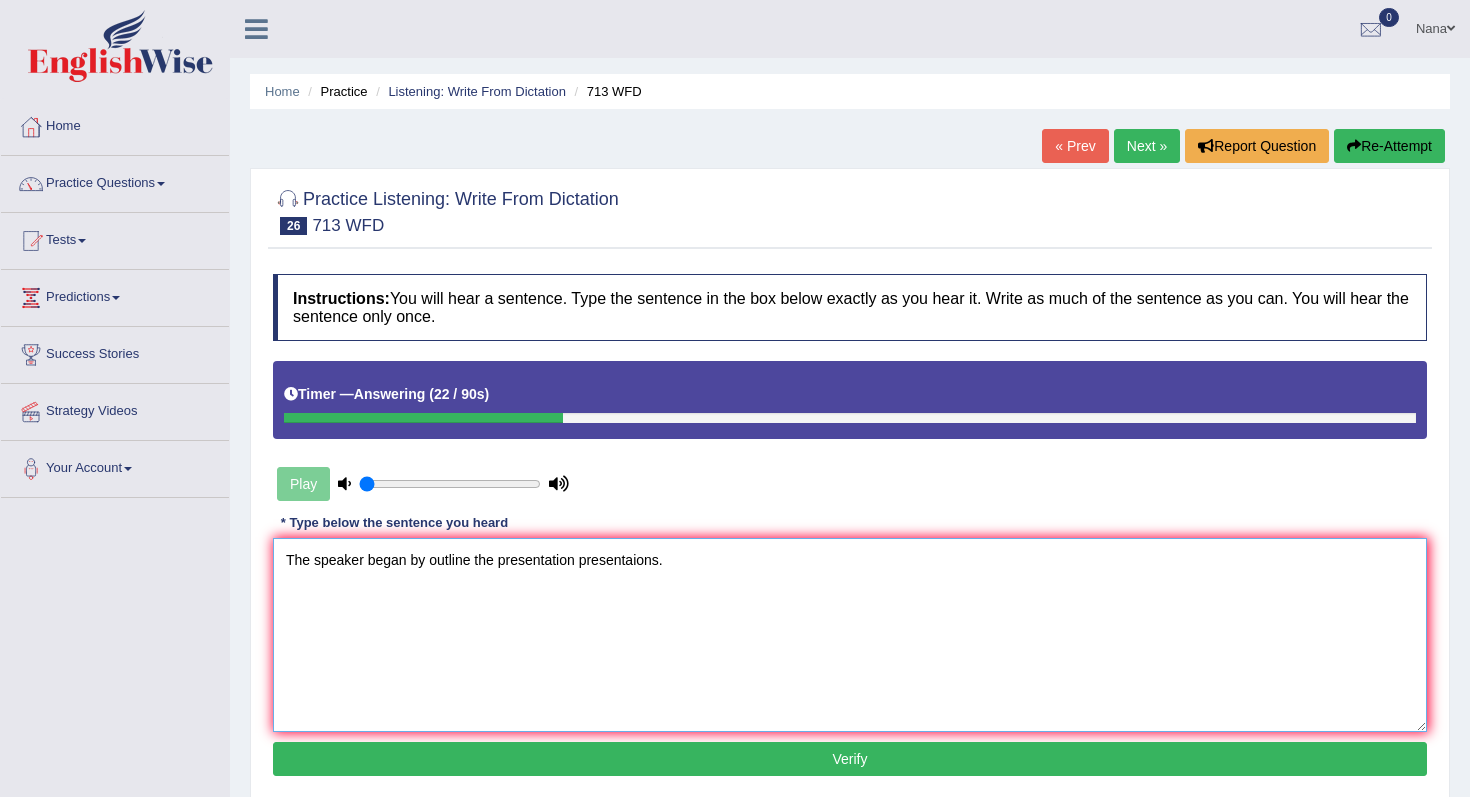 type on "The speaker began by outline the presentation presentaions." 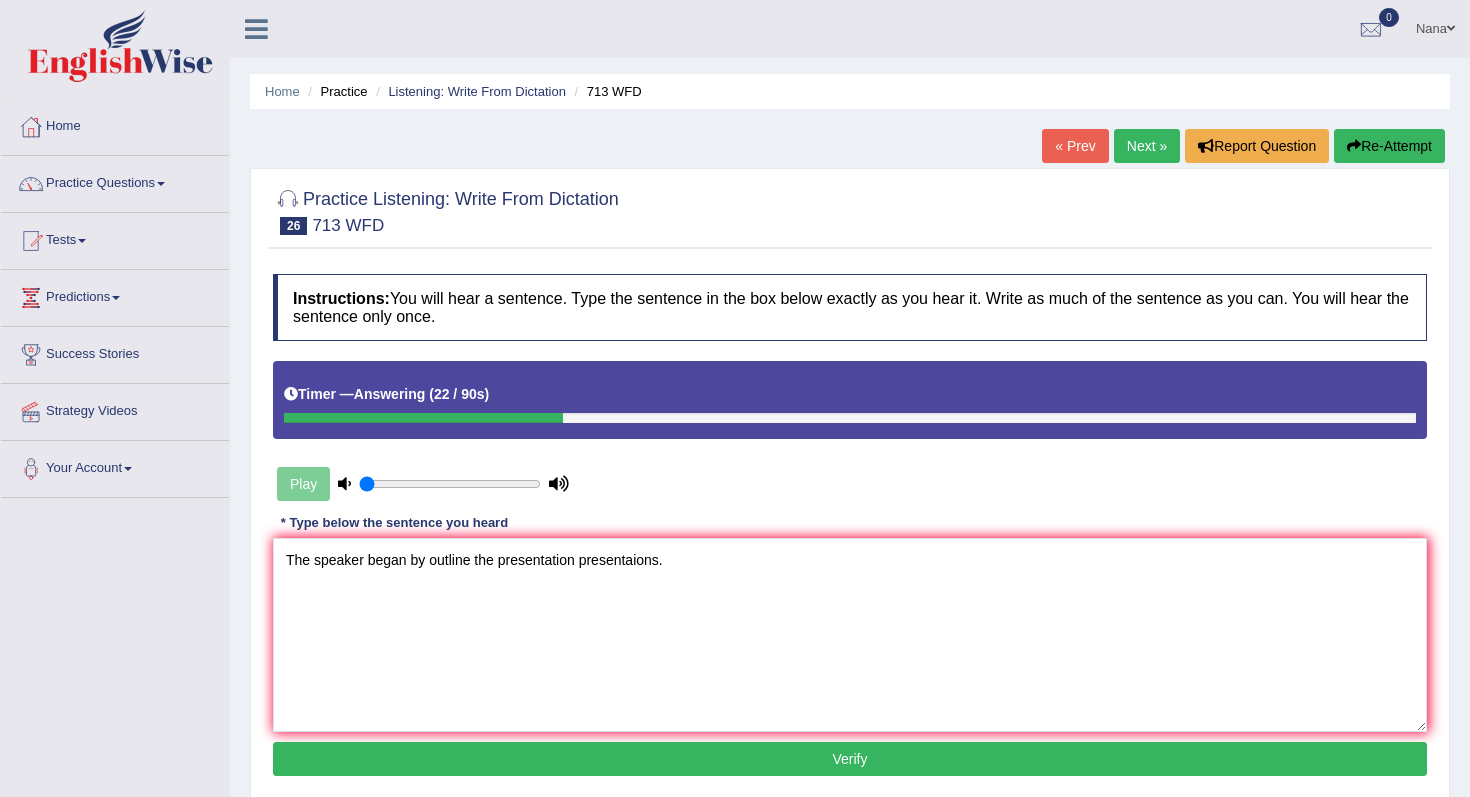 click on "Verify" at bounding box center (850, 759) 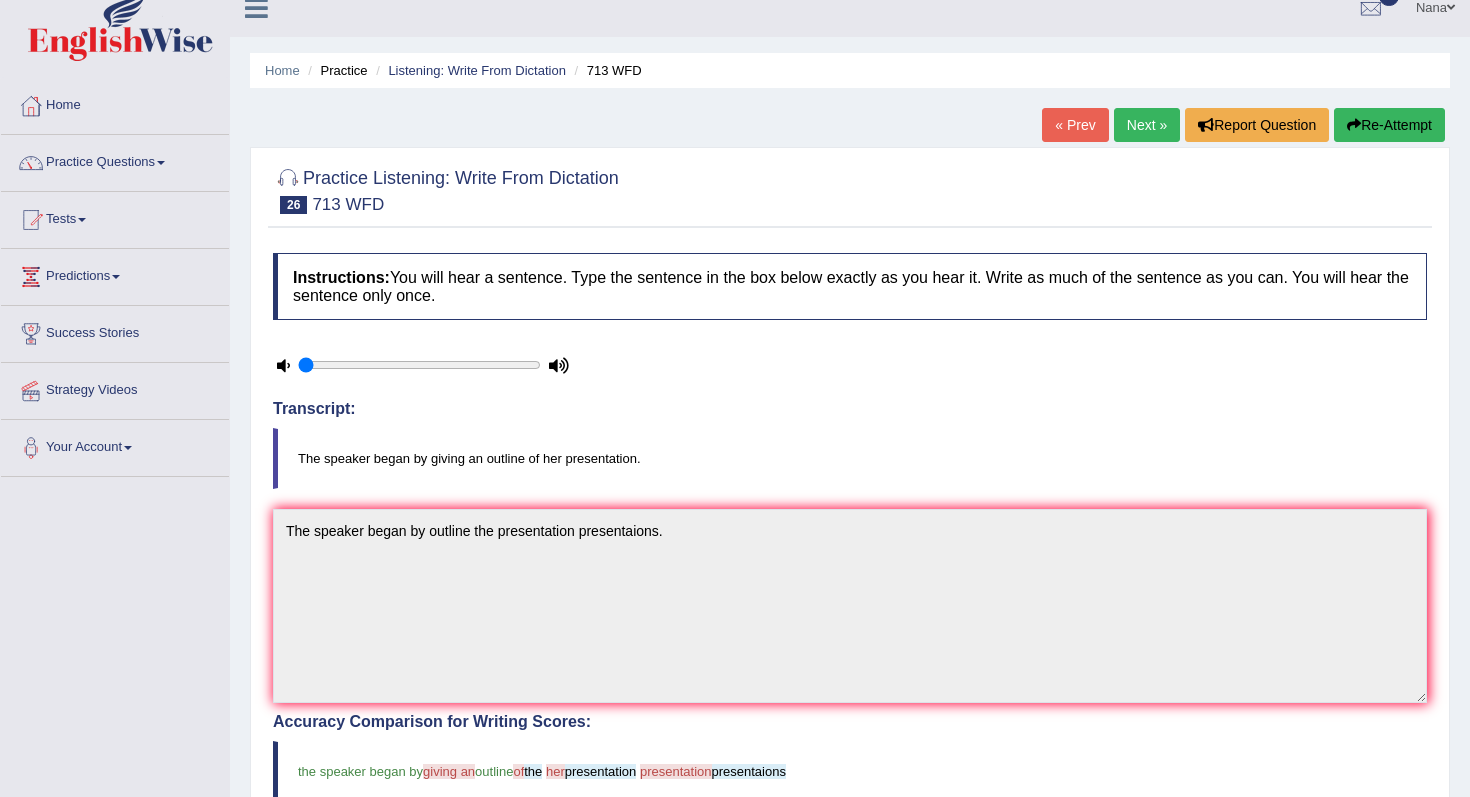scroll, scrollTop: 0, scrollLeft: 0, axis: both 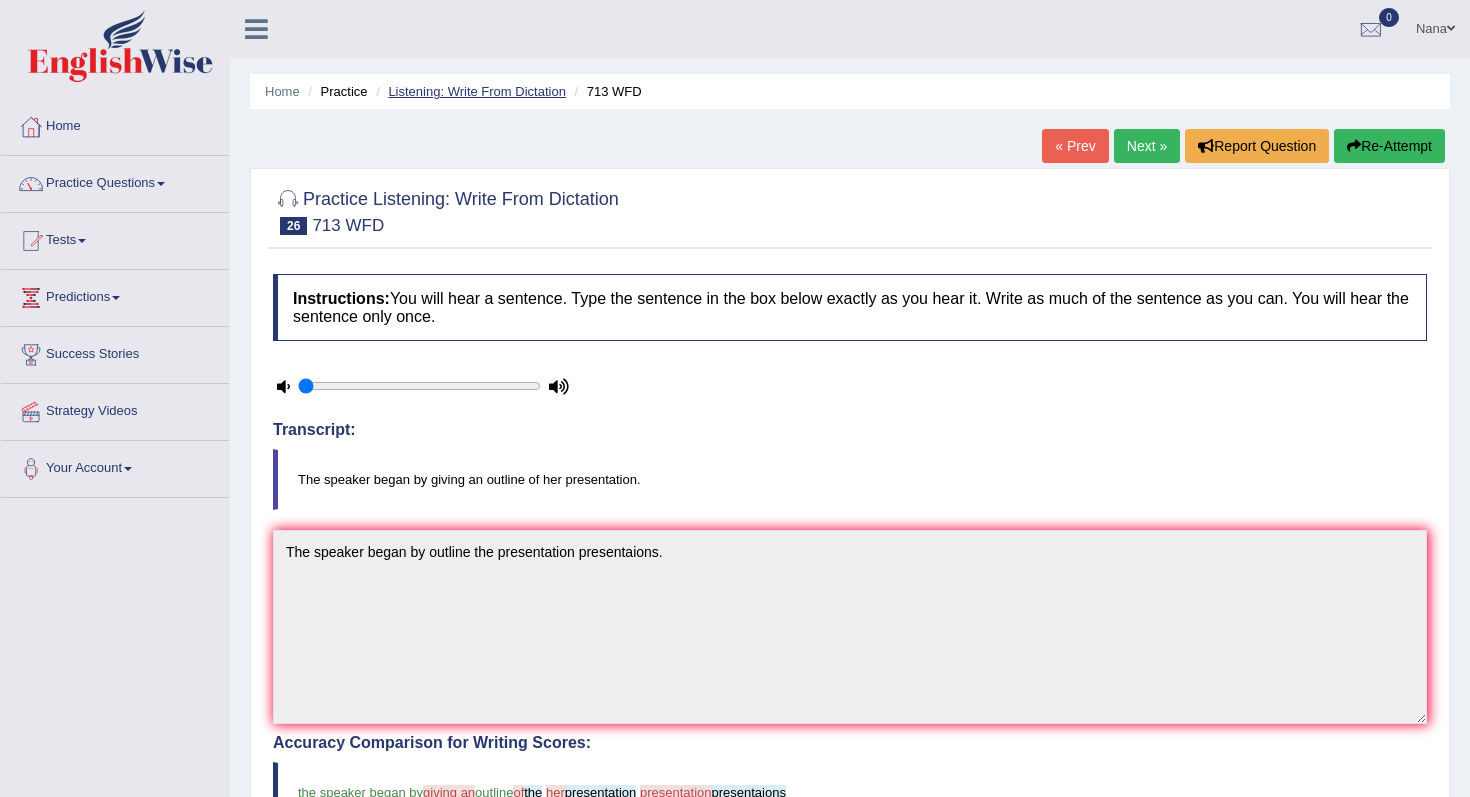 click on "Listening: Write From Dictation" at bounding box center (477, 91) 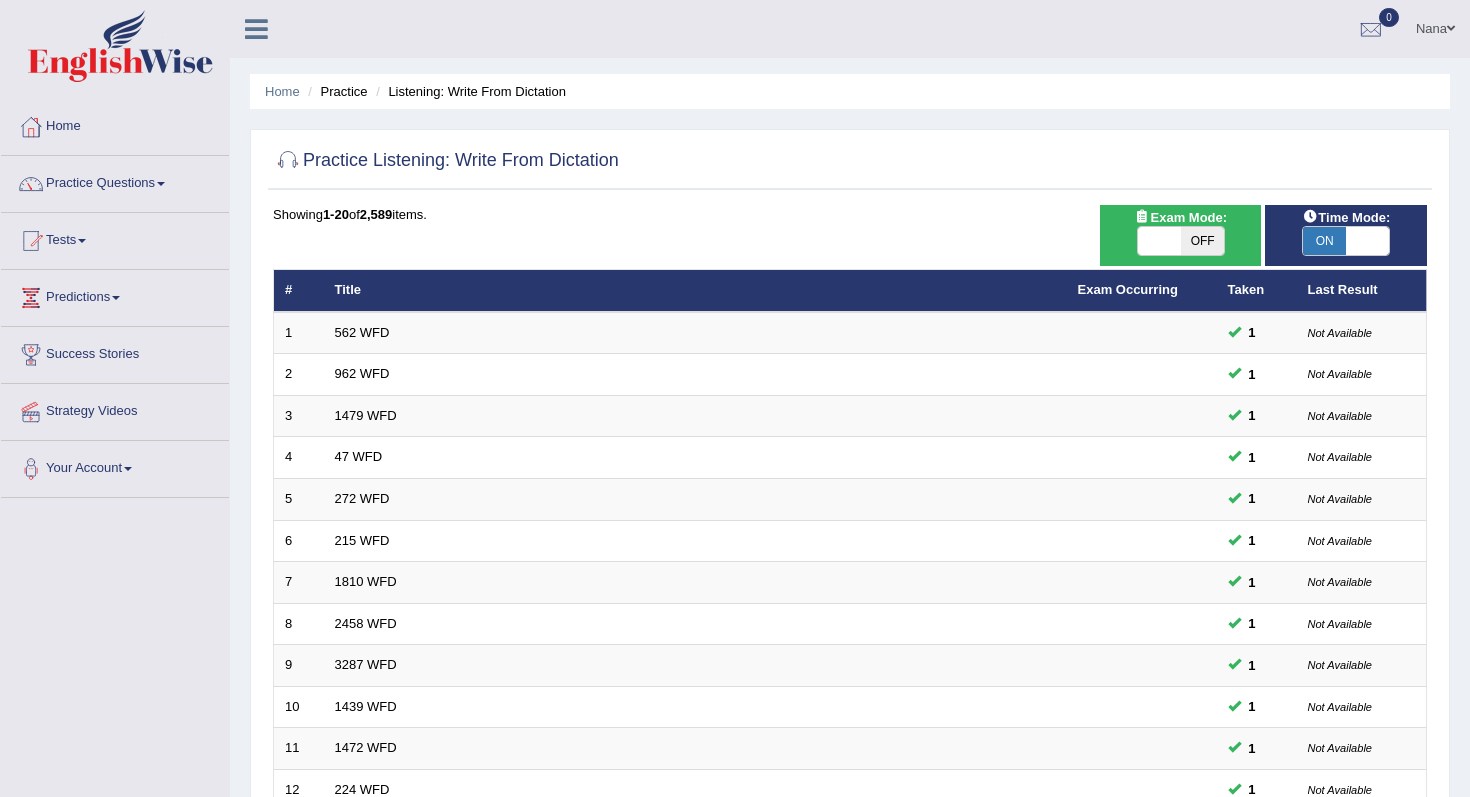 scroll, scrollTop: 0, scrollLeft: 0, axis: both 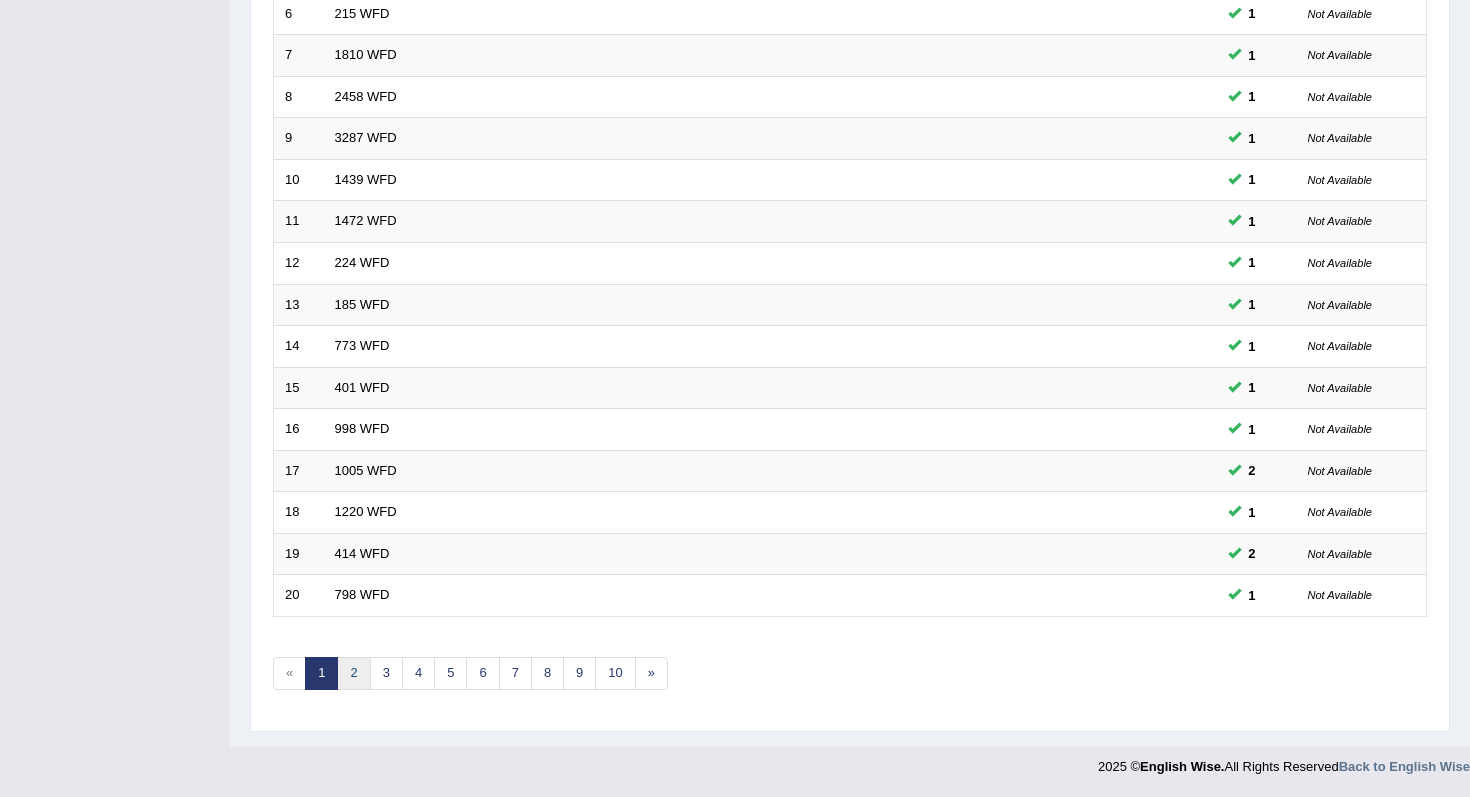 click on "2" at bounding box center [353, 673] 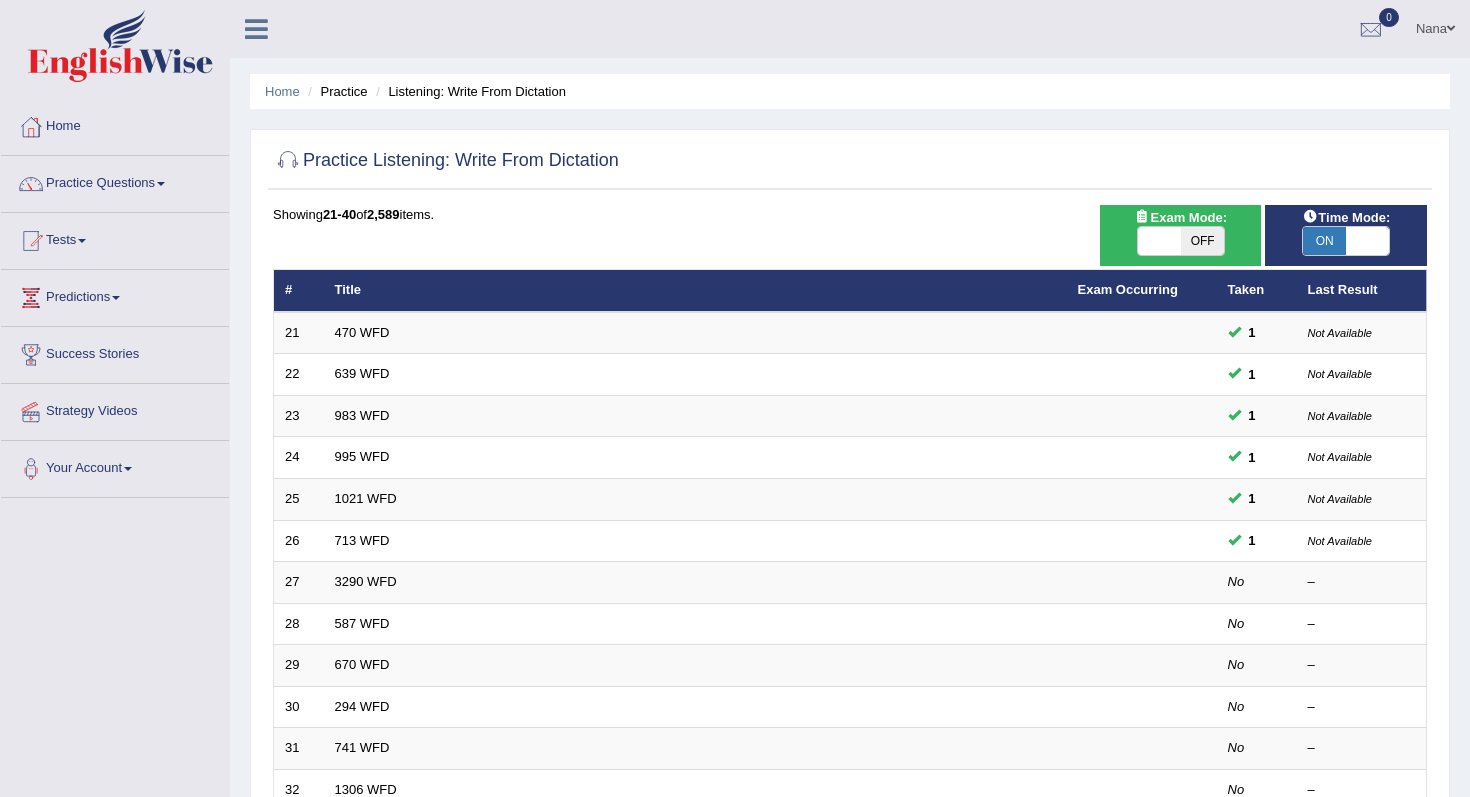 scroll, scrollTop: 0, scrollLeft: 0, axis: both 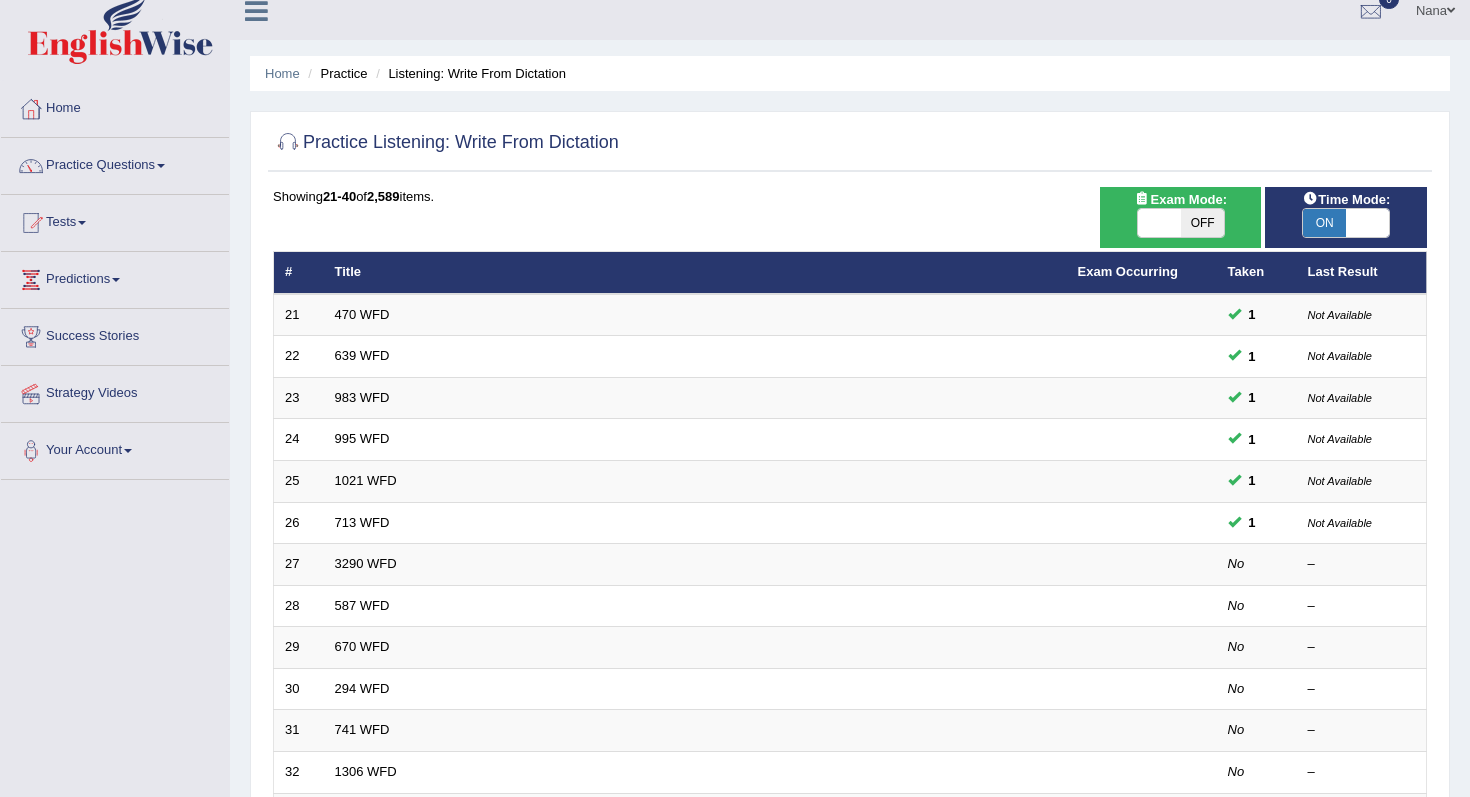 click on "OFF" at bounding box center (1202, 223) 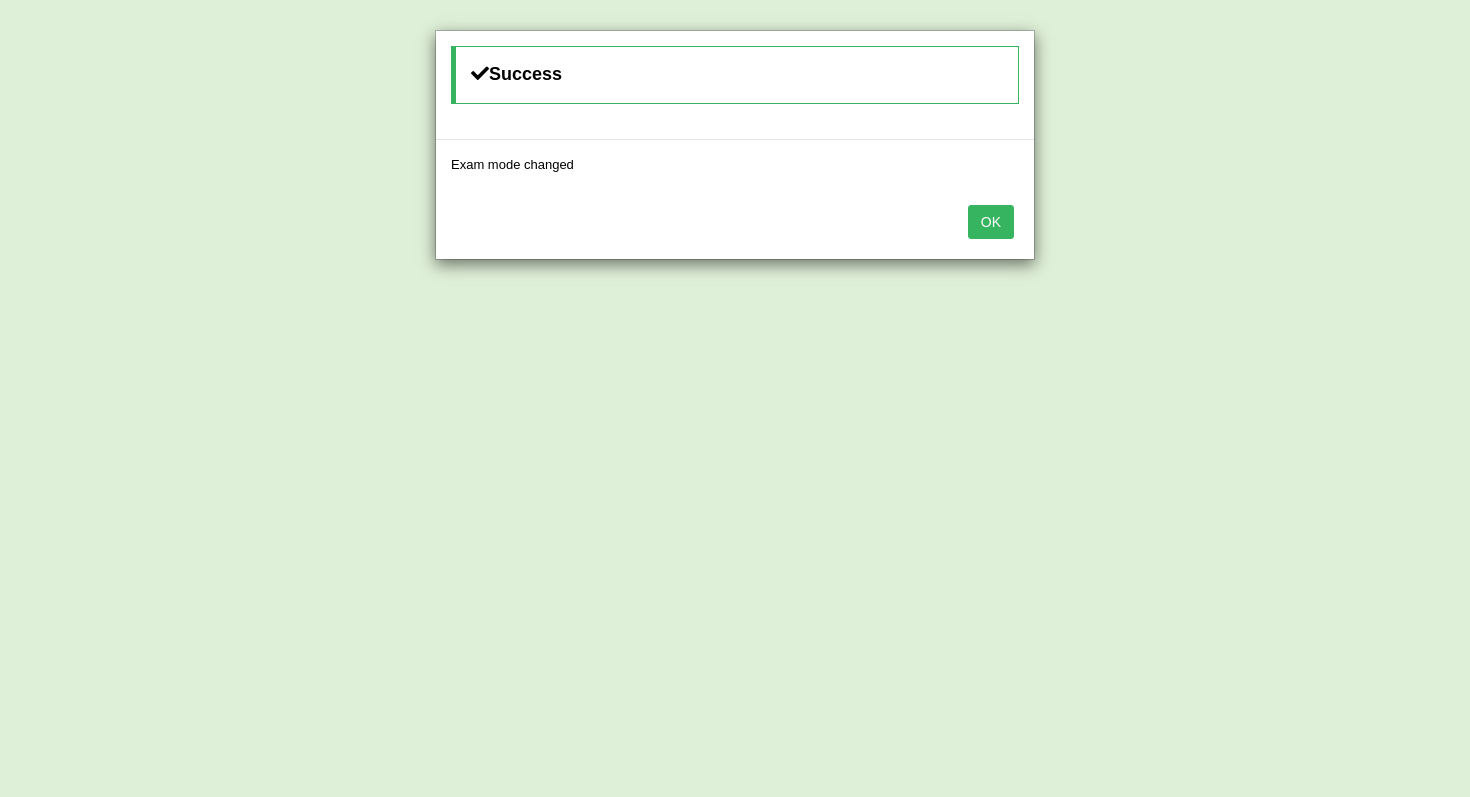 click on "OK" at bounding box center [991, 222] 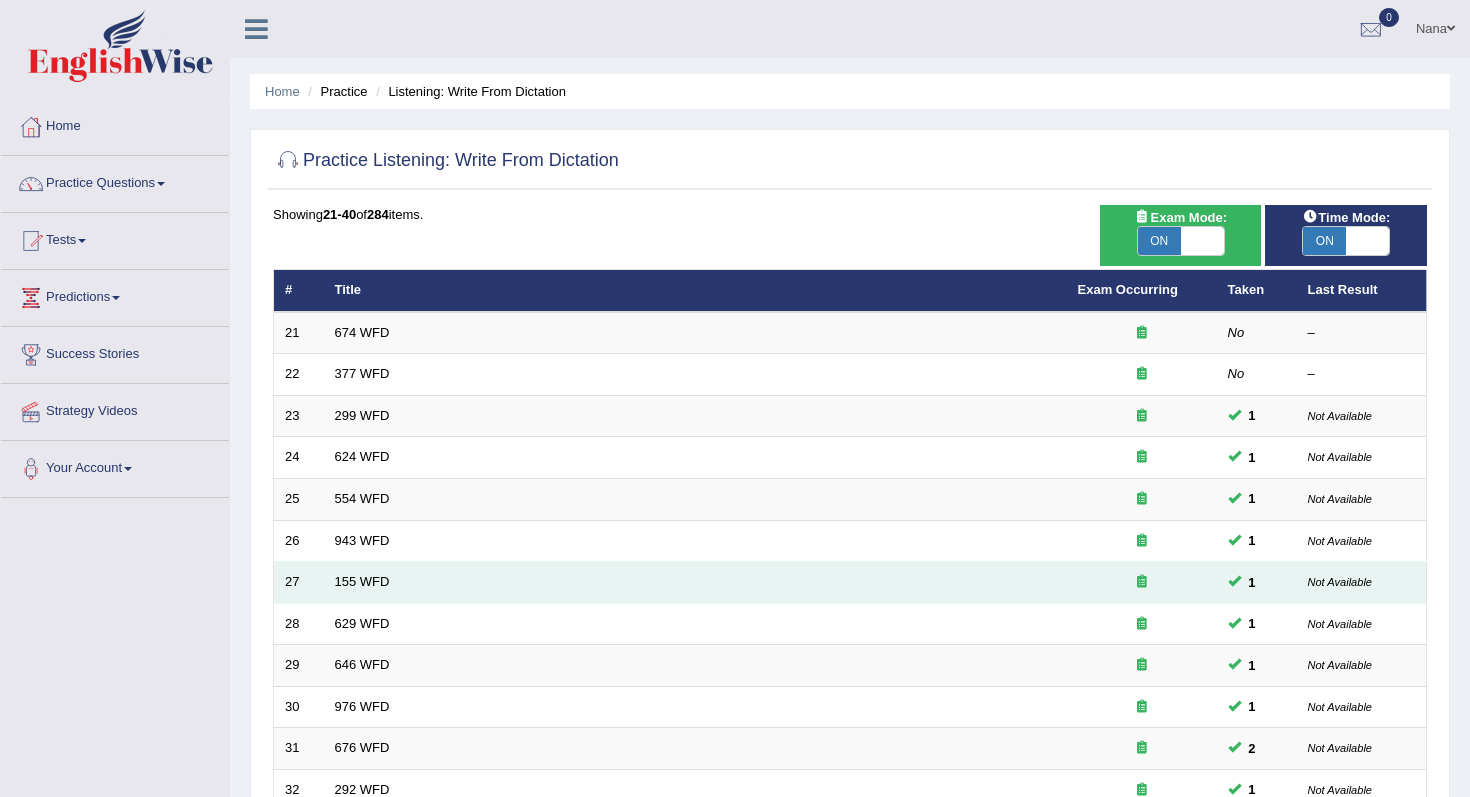 scroll, scrollTop: 18, scrollLeft: 0, axis: vertical 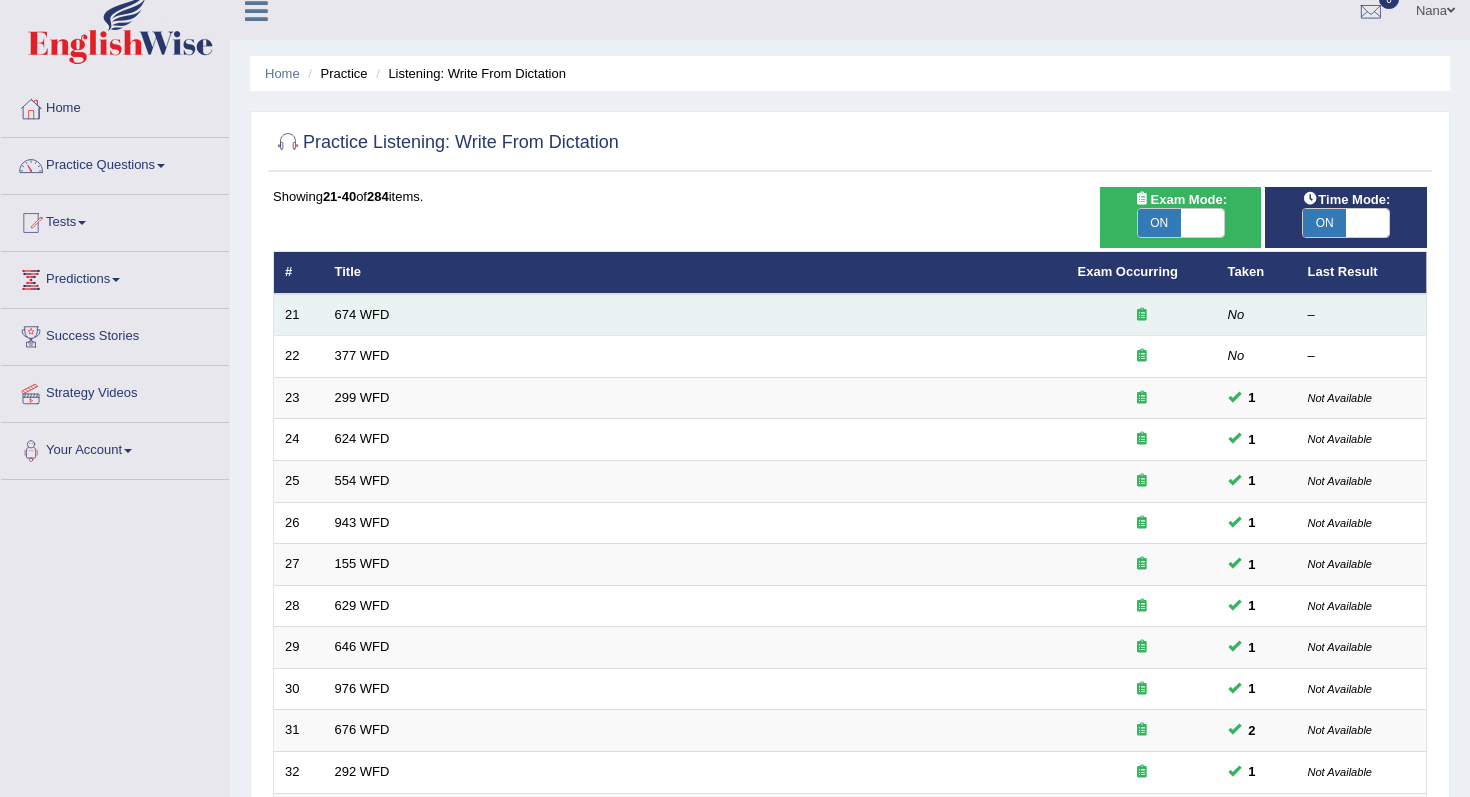 click at bounding box center (1142, 314) 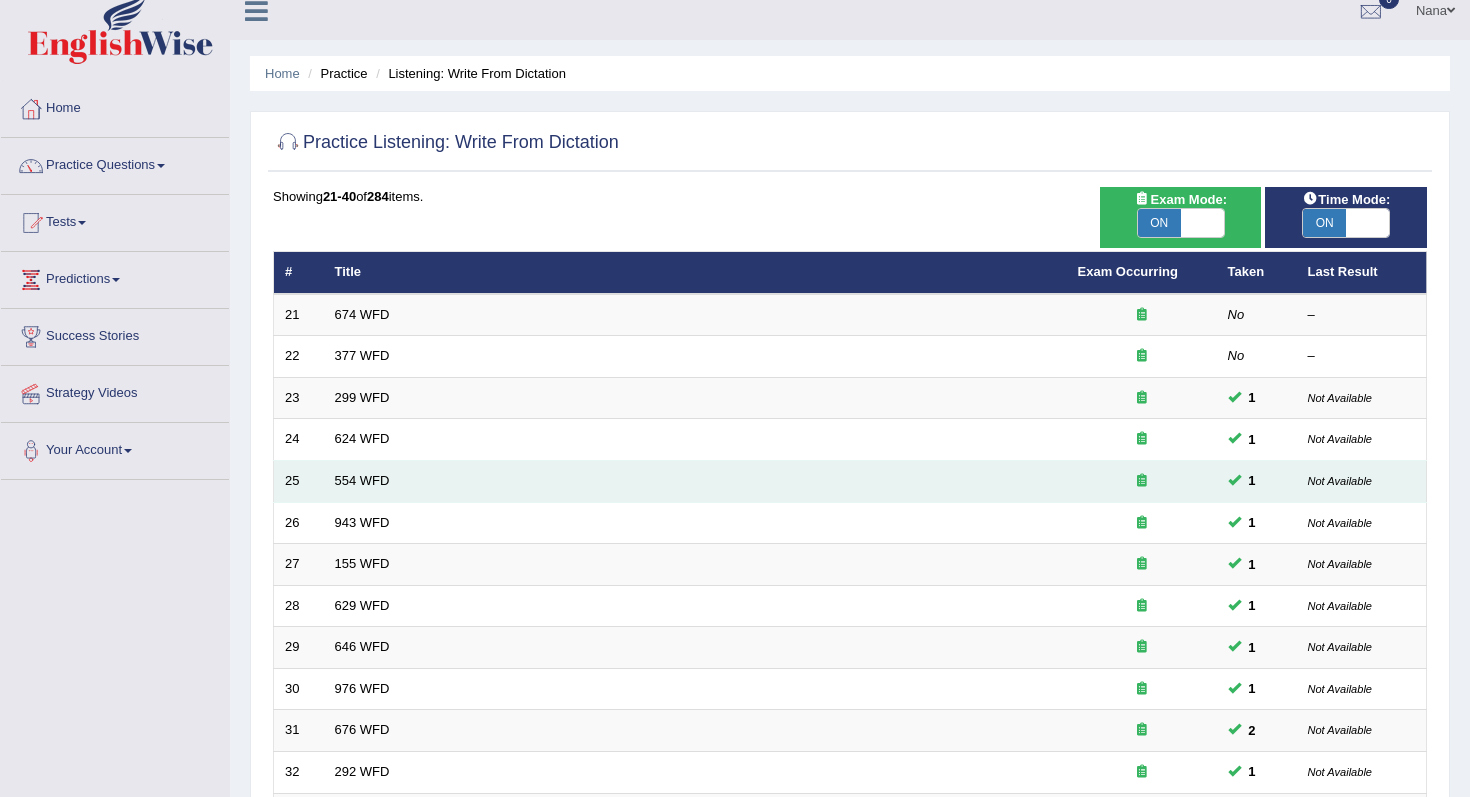 scroll, scrollTop: 527, scrollLeft: 0, axis: vertical 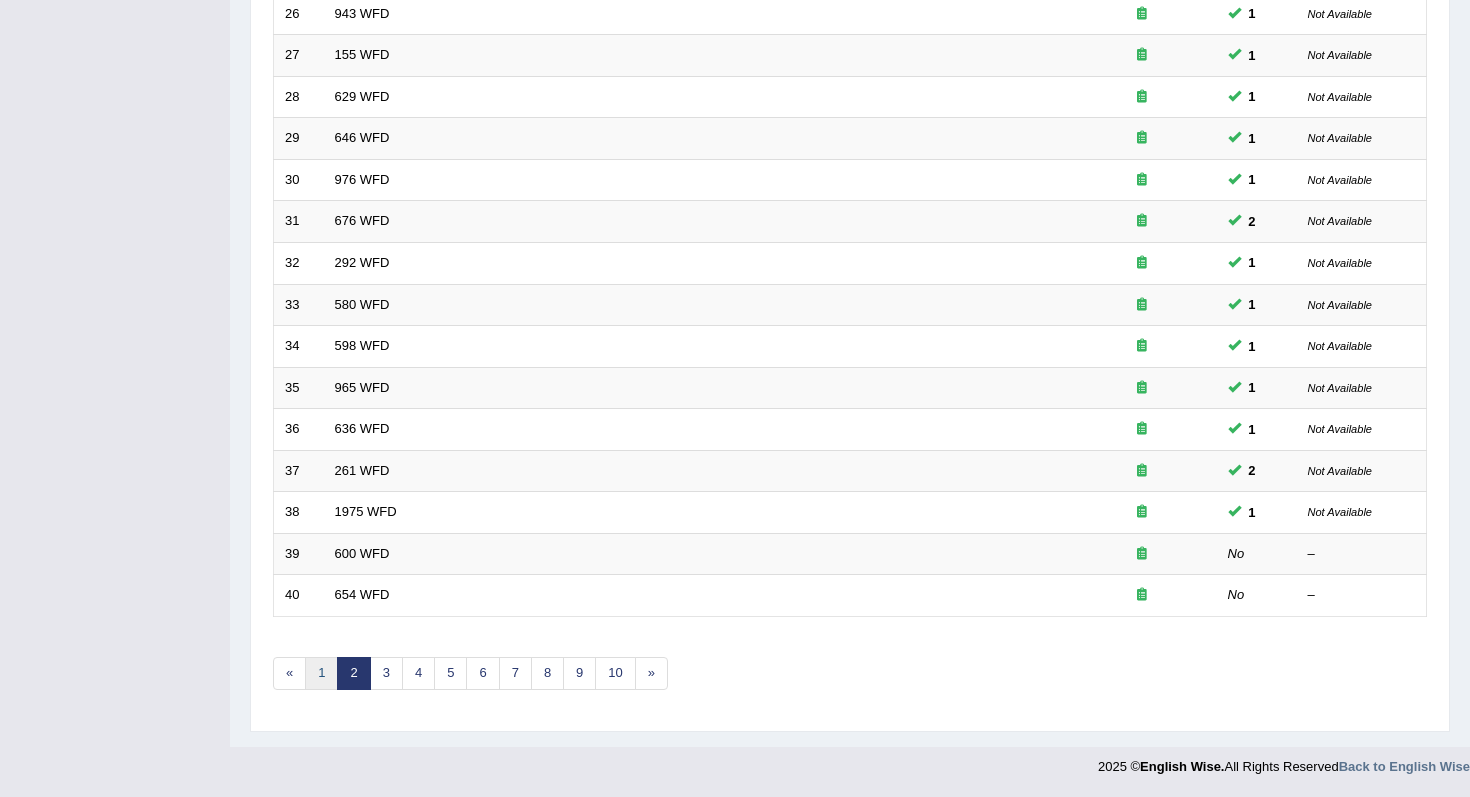 click on "1" at bounding box center [321, 673] 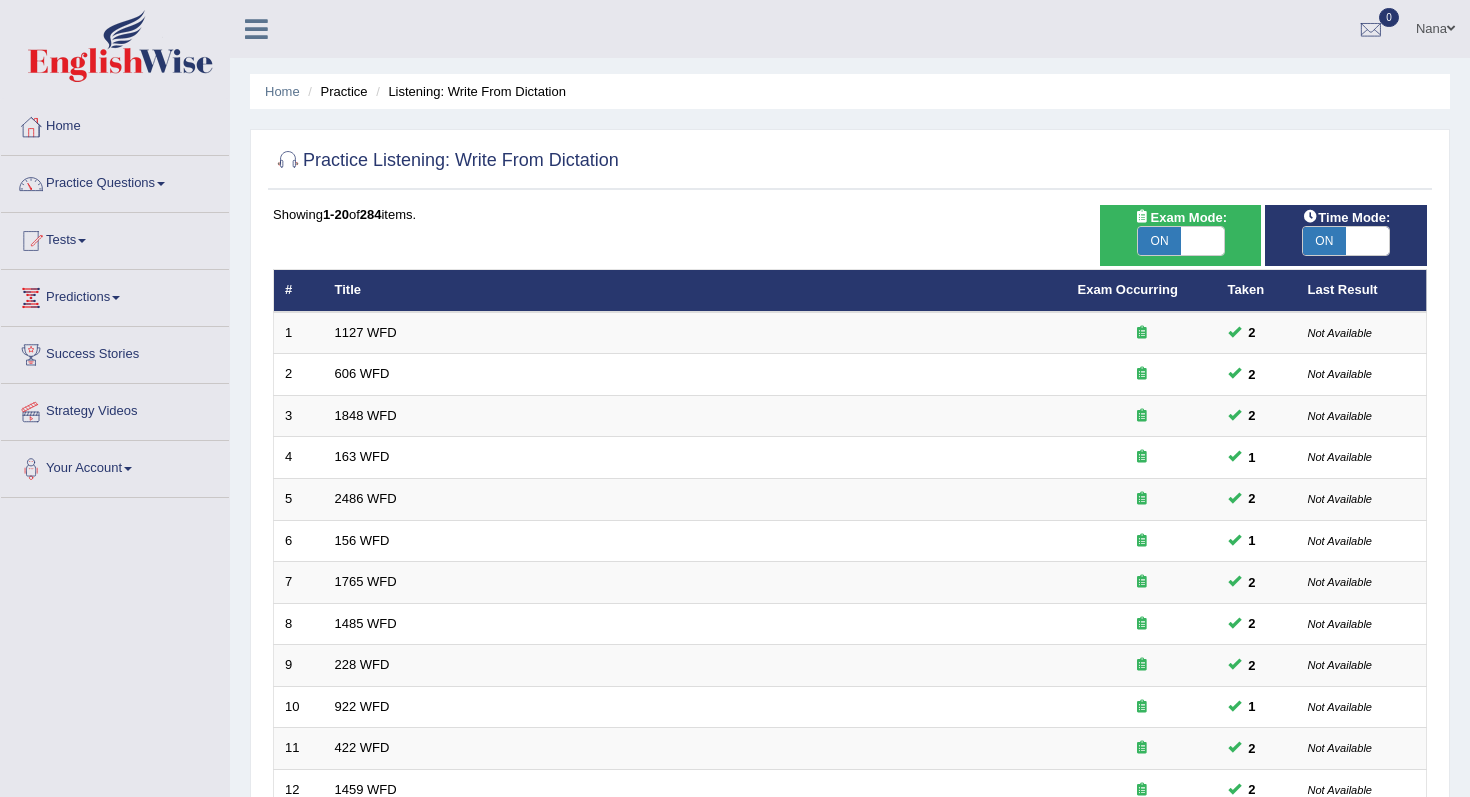 scroll, scrollTop: 0, scrollLeft: 0, axis: both 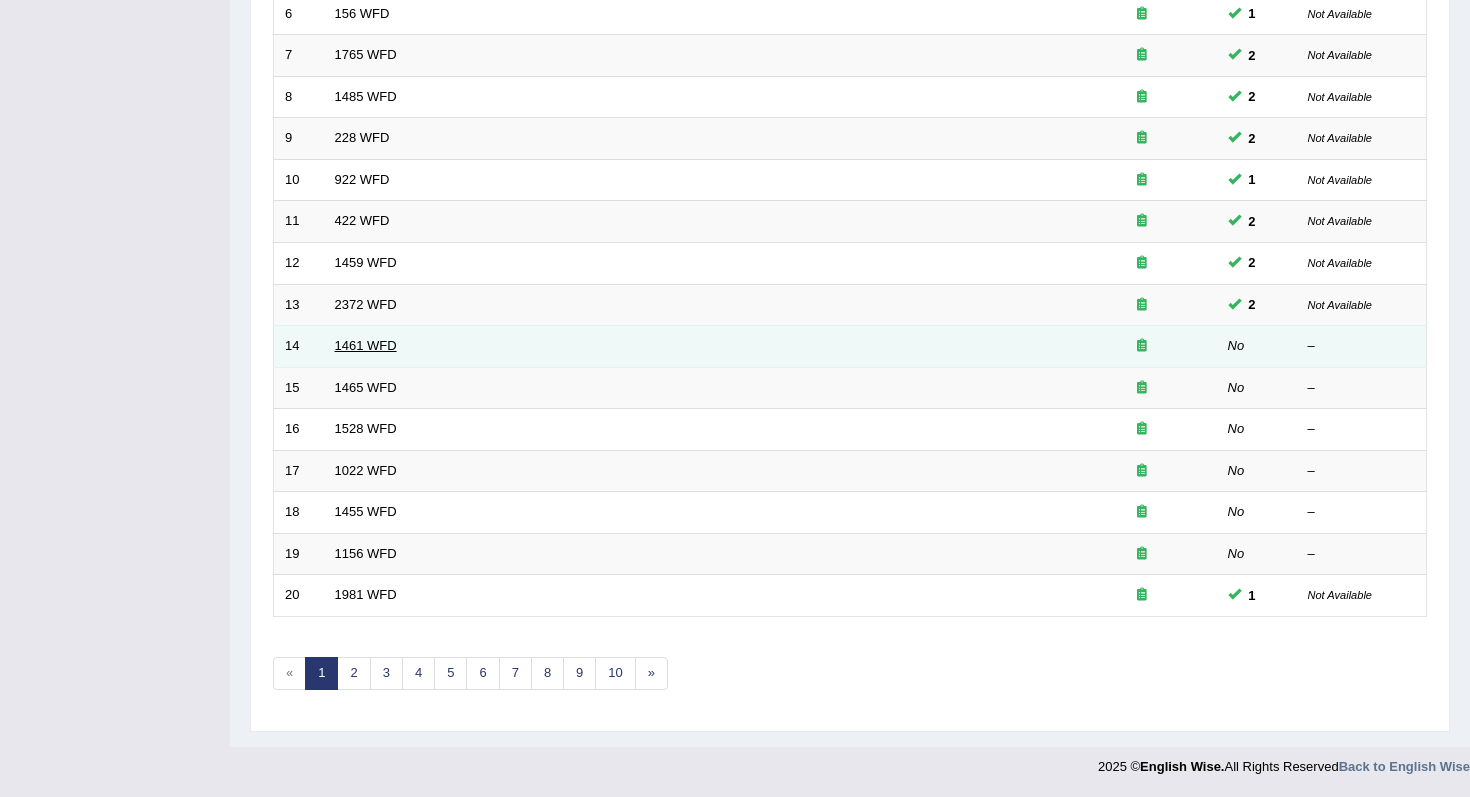click on "1461 WFD" at bounding box center (366, 345) 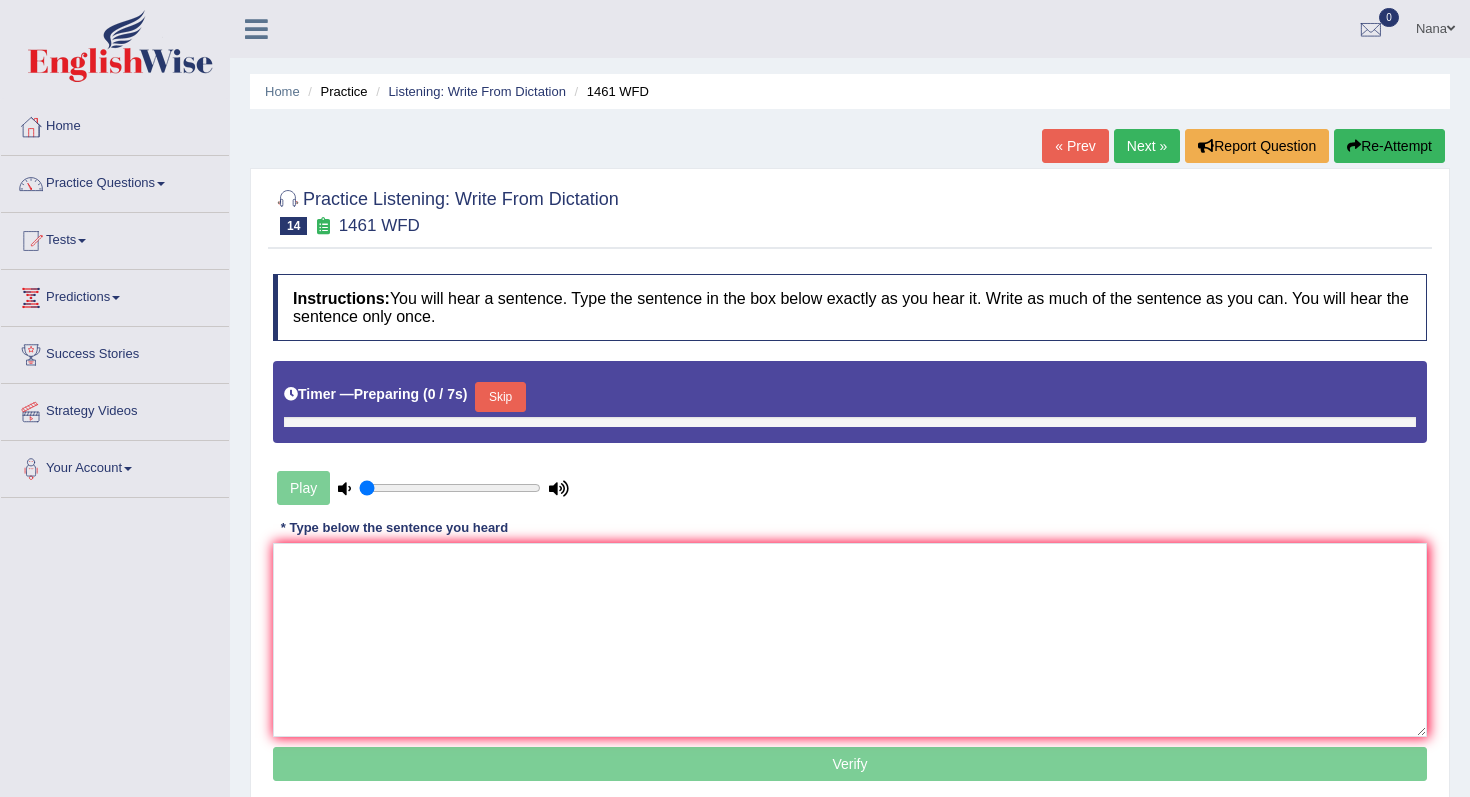scroll, scrollTop: 0, scrollLeft: 0, axis: both 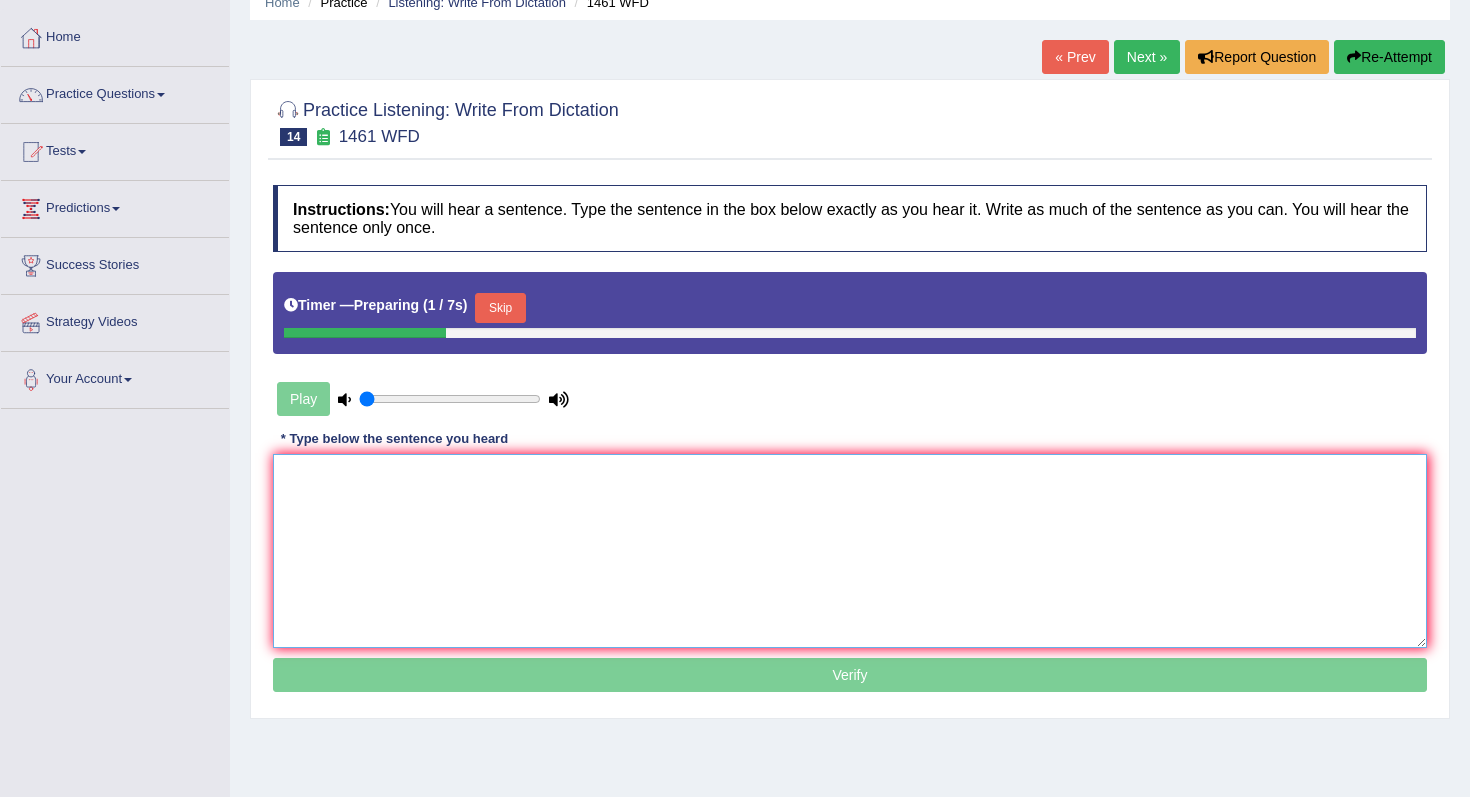 click at bounding box center (850, 551) 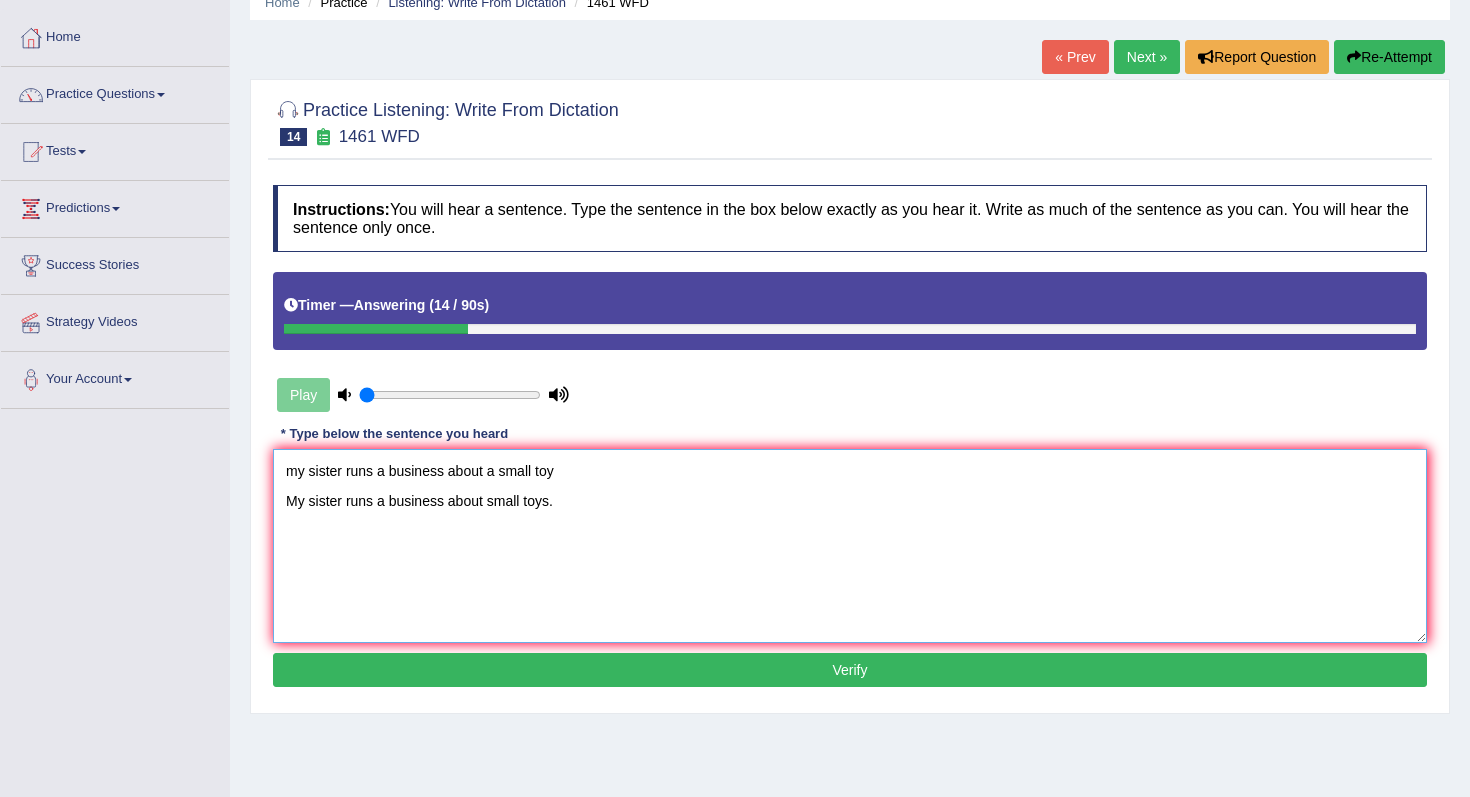 click on "my sister runs a business about a small toy
My sister runs a business about small toys." at bounding box center [850, 546] 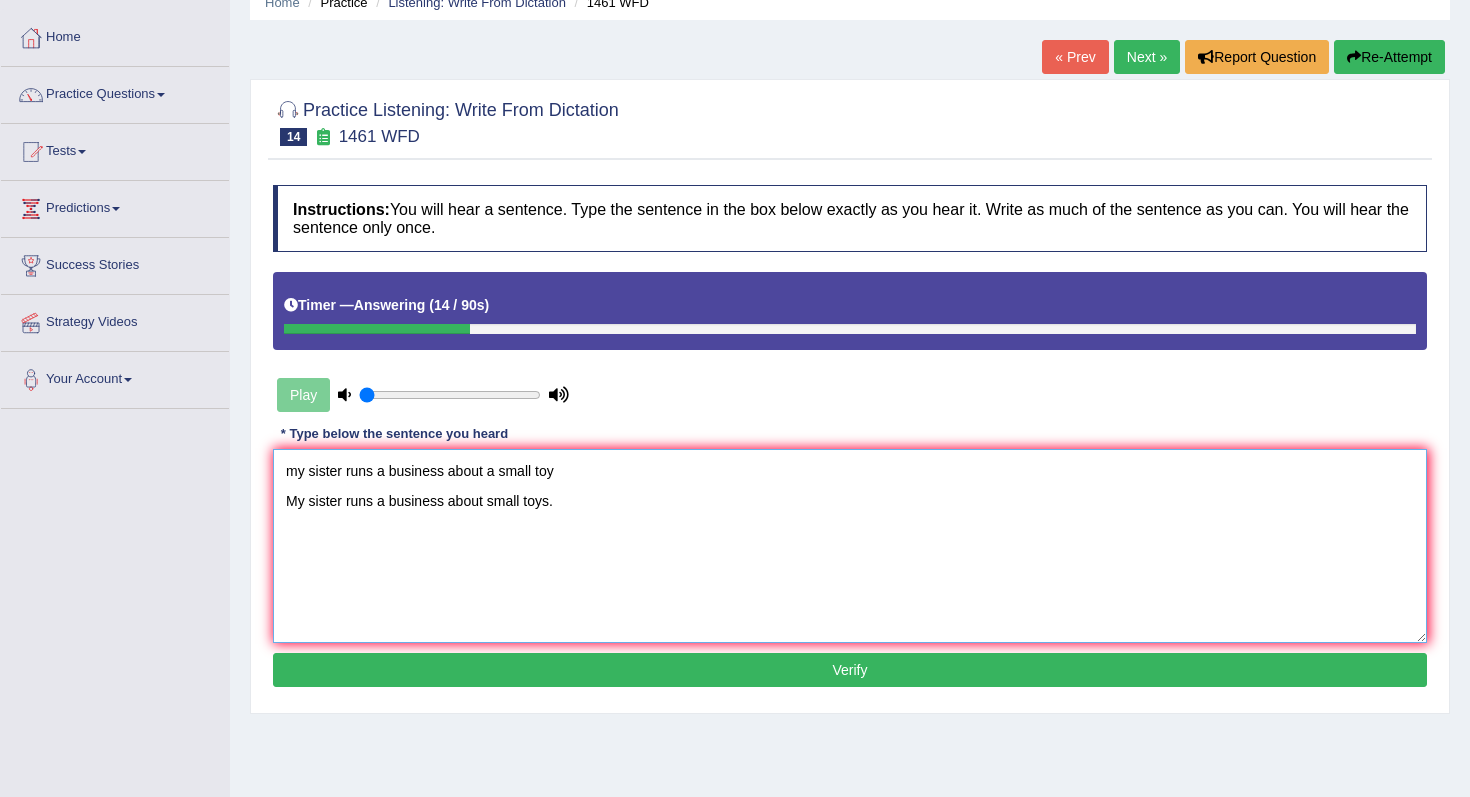 click on "my sister runs a business about a small toy
My sister runs a business about small toys." at bounding box center (850, 546) 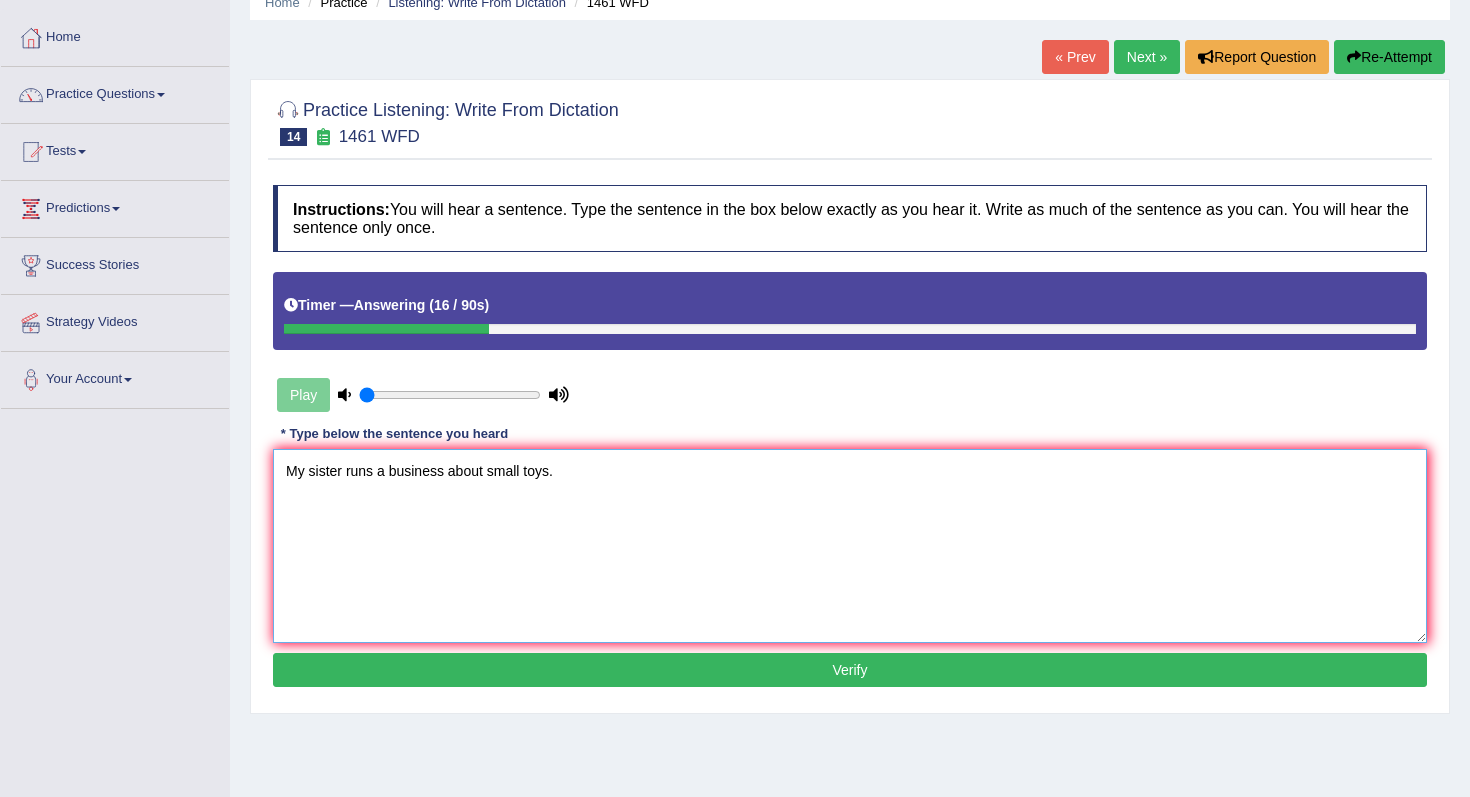 click on "My sister runs a business about small toys." at bounding box center (850, 546) 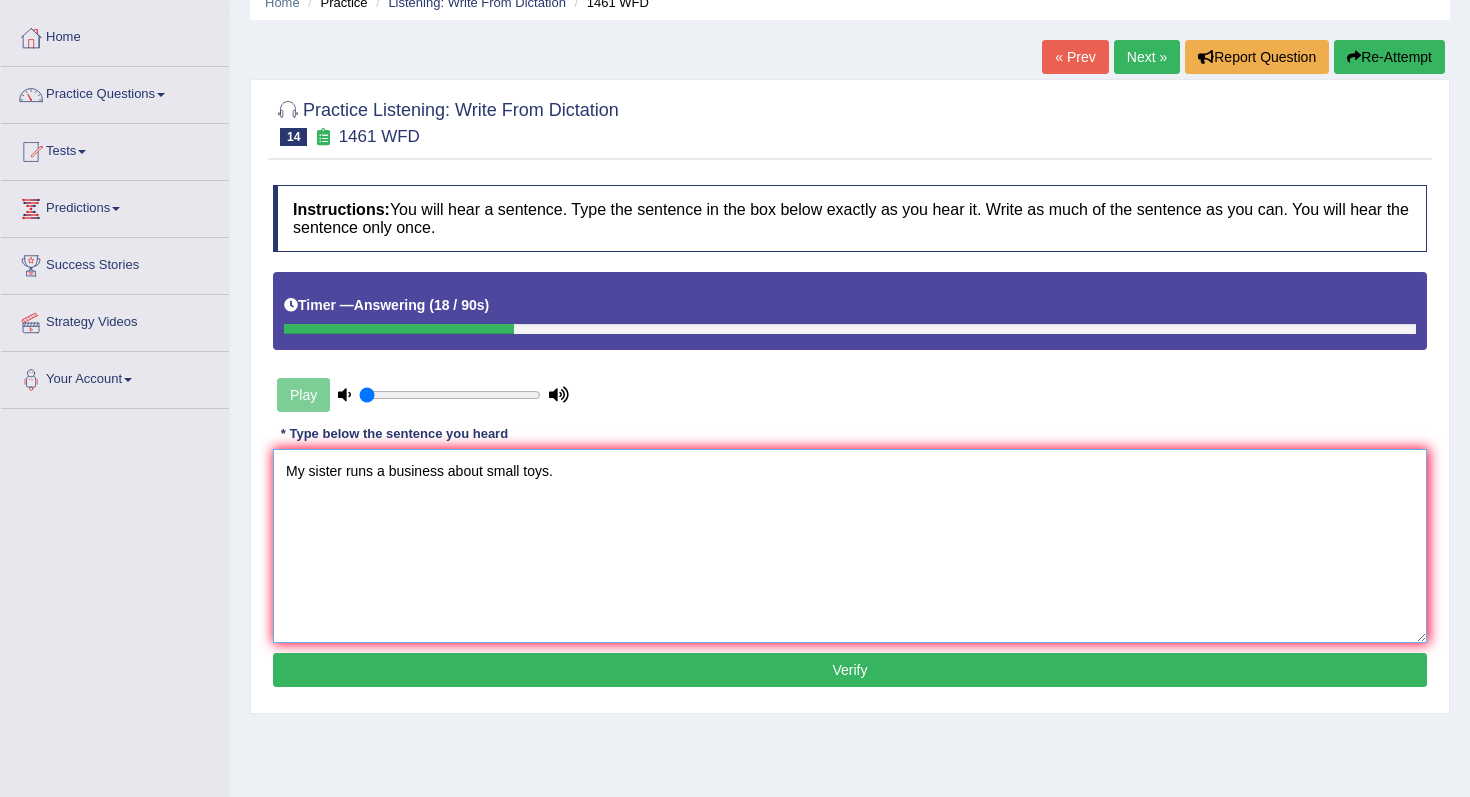 type on "My sister runs a business about small toys." 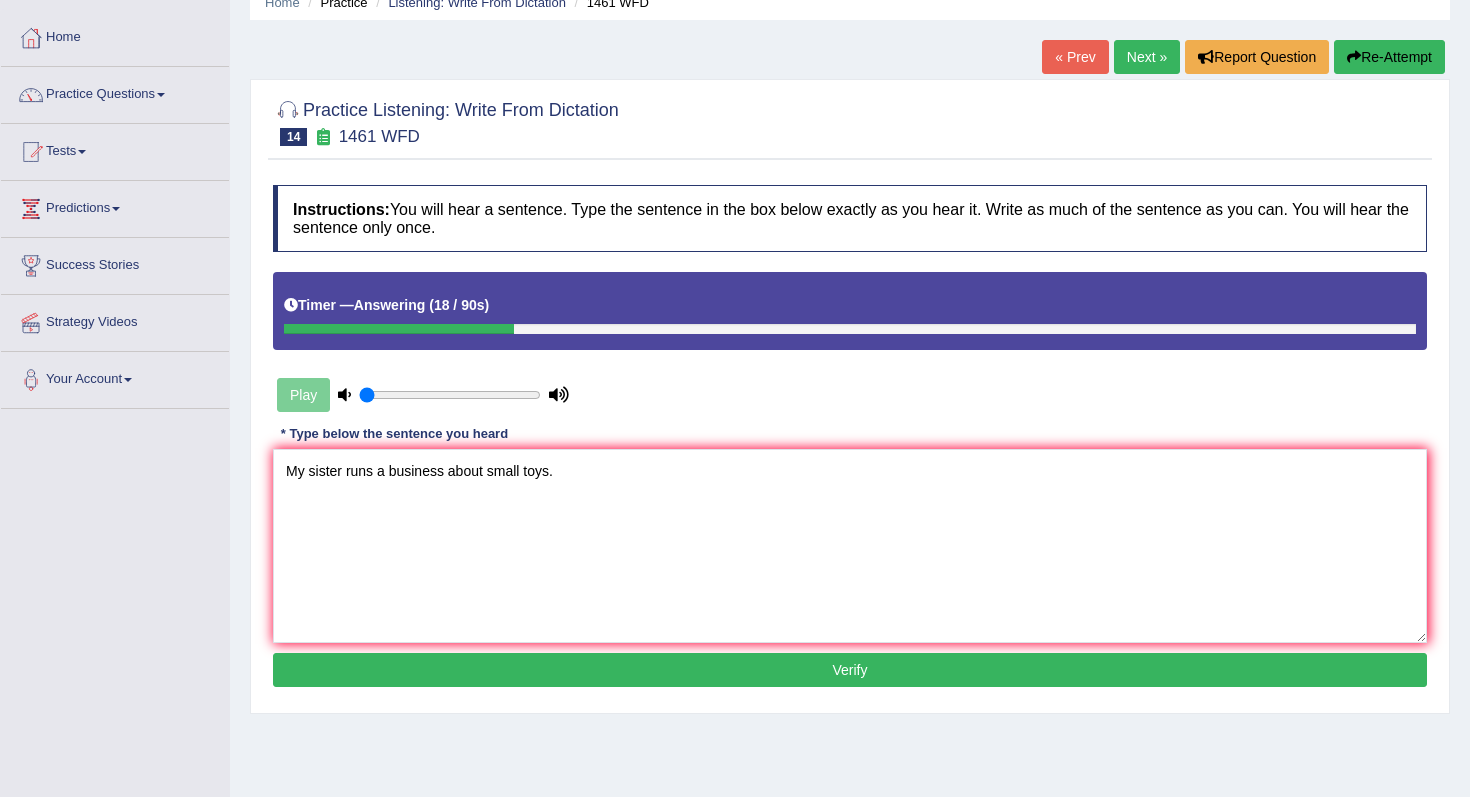 click on "Verify" at bounding box center (850, 670) 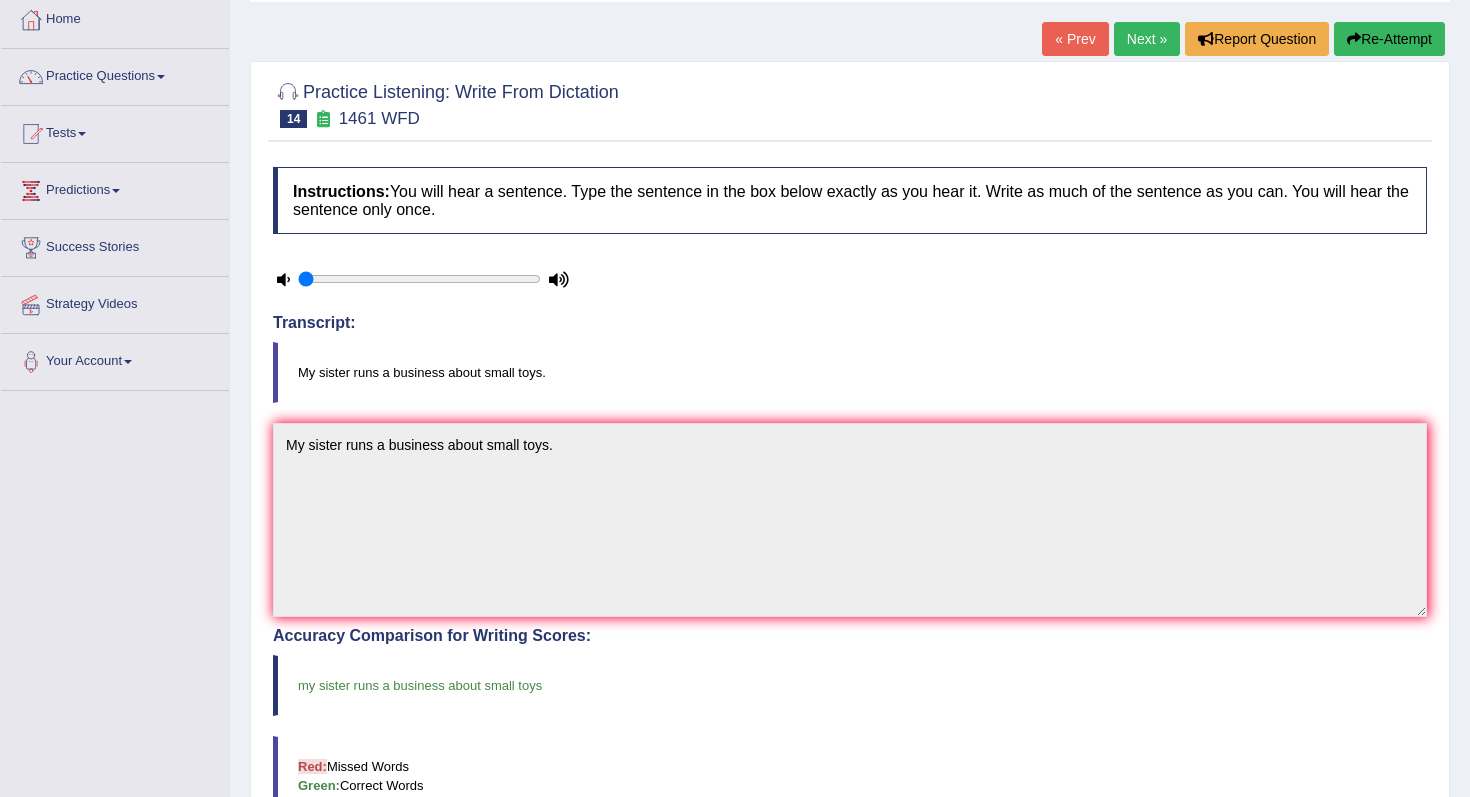 scroll, scrollTop: 91, scrollLeft: 0, axis: vertical 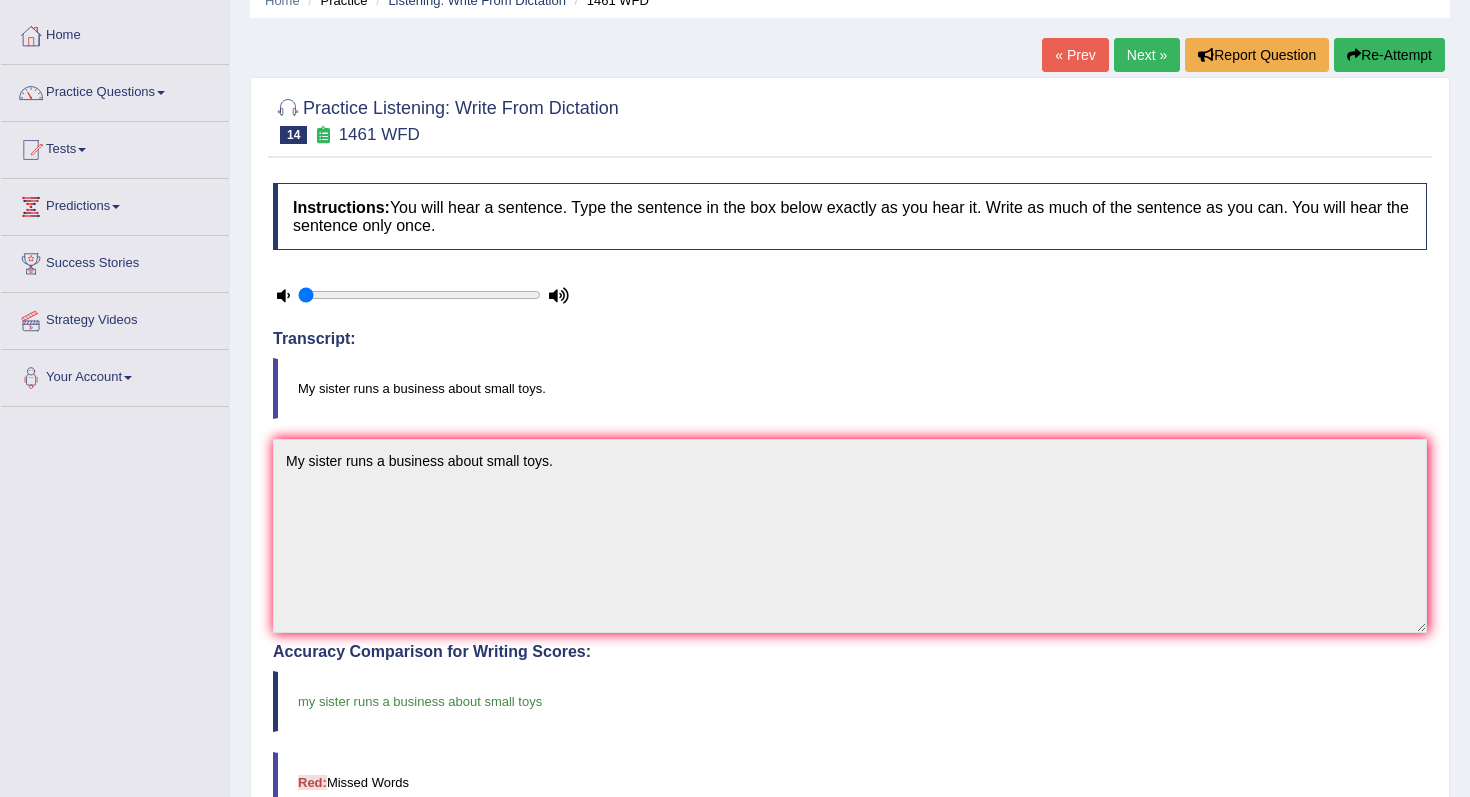 click on "Next »" at bounding box center (1147, 55) 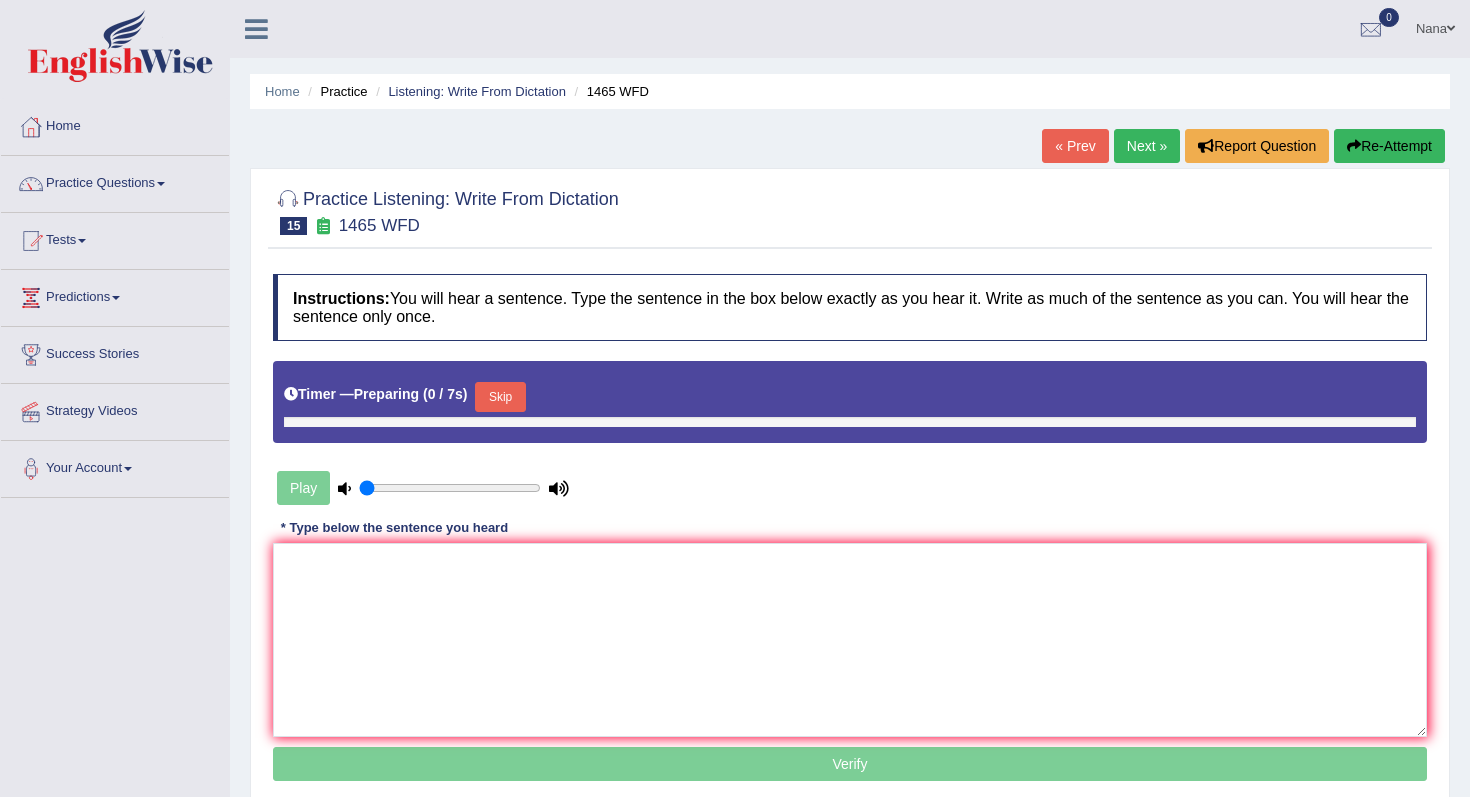 scroll, scrollTop: 0, scrollLeft: 0, axis: both 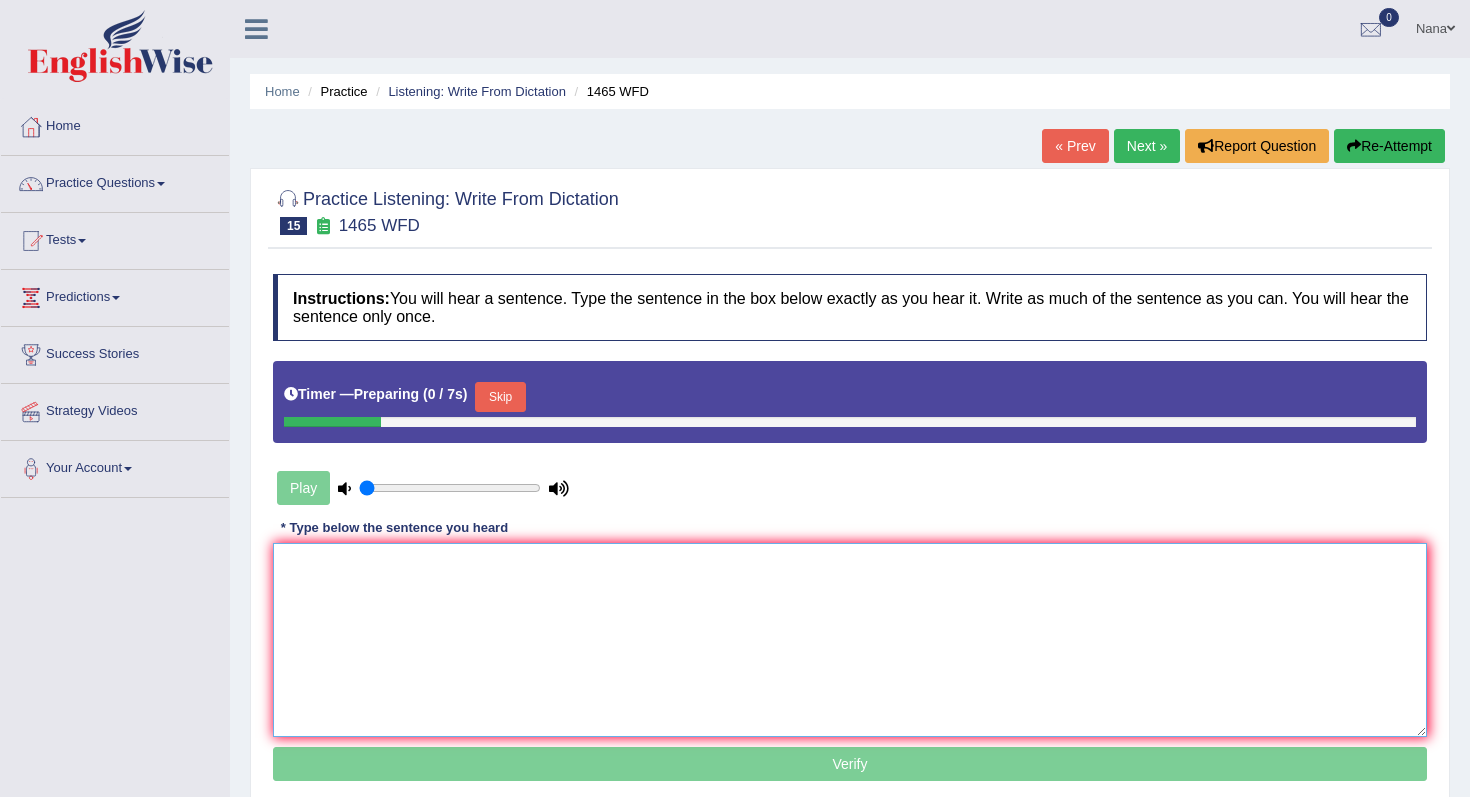 click at bounding box center (850, 640) 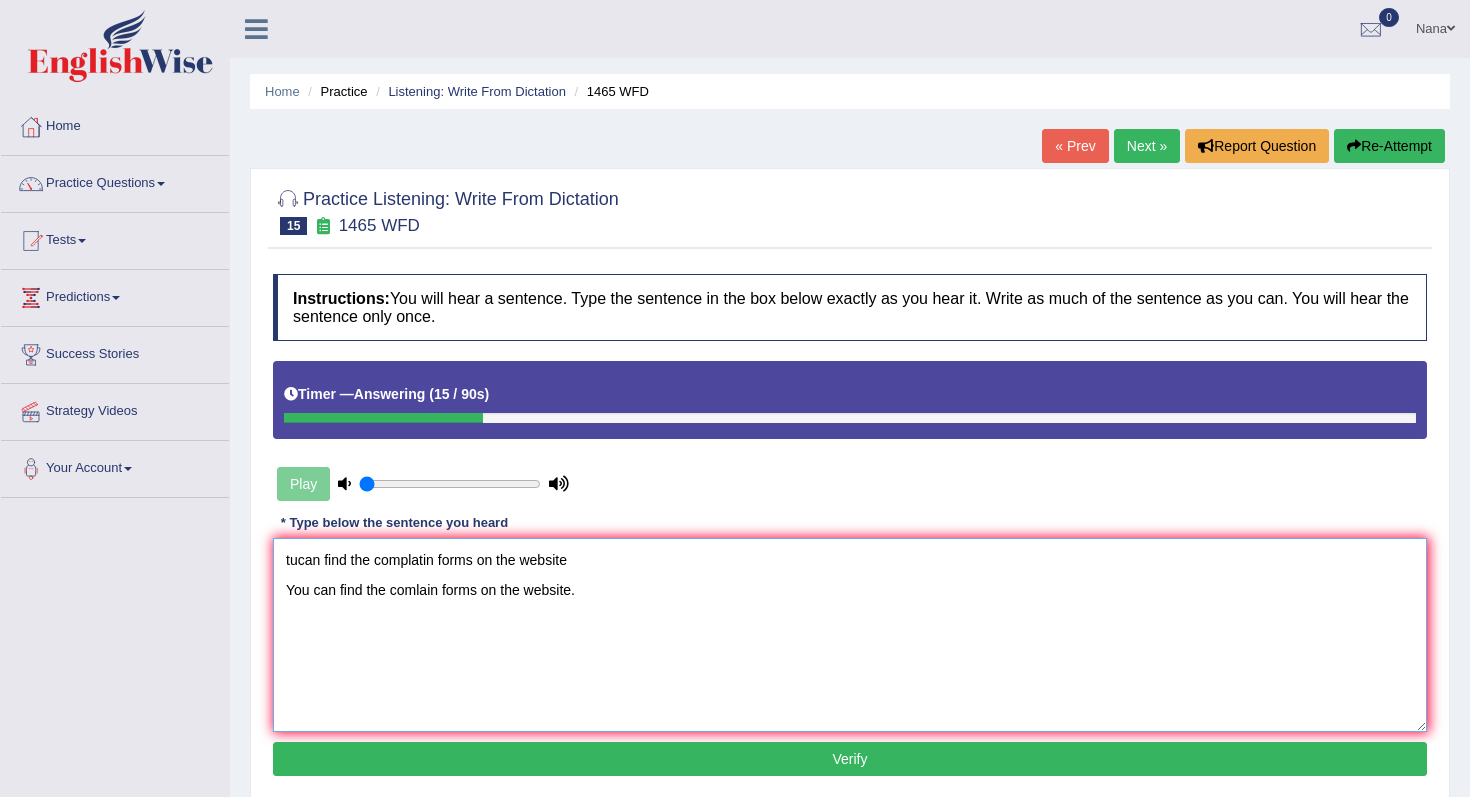 click on "tucan find the complatin forms on the website
You can find the comlain forms on the website." at bounding box center (850, 635) 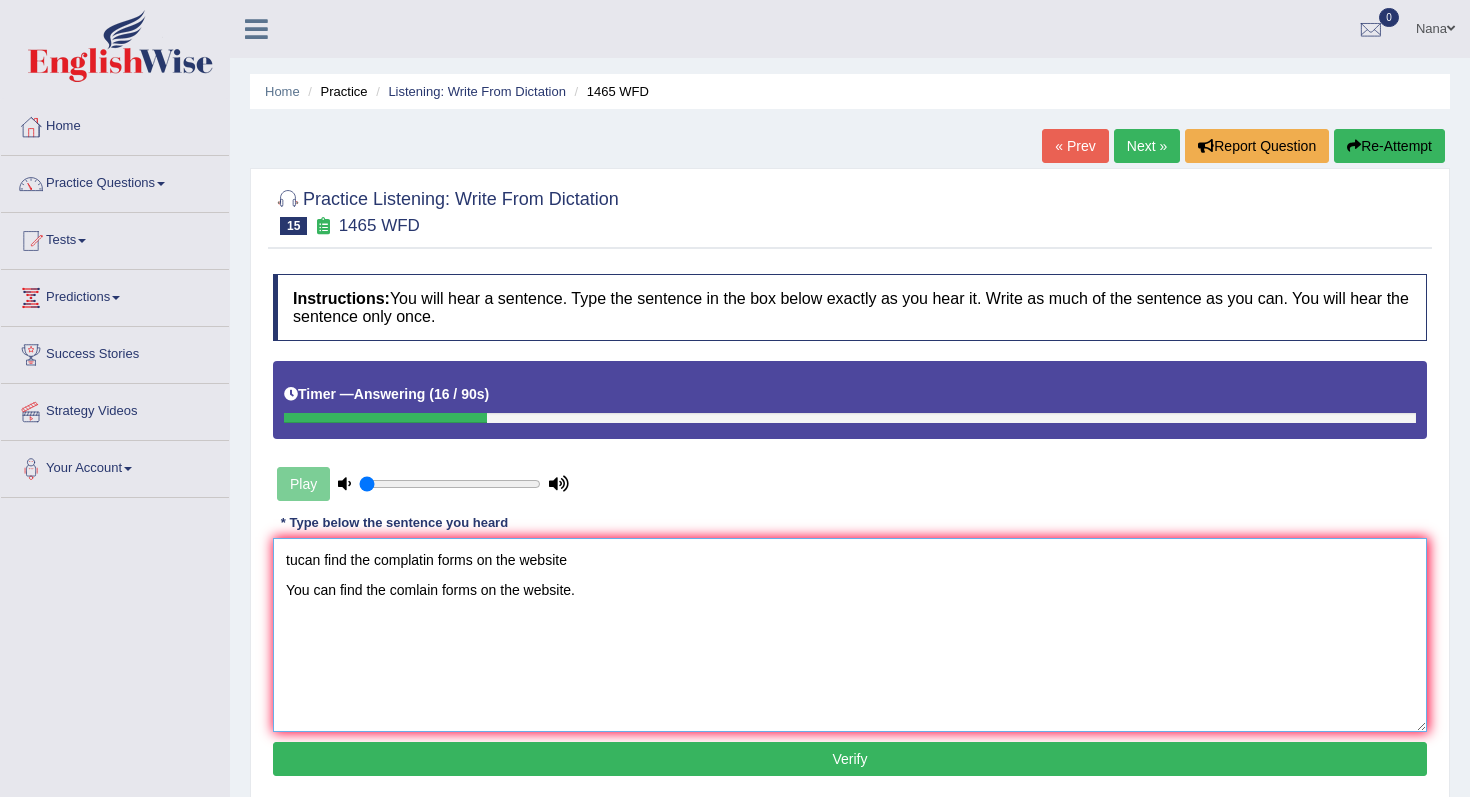 click on "tucan find the complatin forms on the website
You can find the comlain forms on the website." at bounding box center [850, 635] 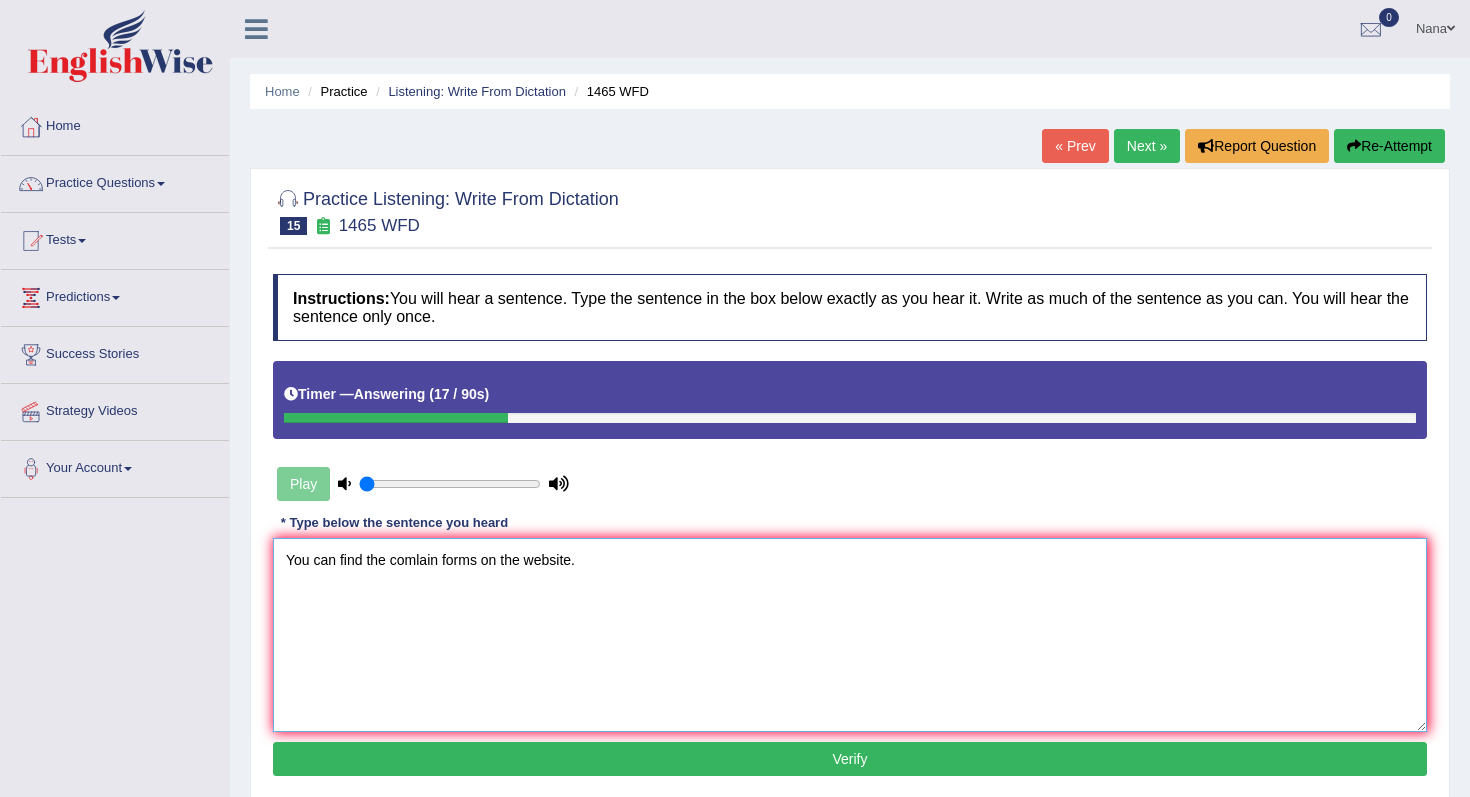 click on "You can find the comlain forms on the website." at bounding box center (850, 635) 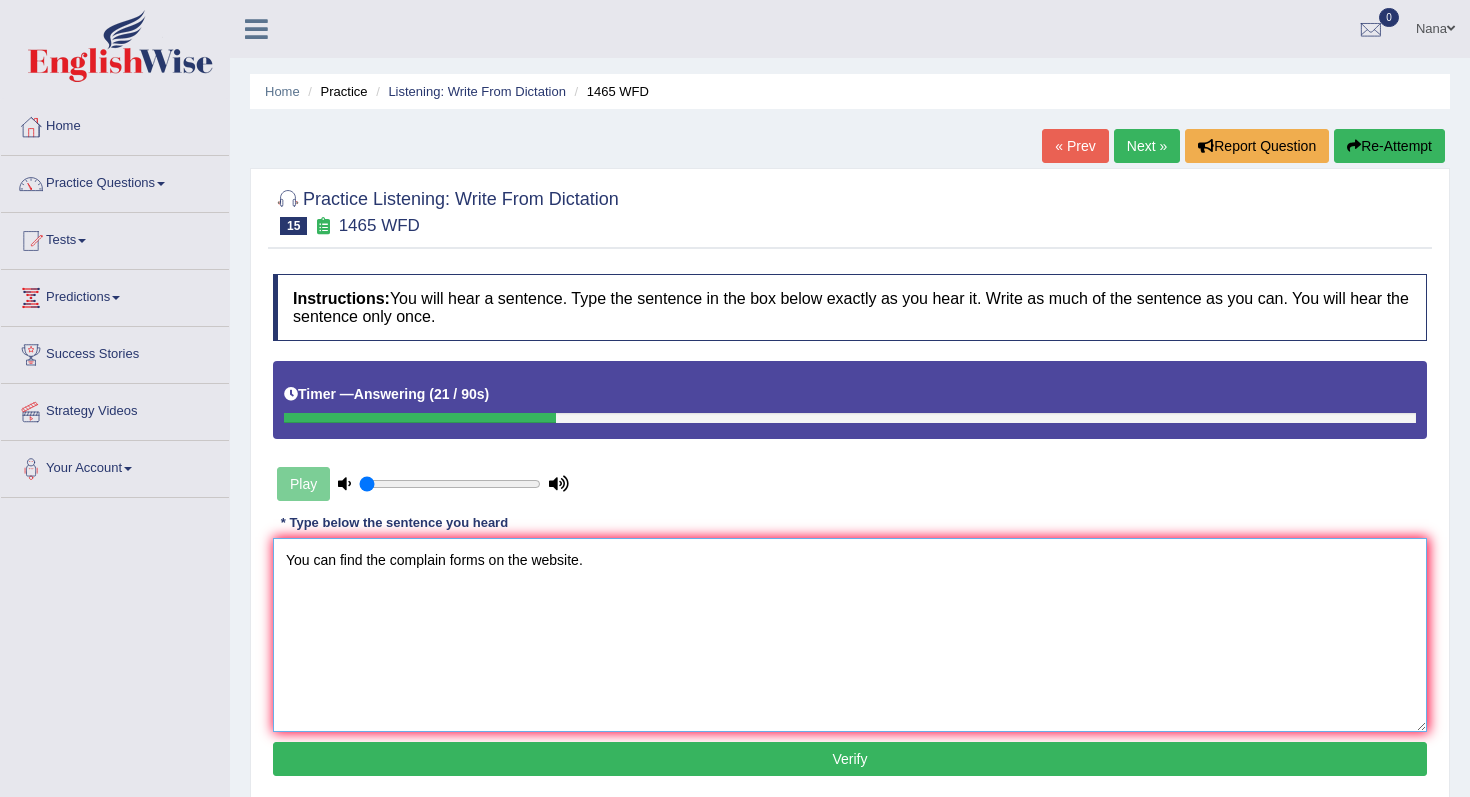 click on "You can find the complain forms on the website." at bounding box center [850, 635] 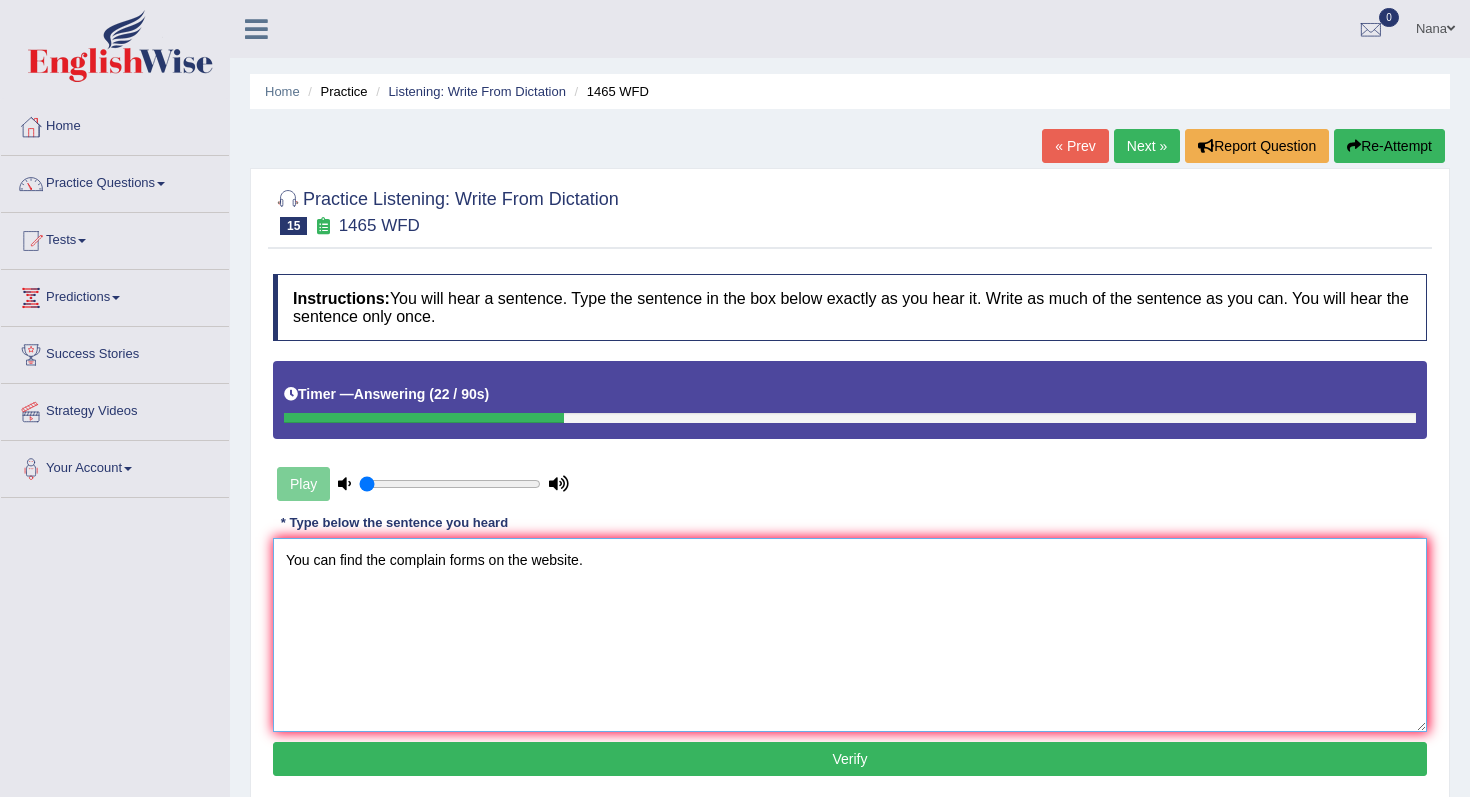 type on "You can find the complain forms on the website." 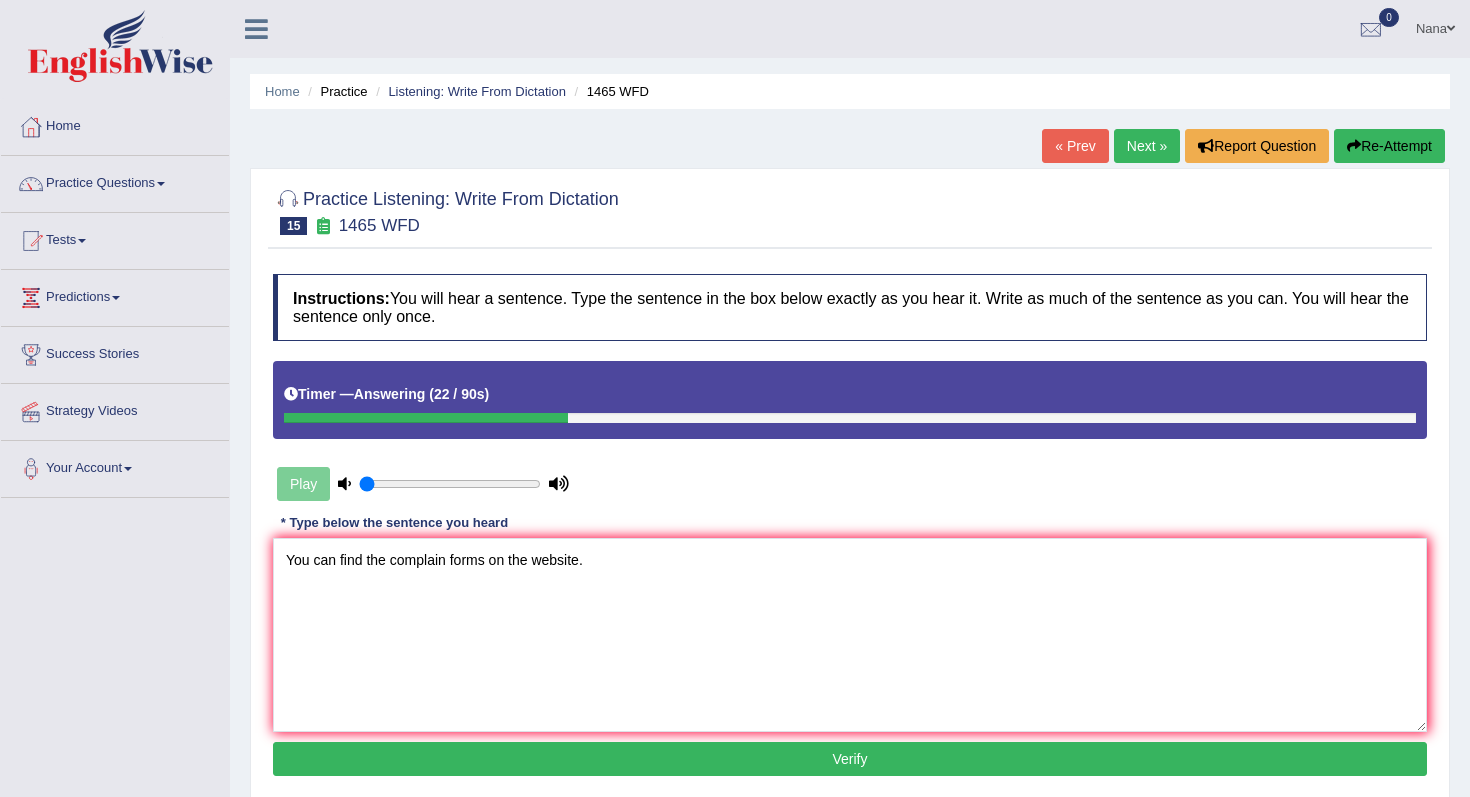 click on "Verify" at bounding box center (850, 759) 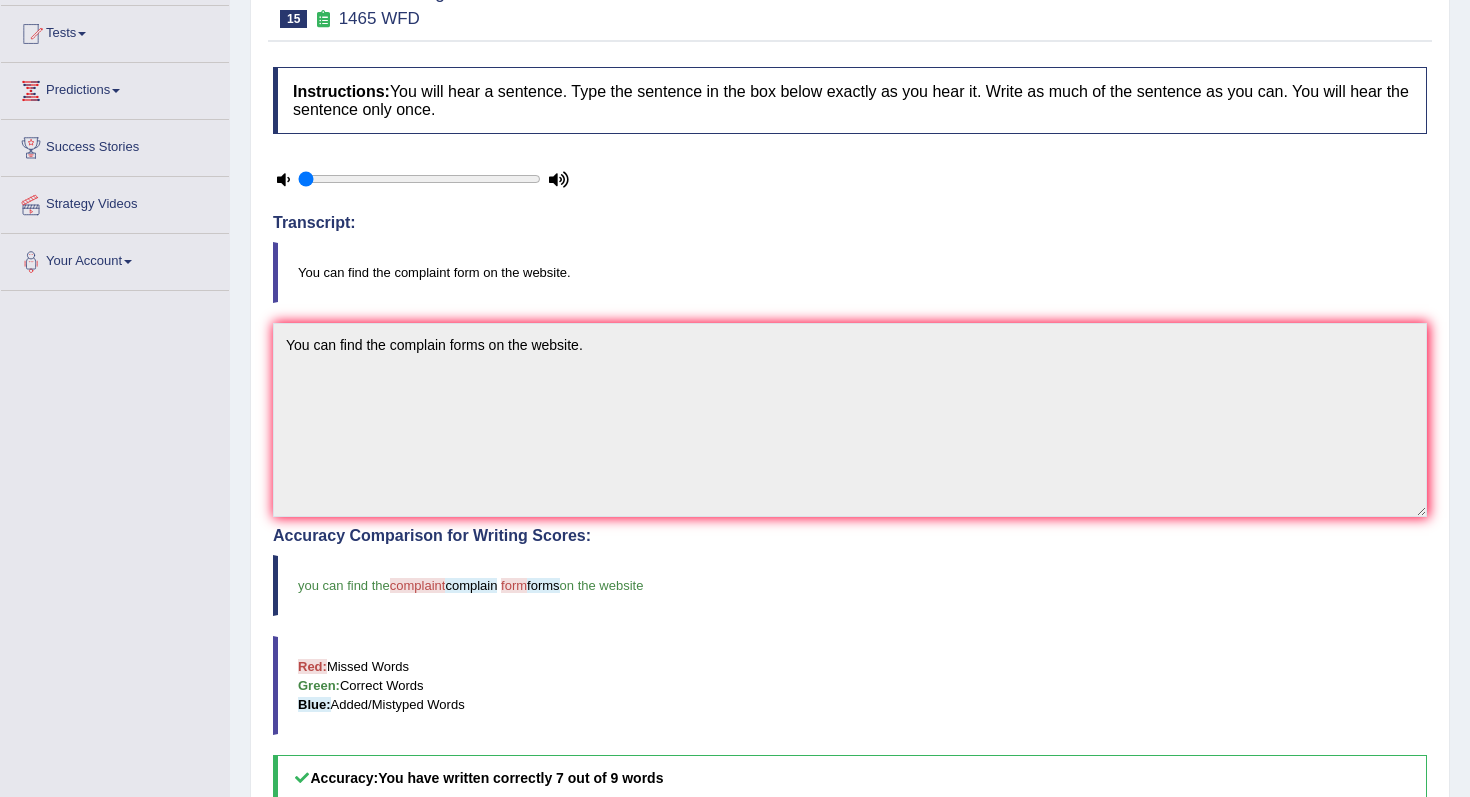 scroll, scrollTop: 0, scrollLeft: 0, axis: both 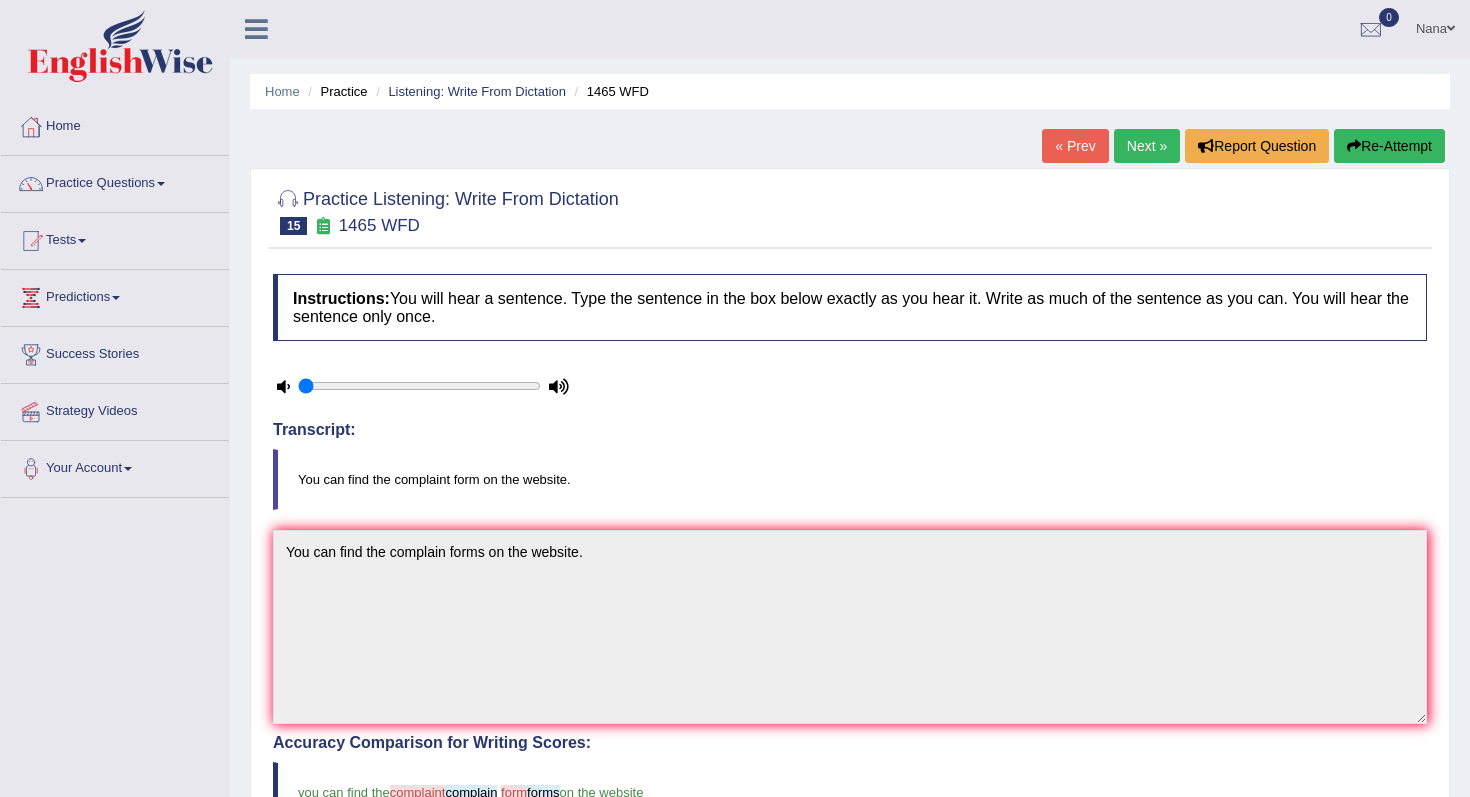 click on "Next »" at bounding box center [1147, 146] 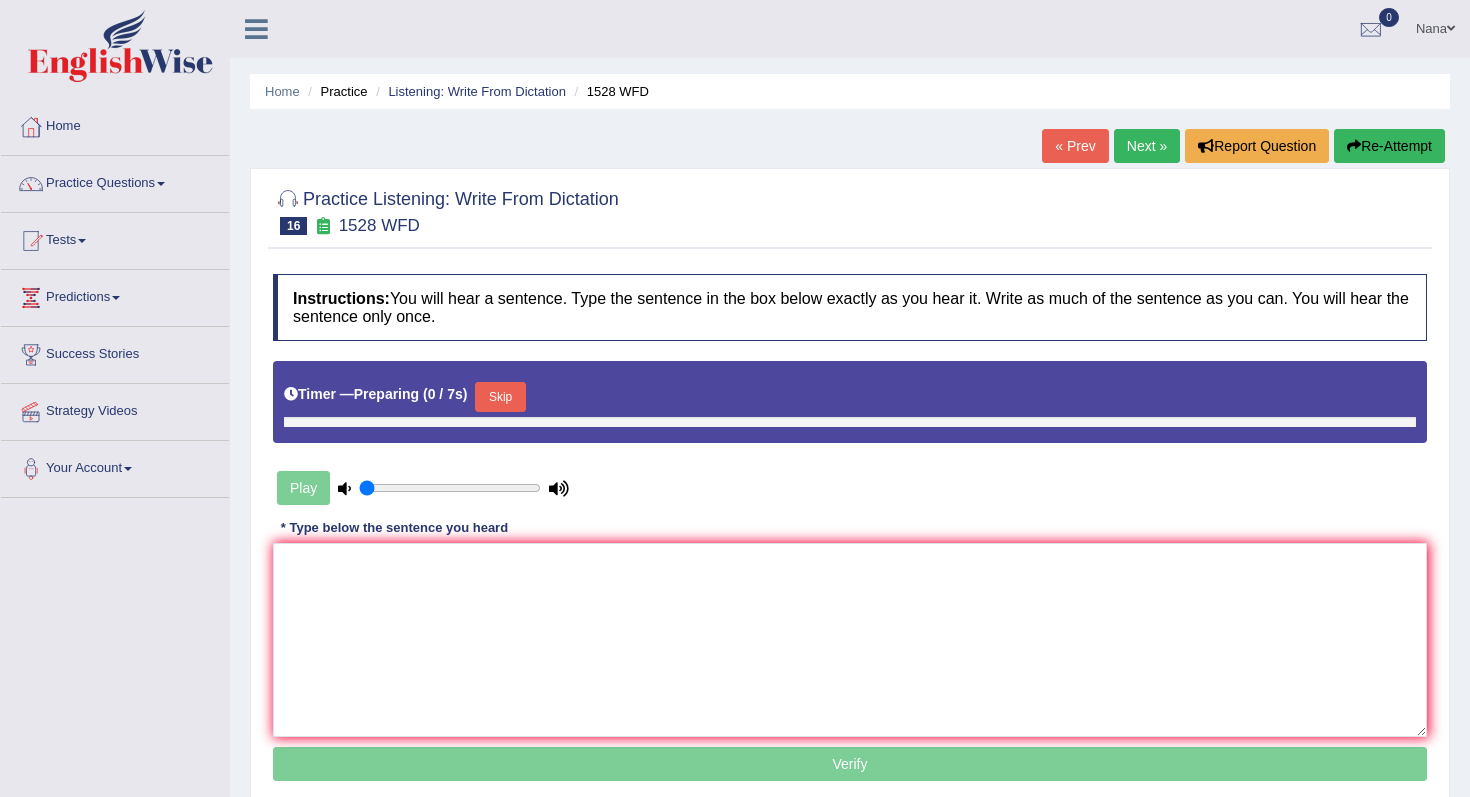 scroll, scrollTop: 0, scrollLeft: 0, axis: both 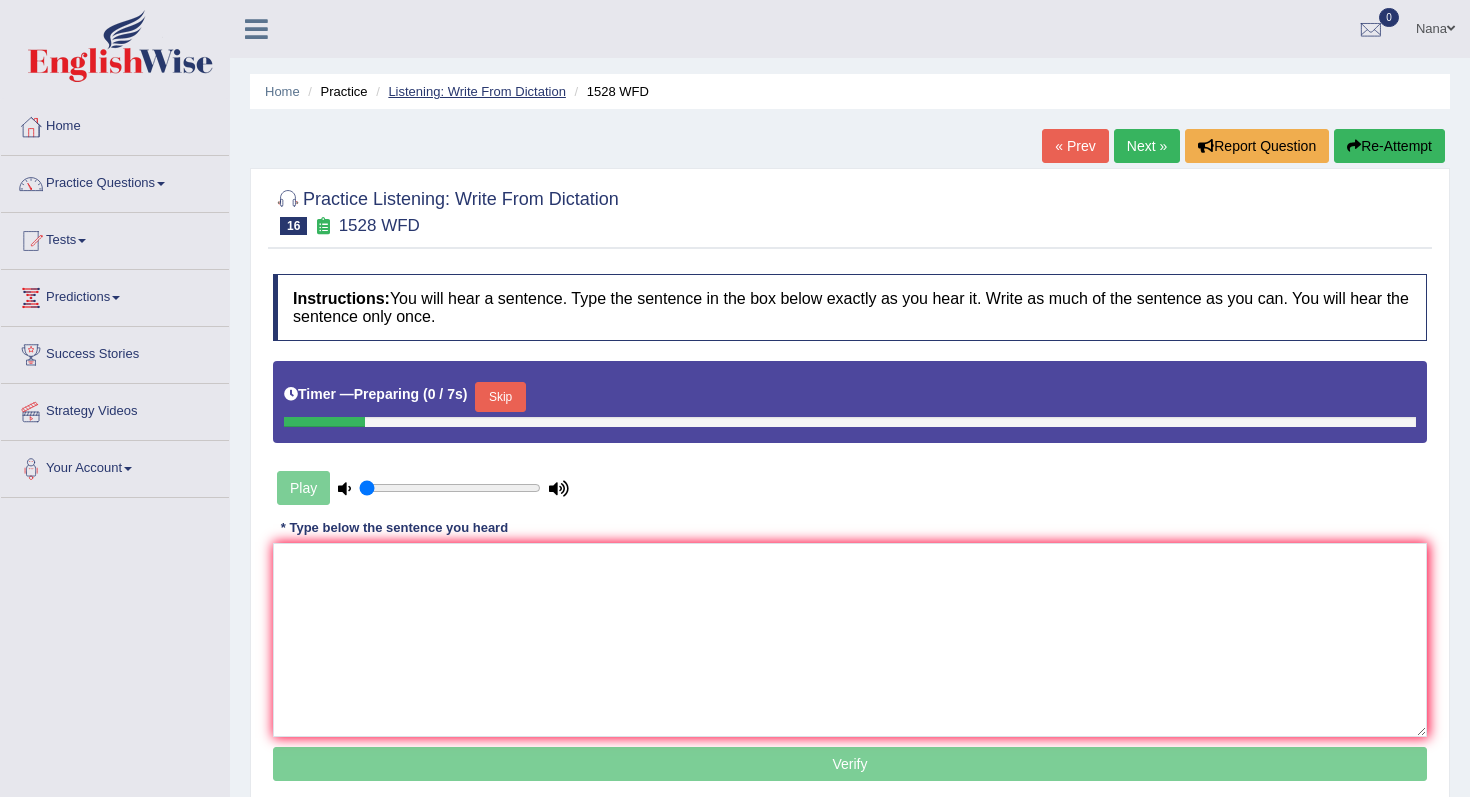 click on "Listening: Write From Dictation" at bounding box center [477, 91] 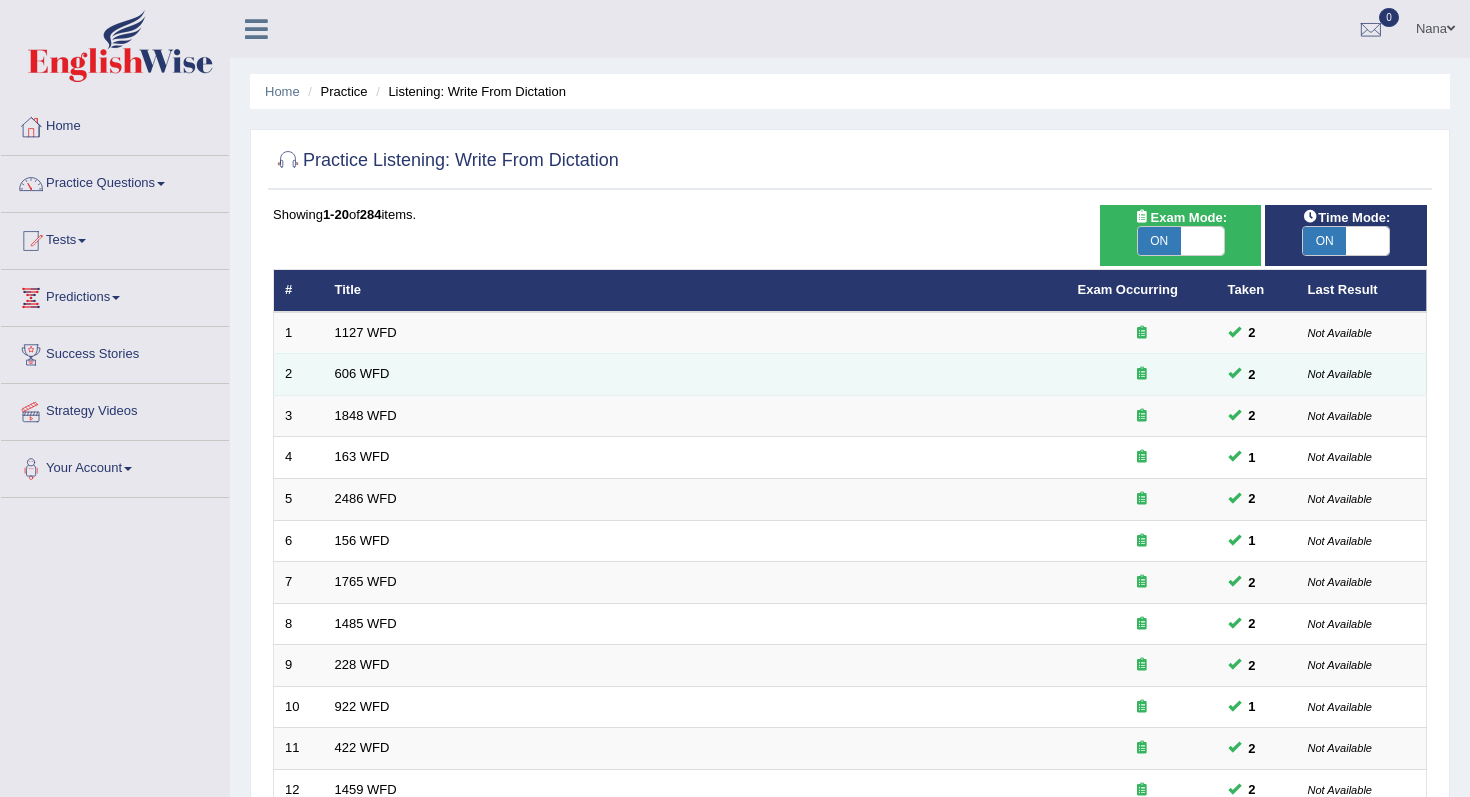 scroll, scrollTop: 0, scrollLeft: 0, axis: both 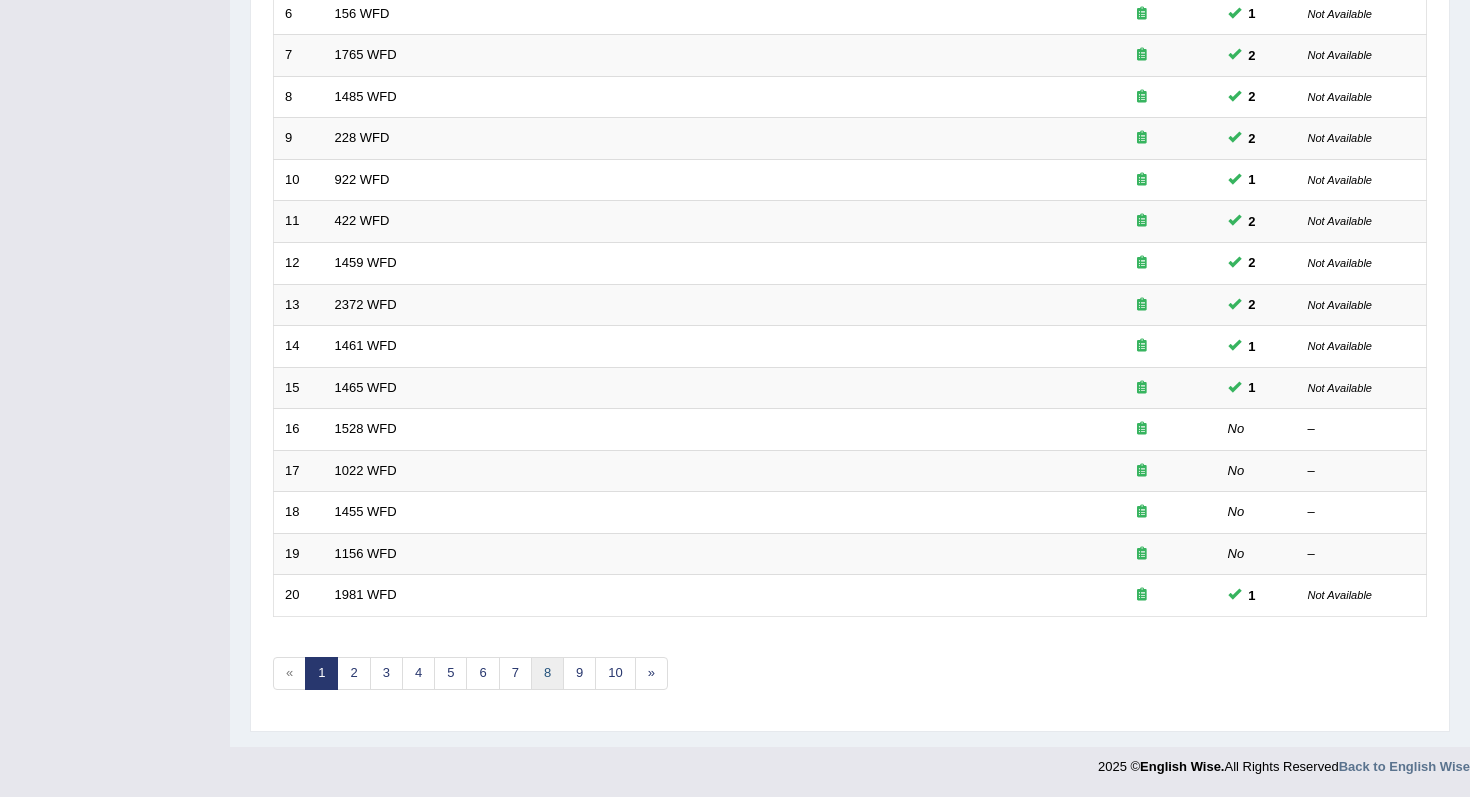 click on "8" at bounding box center (547, 673) 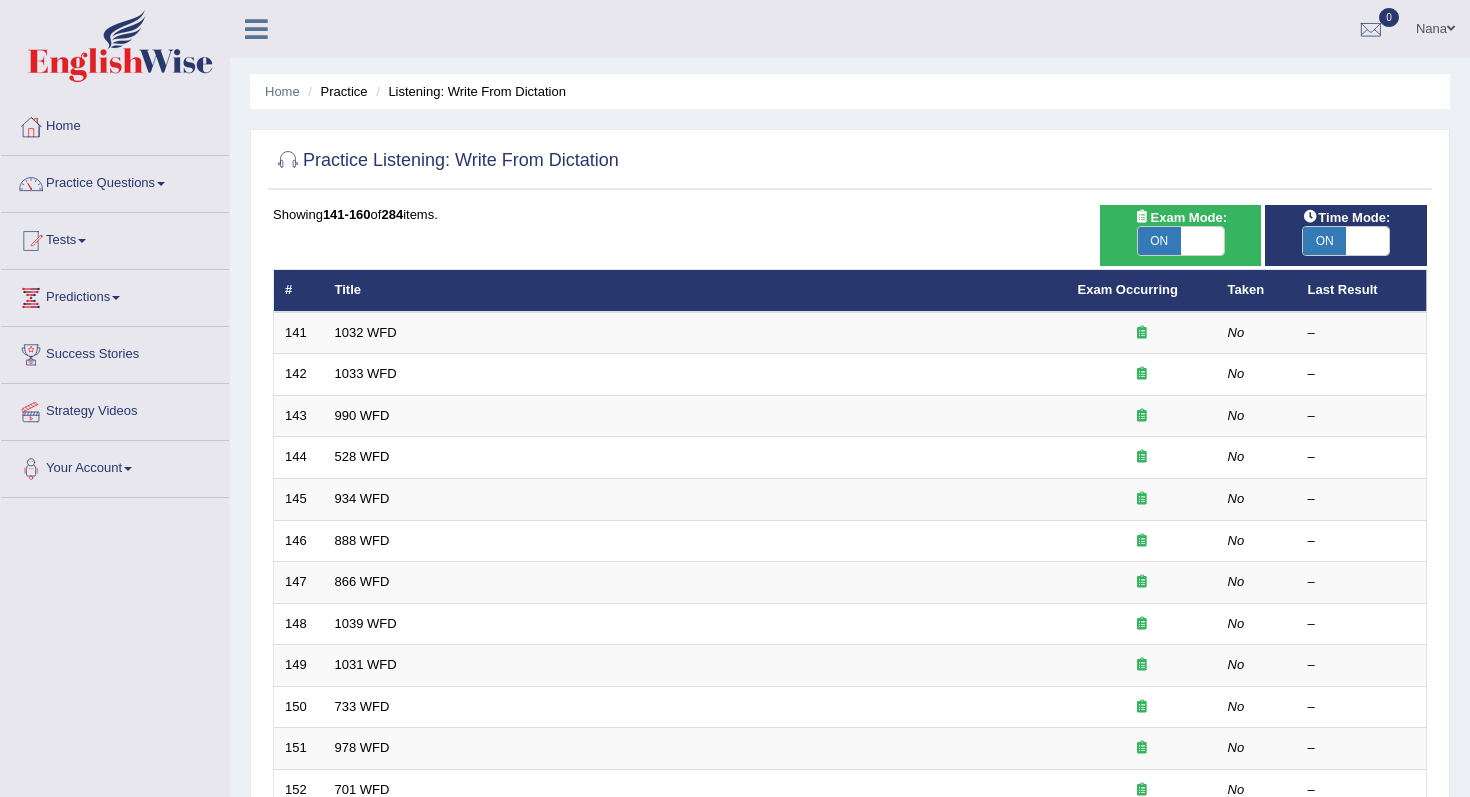 scroll, scrollTop: 0, scrollLeft: 0, axis: both 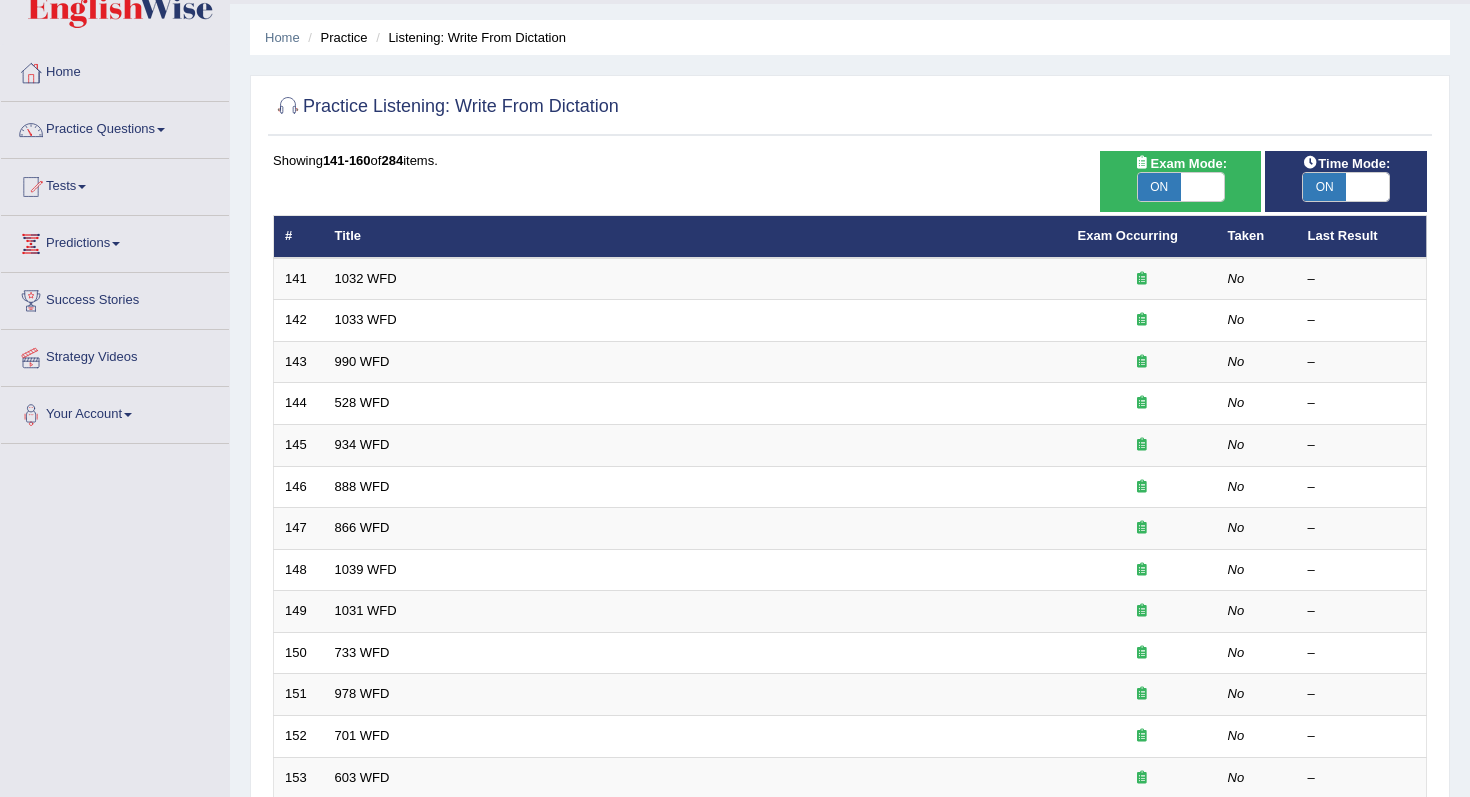click on "ON" at bounding box center [1159, 187] 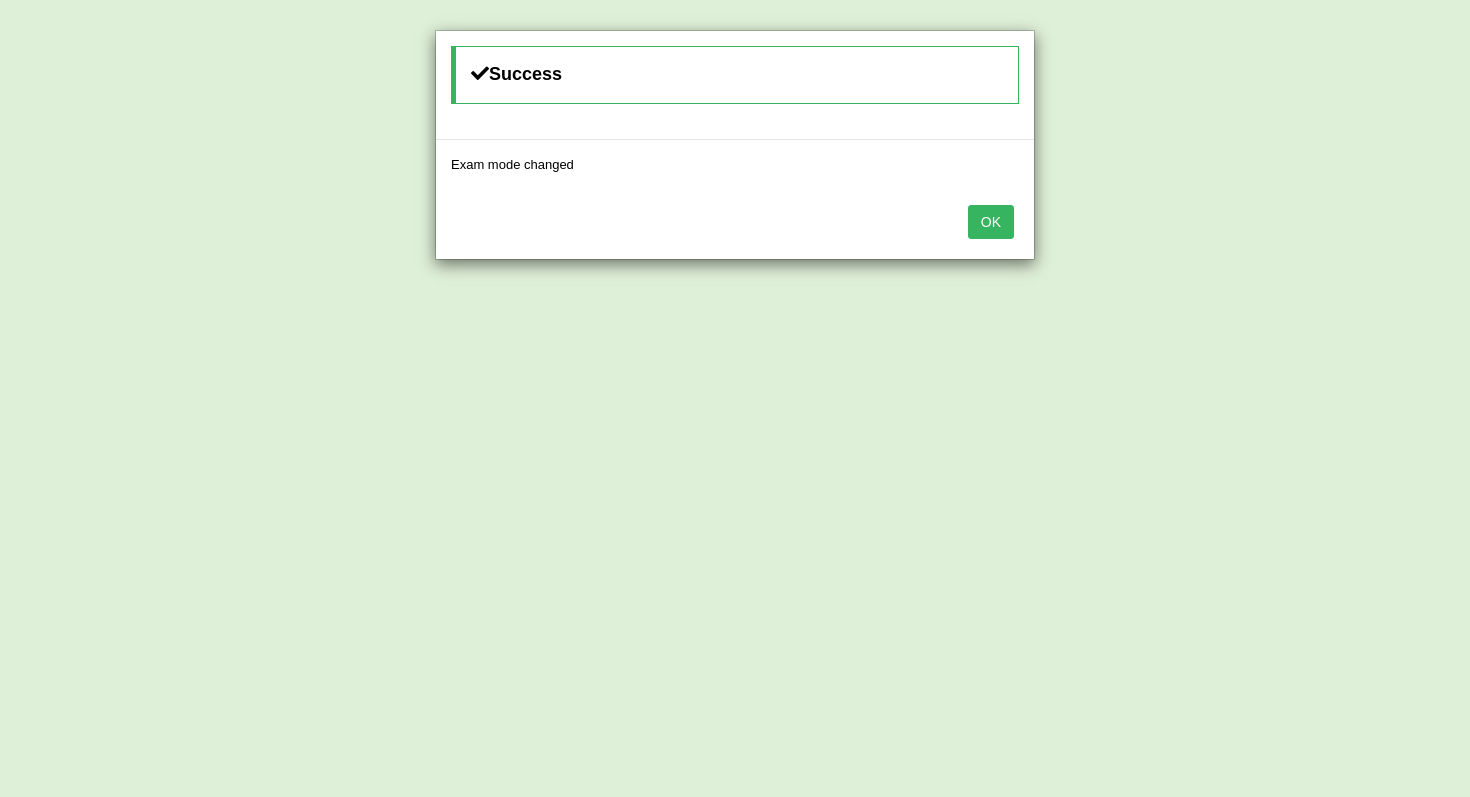 click on "OK" at bounding box center [991, 222] 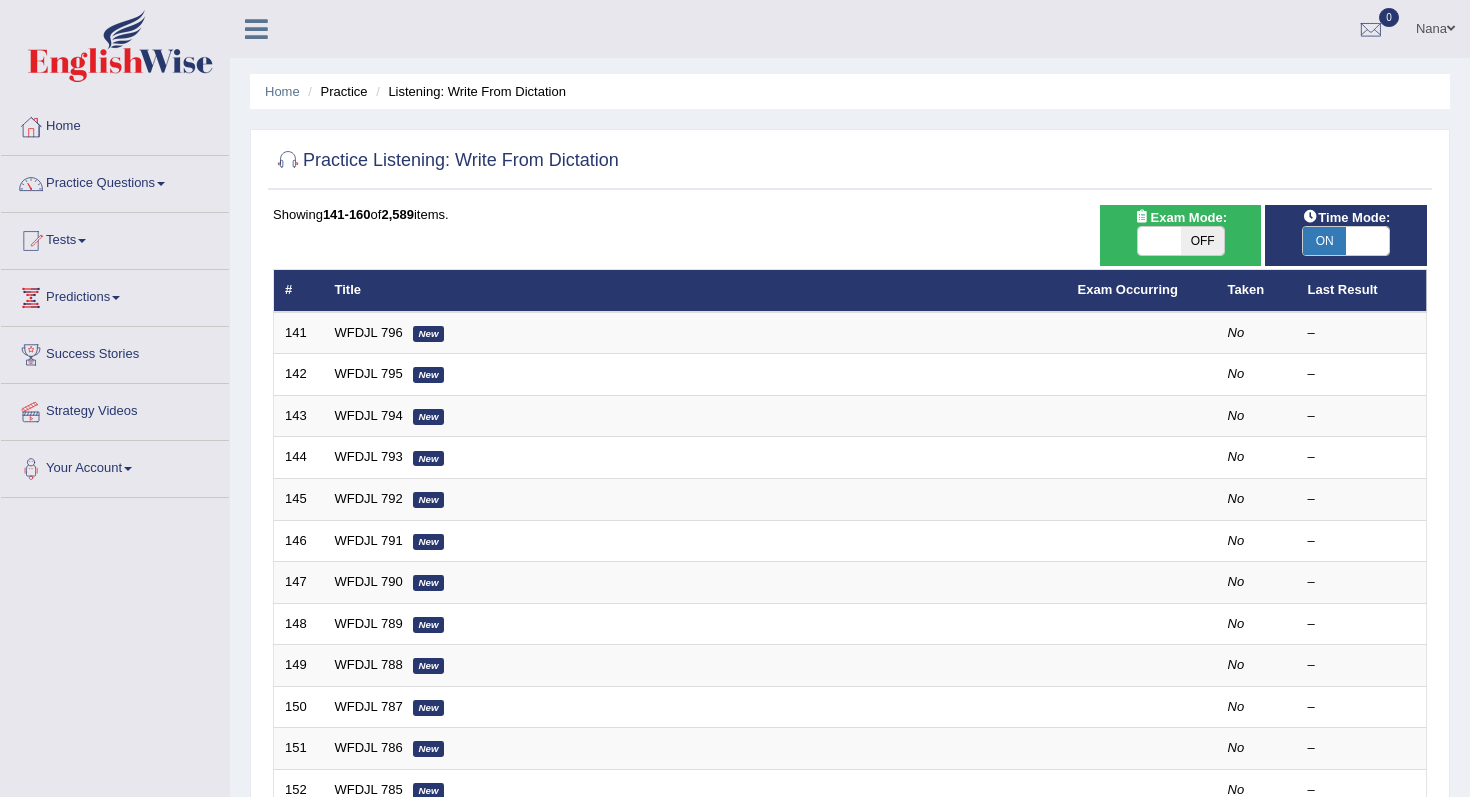 scroll, scrollTop: 54, scrollLeft: 0, axis: vertical 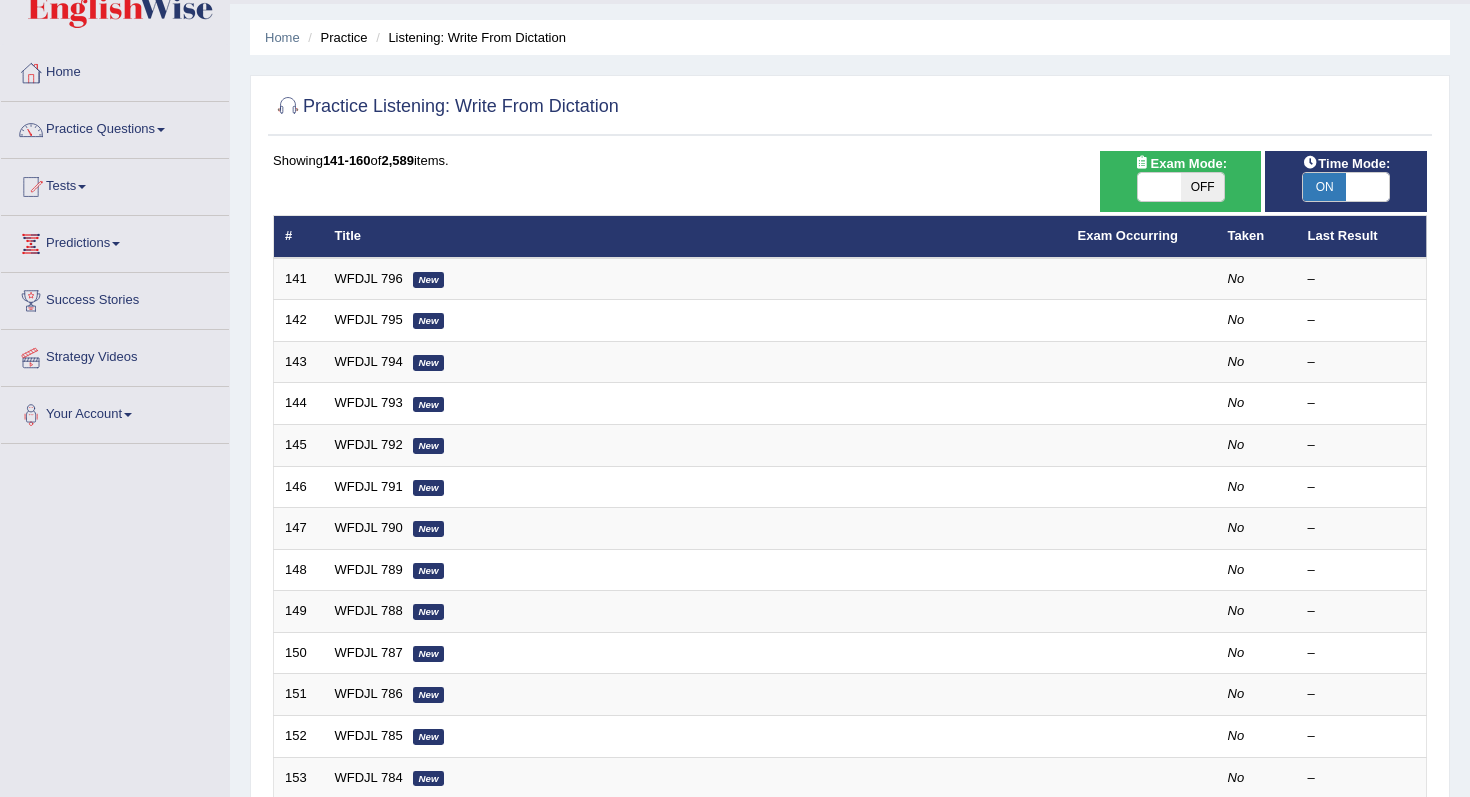 click at bounding box center (1159, 187) 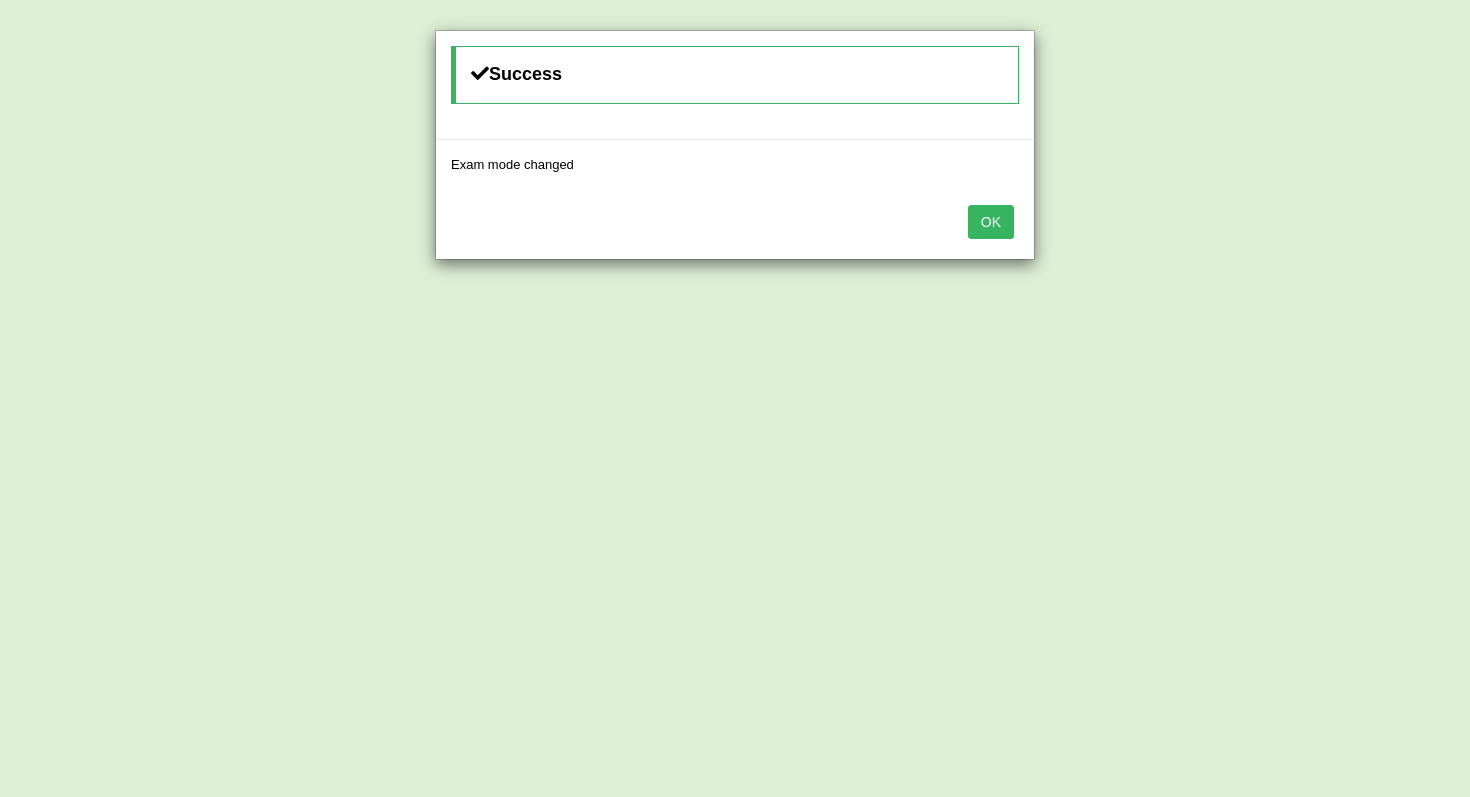 click on "OK" at bounding box center (991, 222) 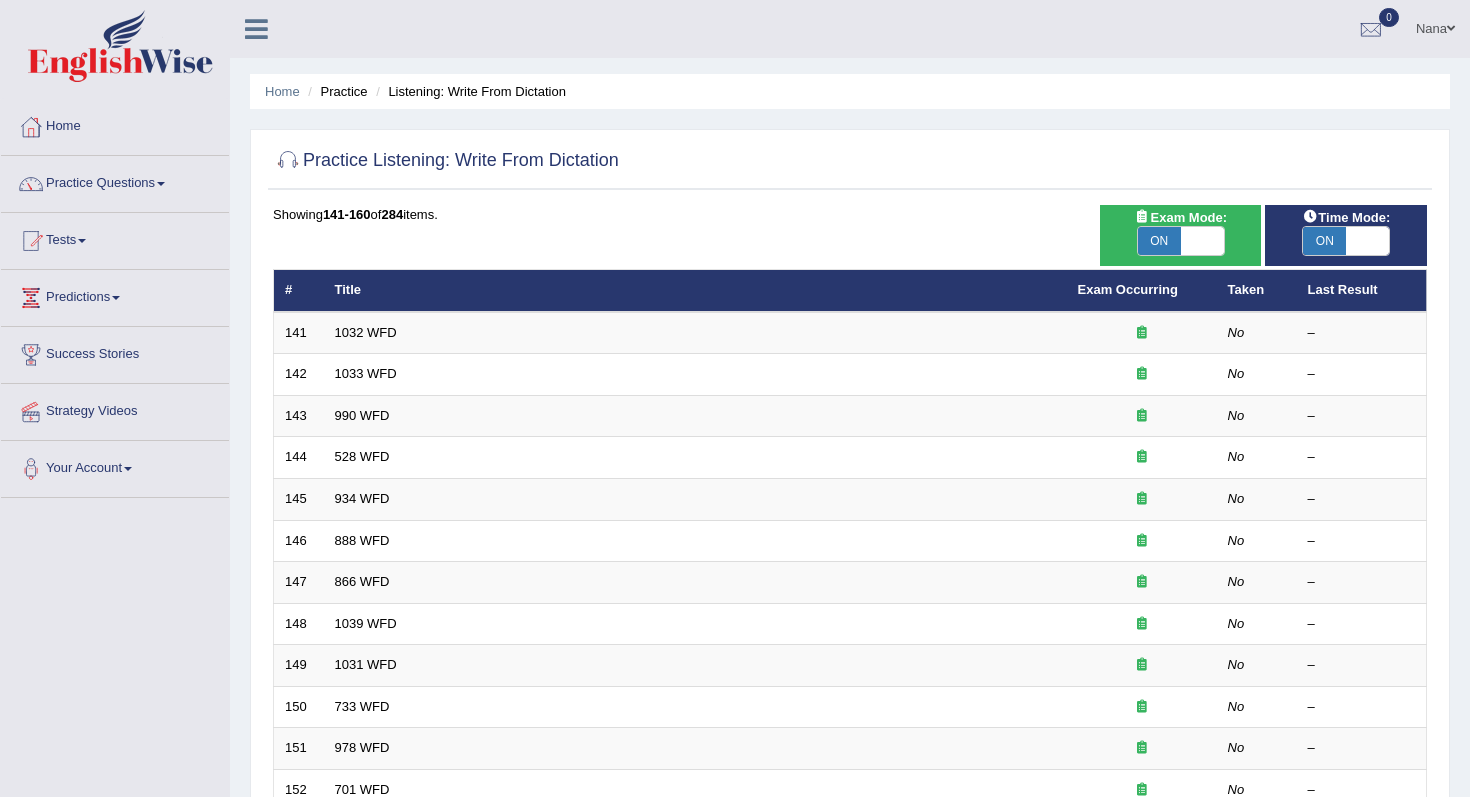 scroll, scrollTop: 54, scrollLeft: 0, axis: vertical 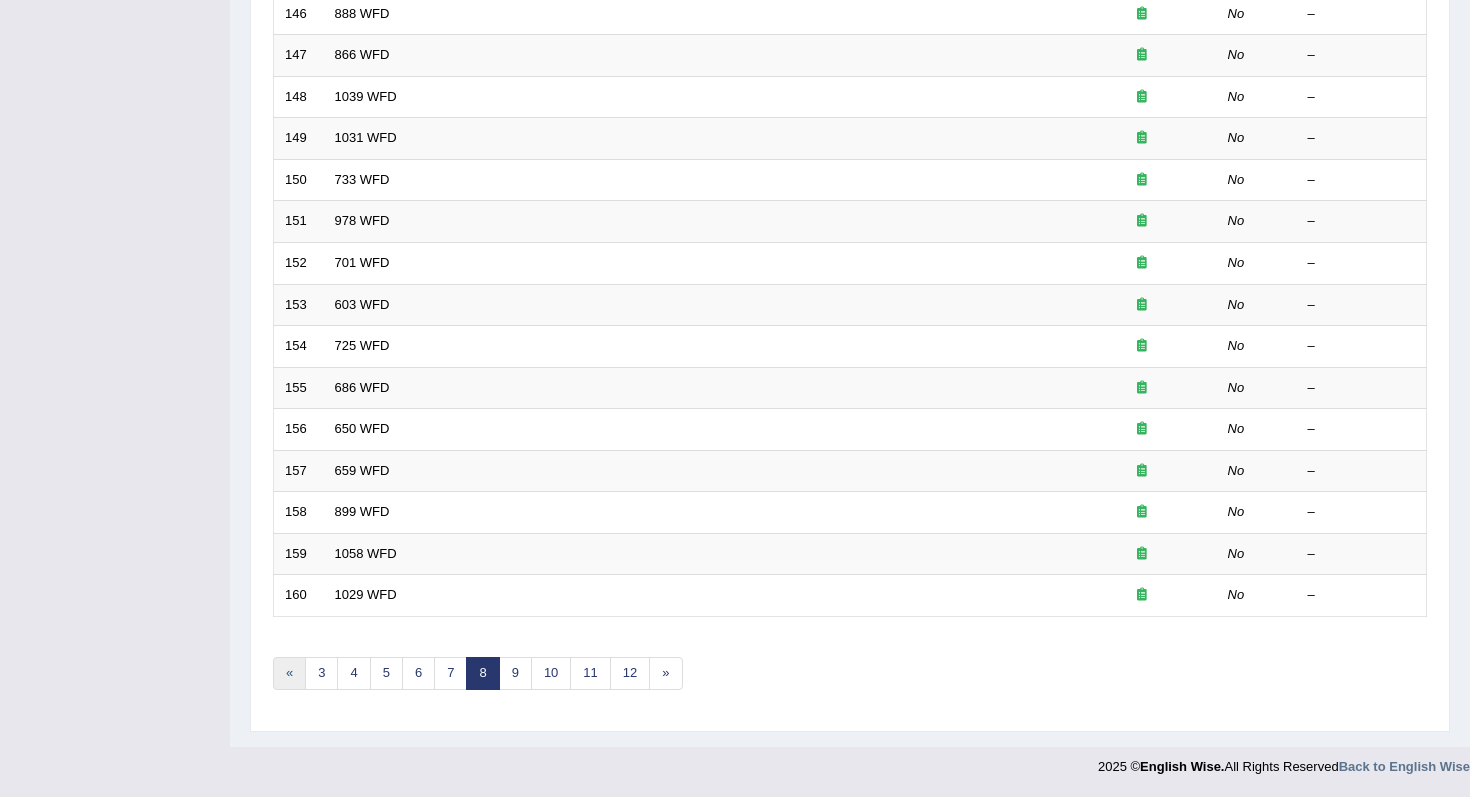 click on "«" at bounding box center (289, 673) 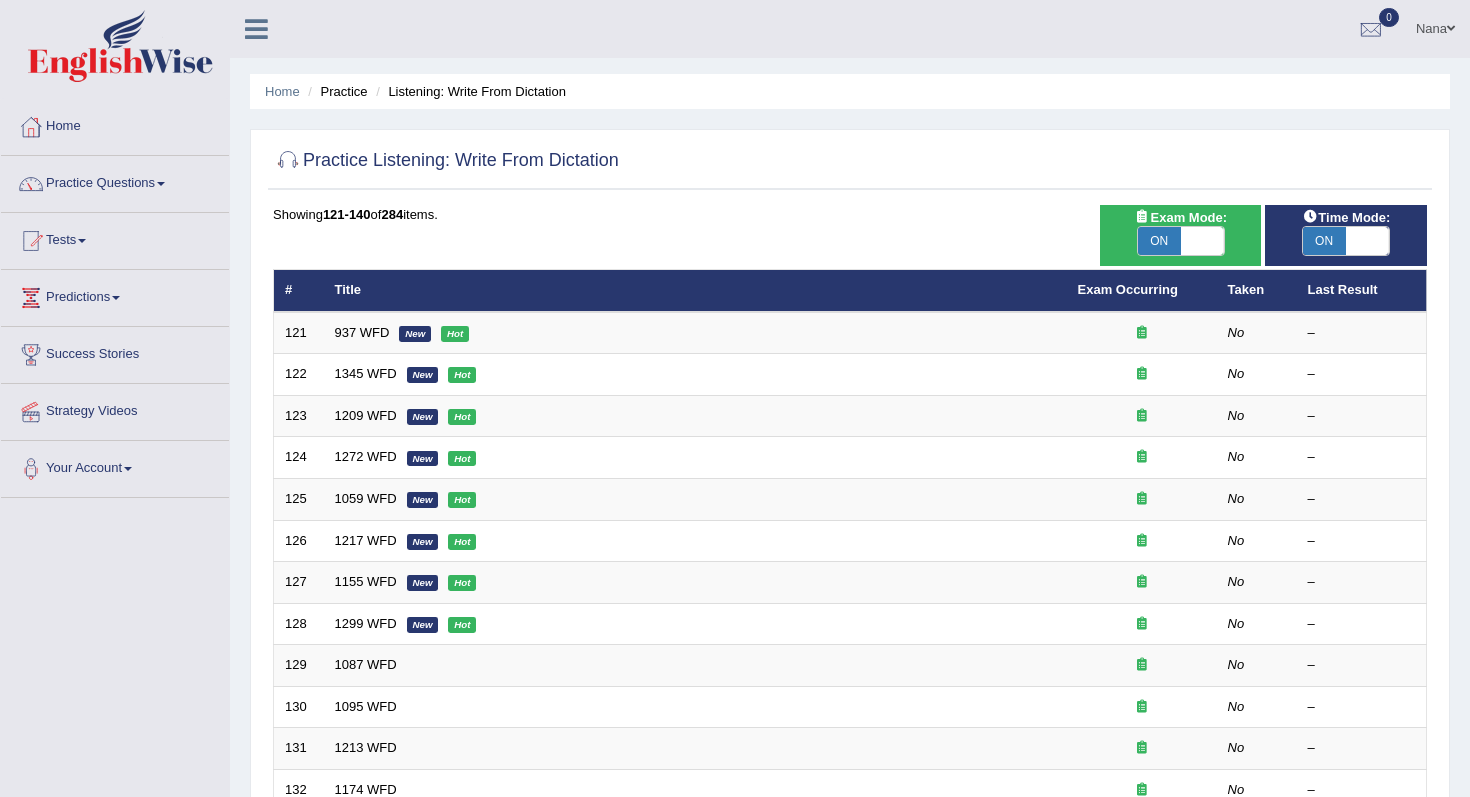 scroll, scrollTop: 0, scrollLeft: 0, axis: both 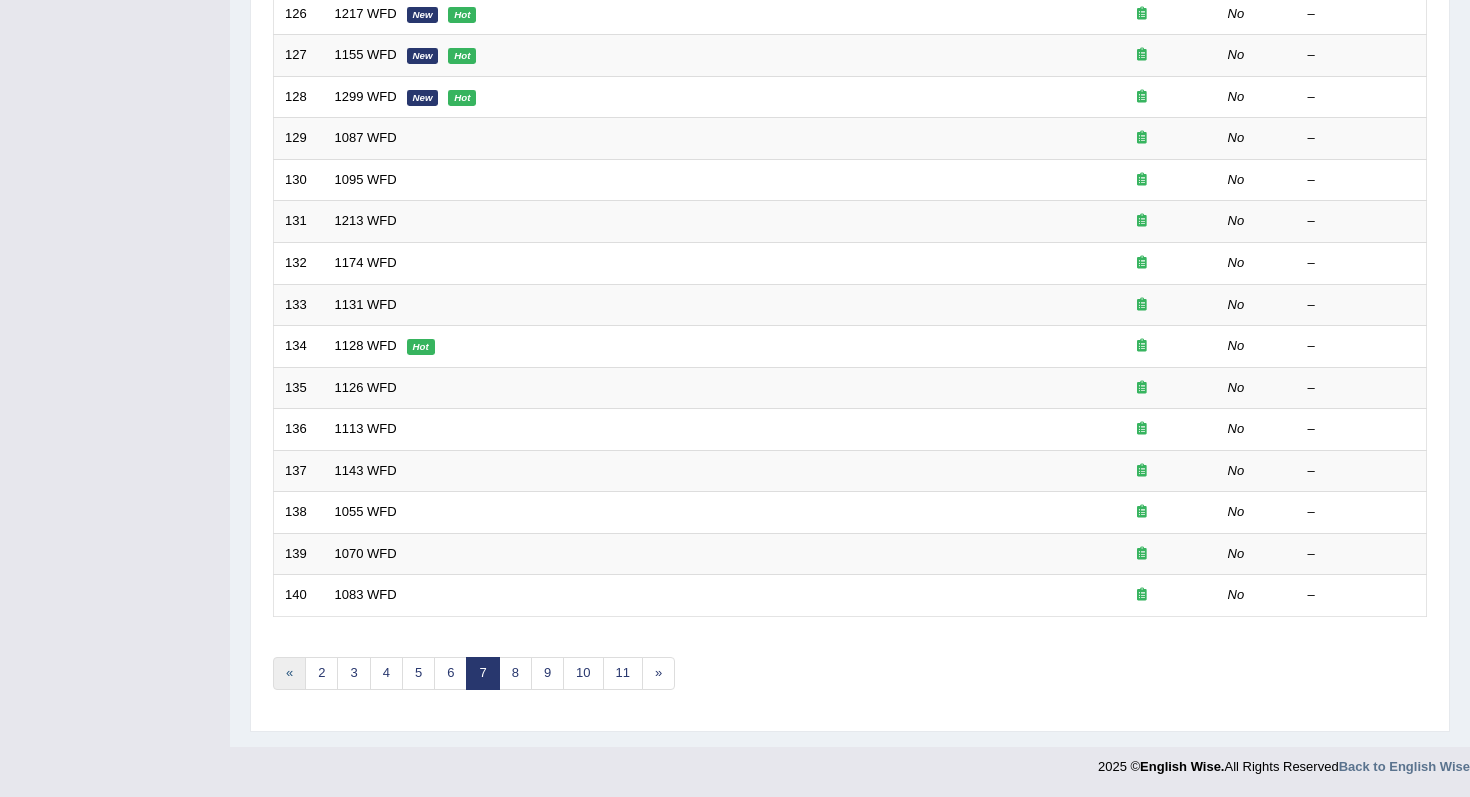 click on "«" at bounding box center (289, 673) 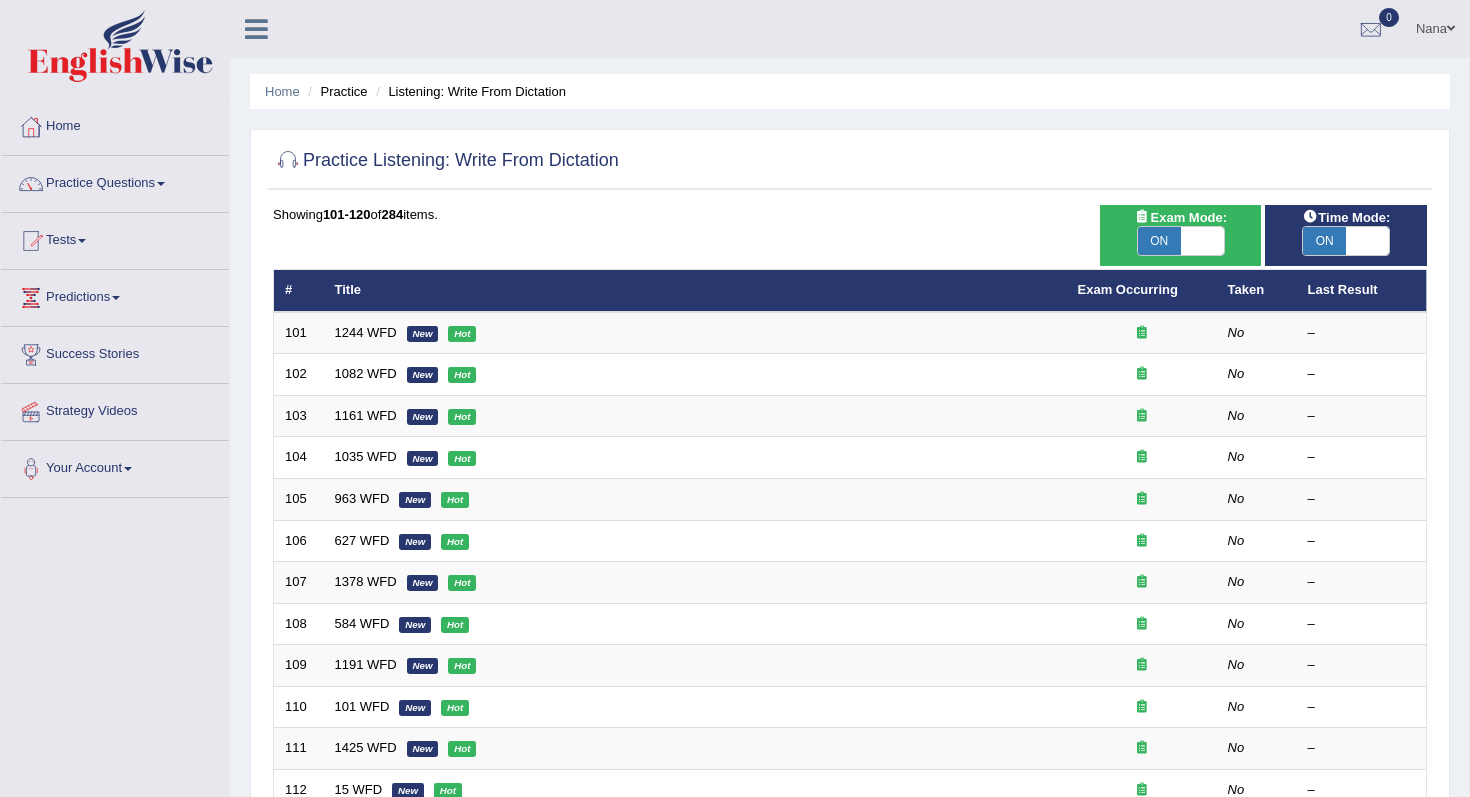 scroll, scrollTop: 0, scrollLeft: 0, axis: both 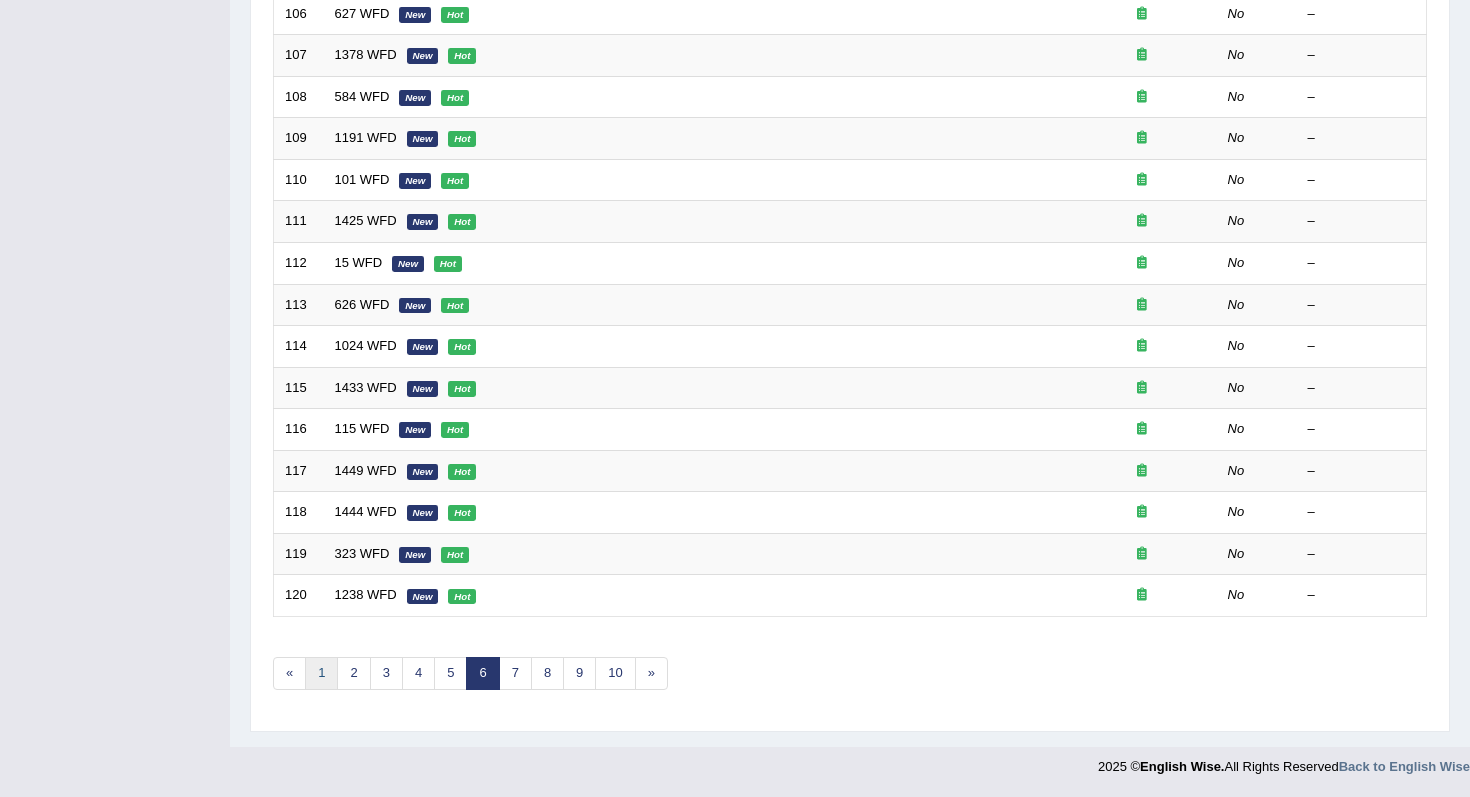 click on "1" at bounding box center [321, 673] 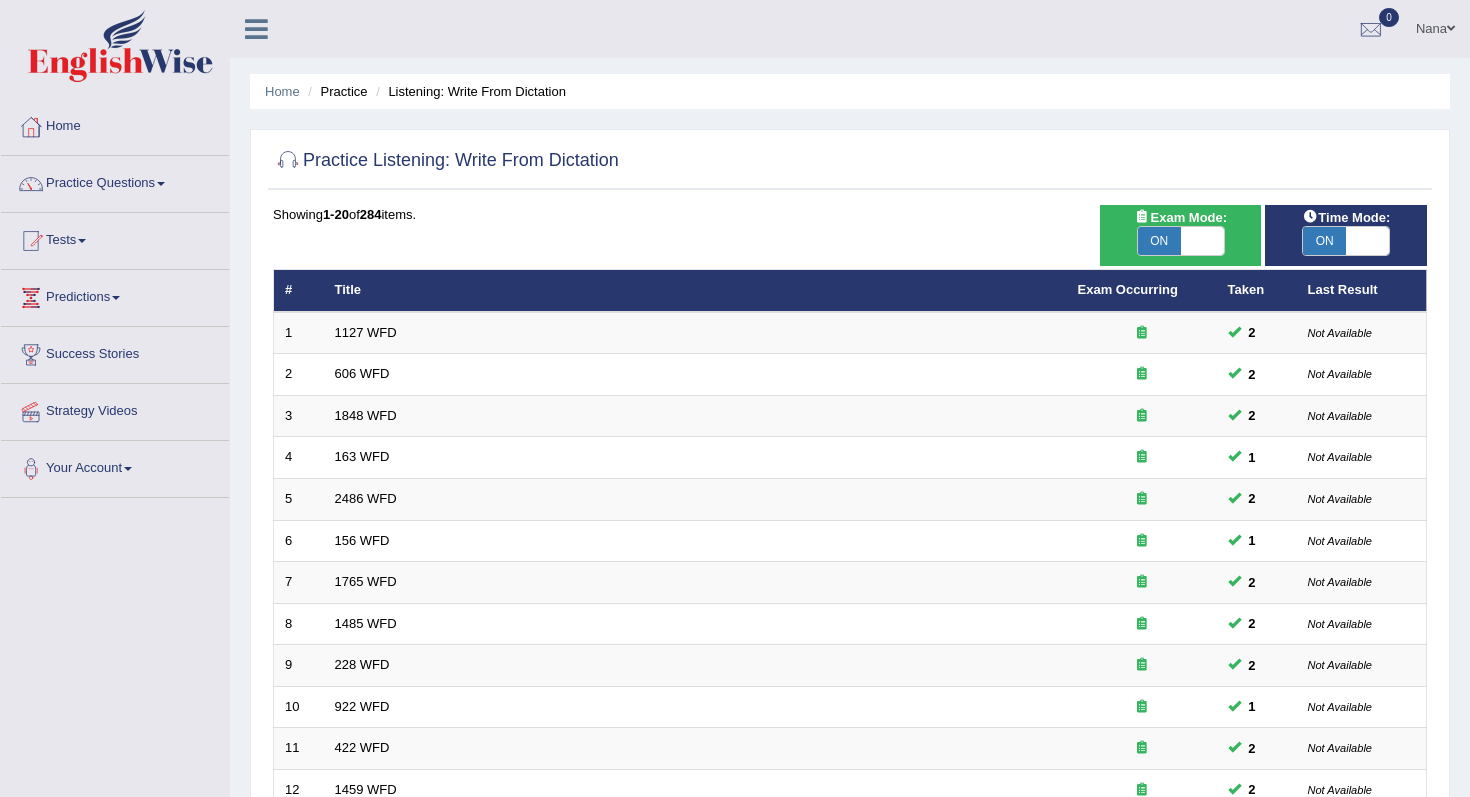 scroll, scrollTop: 0, scrollLeft: 0, axis: both 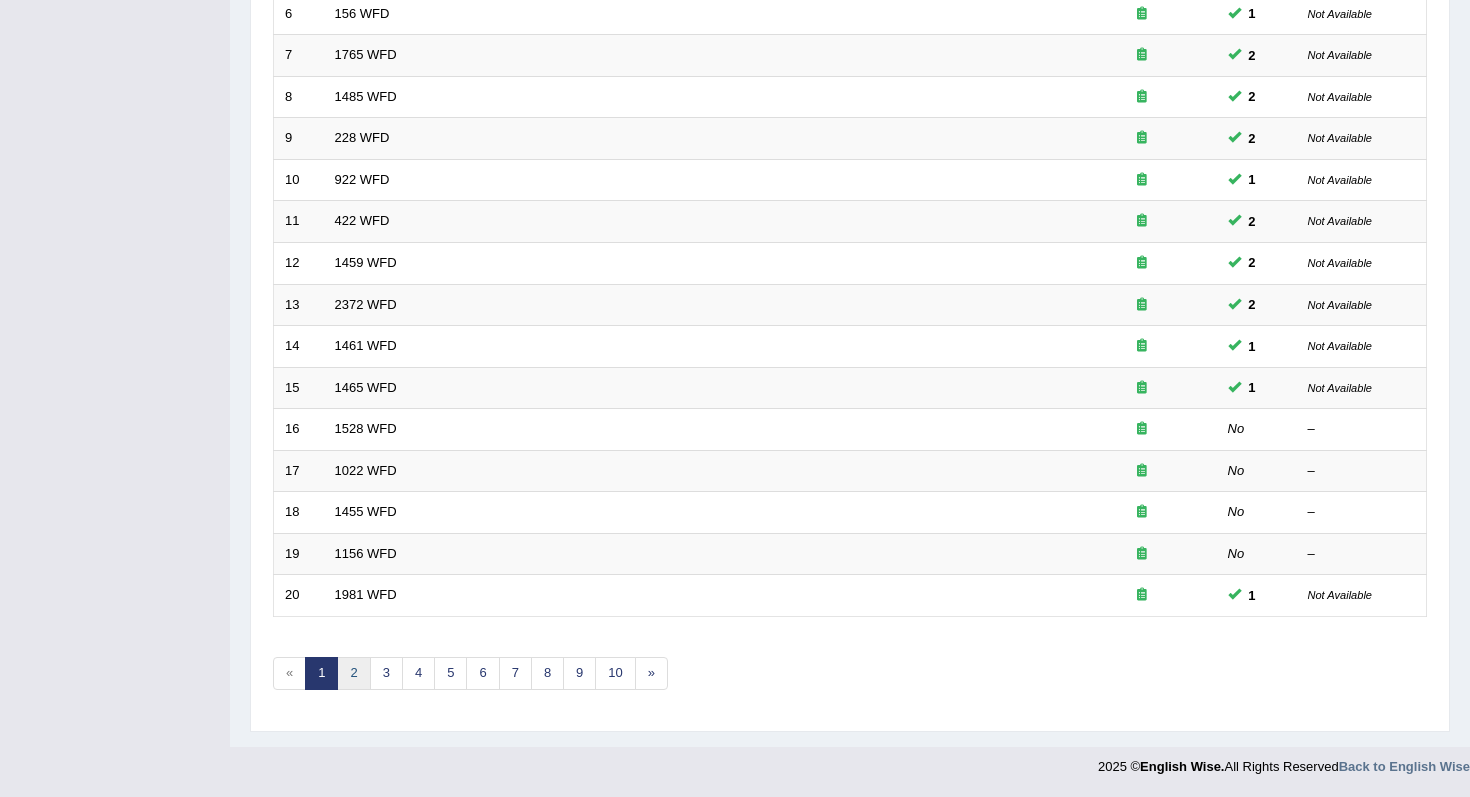 click on "2" at bounding box center [353, 673] 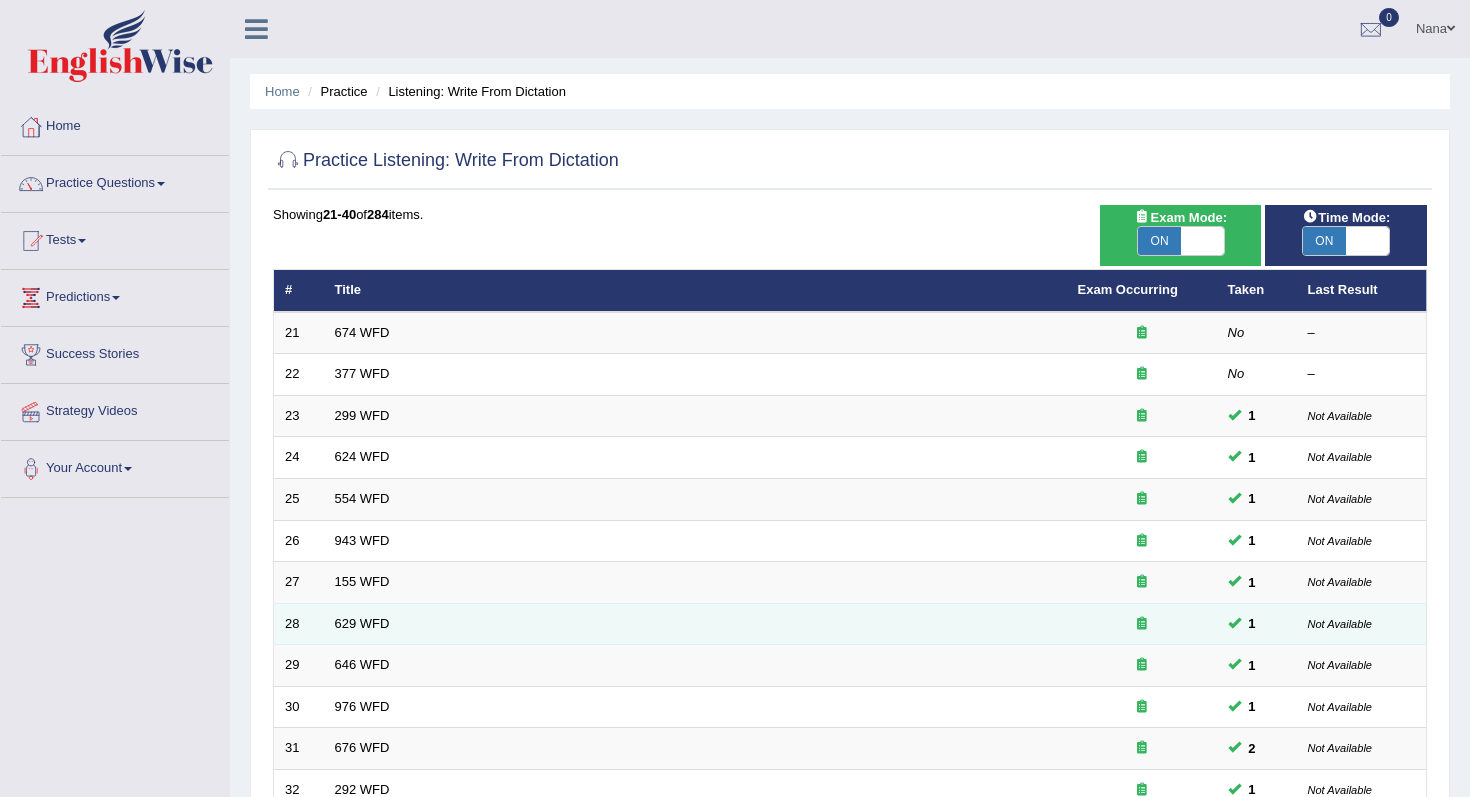 scroll, scrollTop: 0, scrollLeft: 0, axis: both 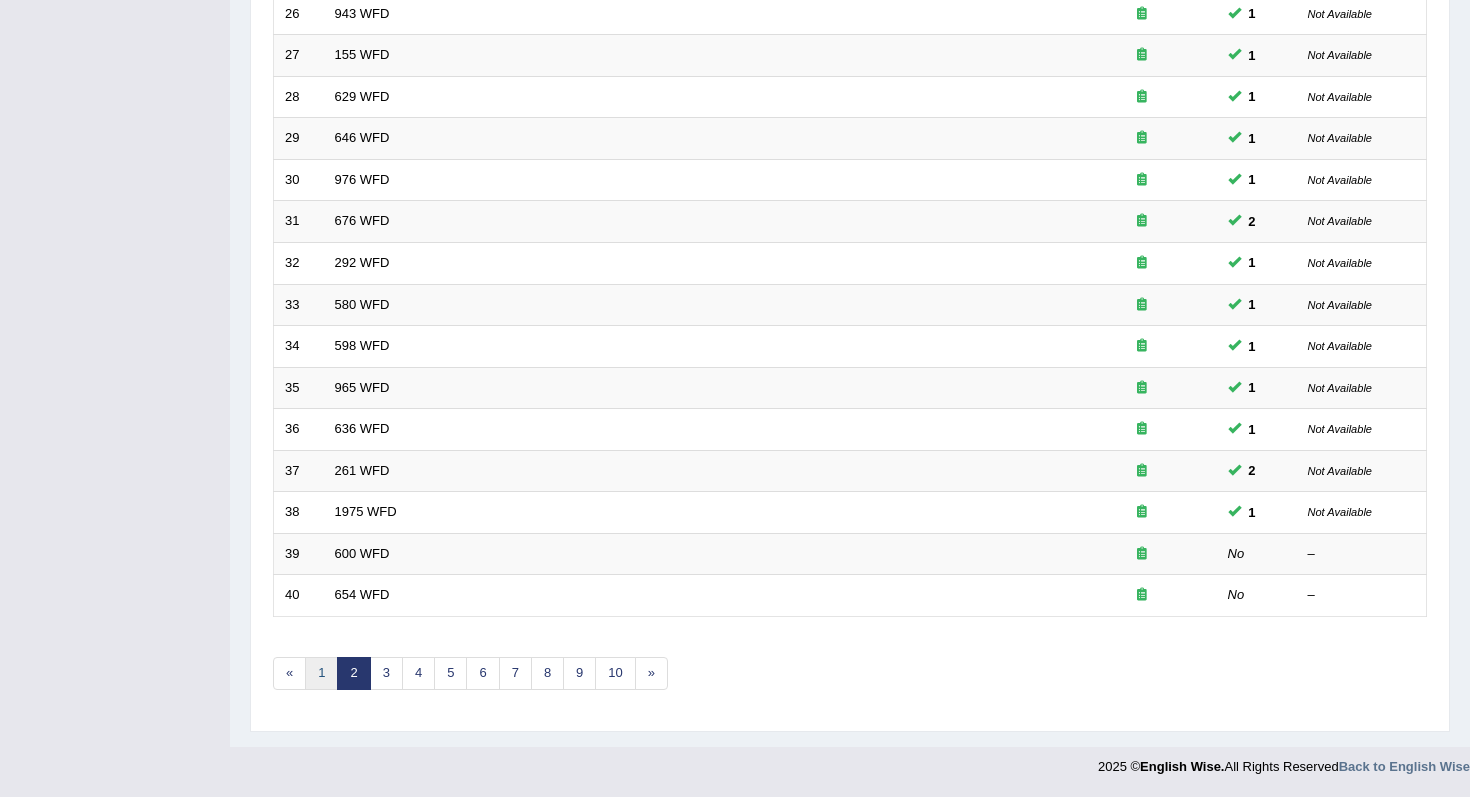 click on "1" at bounding box center [321, 673] 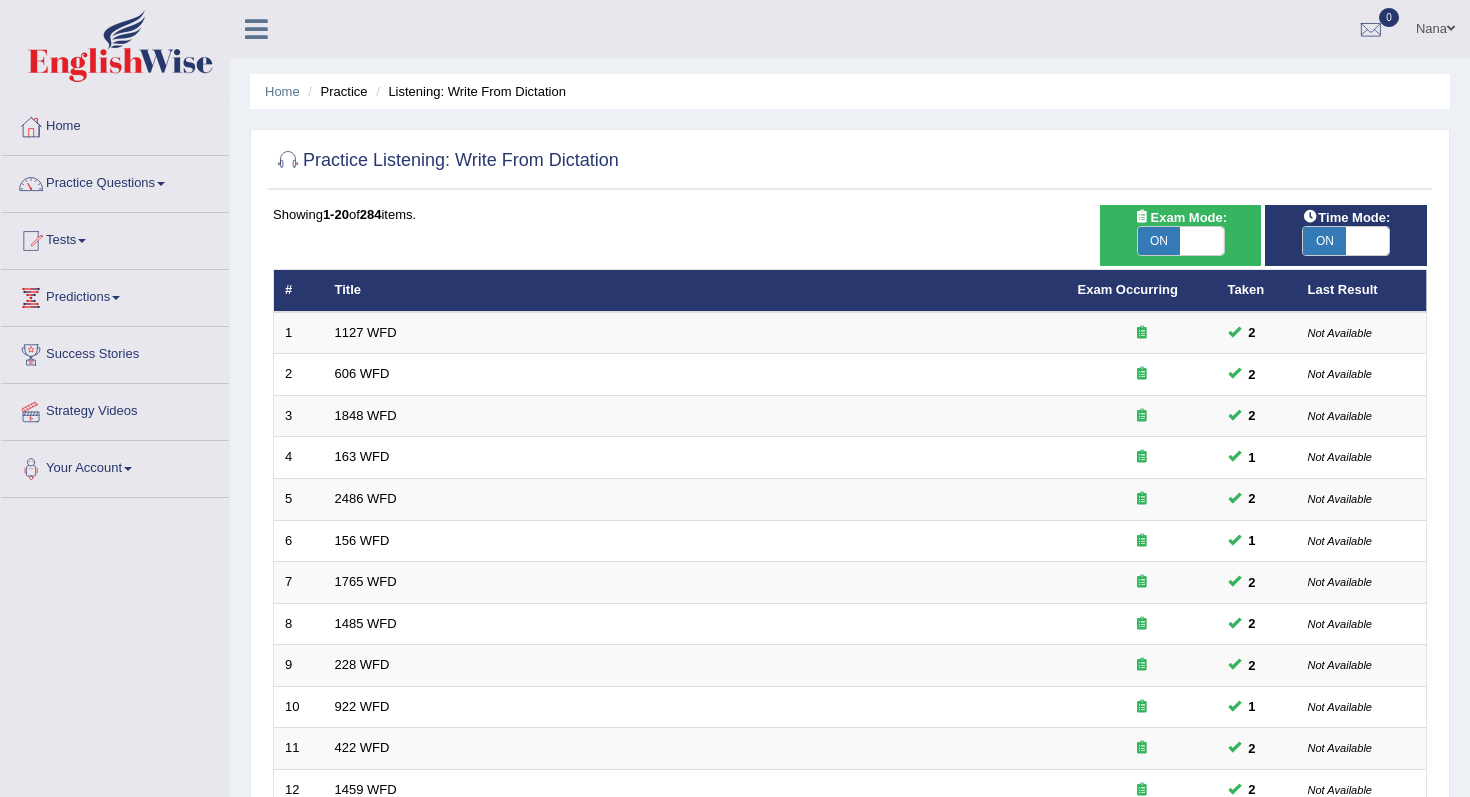 scroll, scrollTop: 0, scrollLeft: 0, axis: both 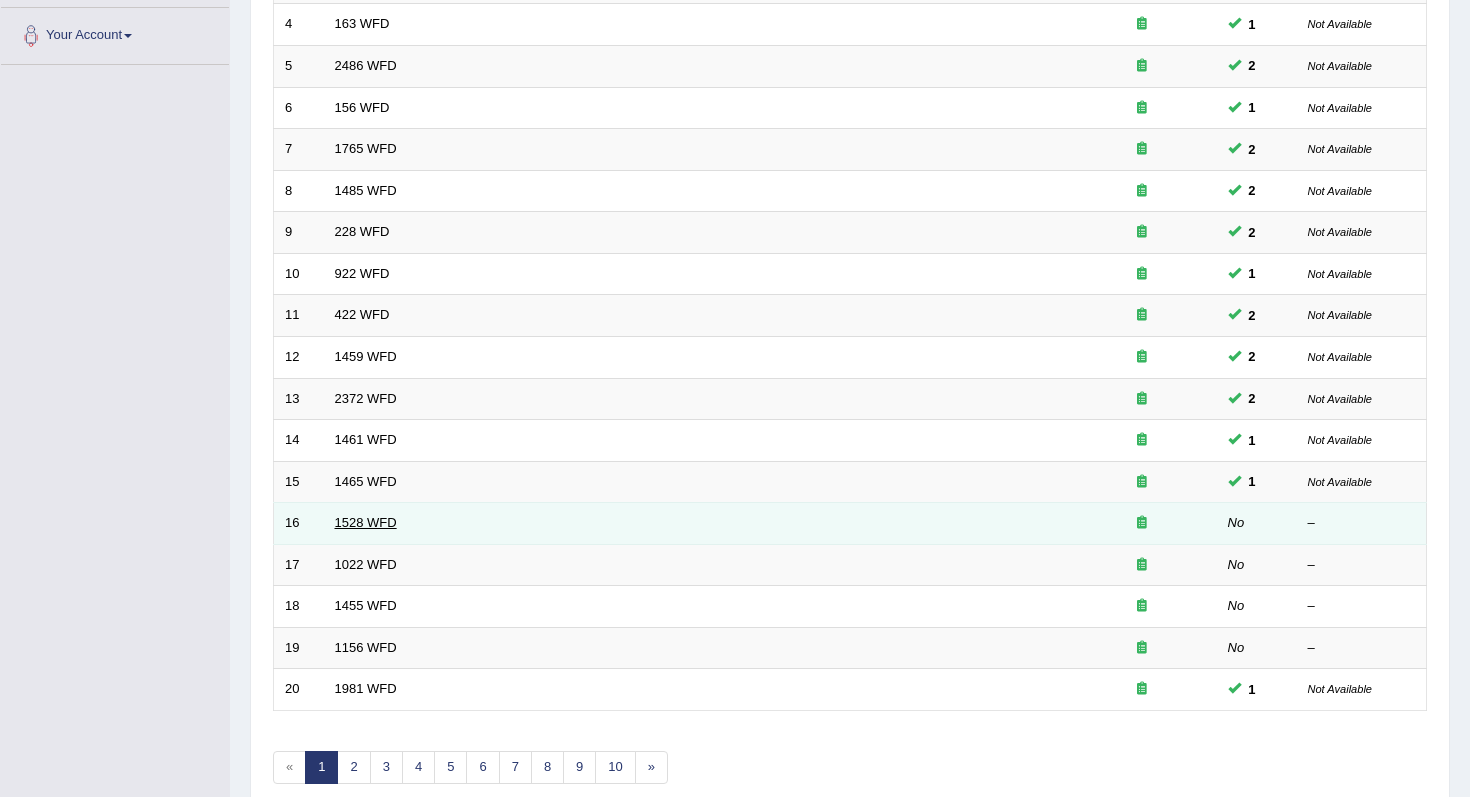 click on "1528 WFD" at bounding box center (366, 522) 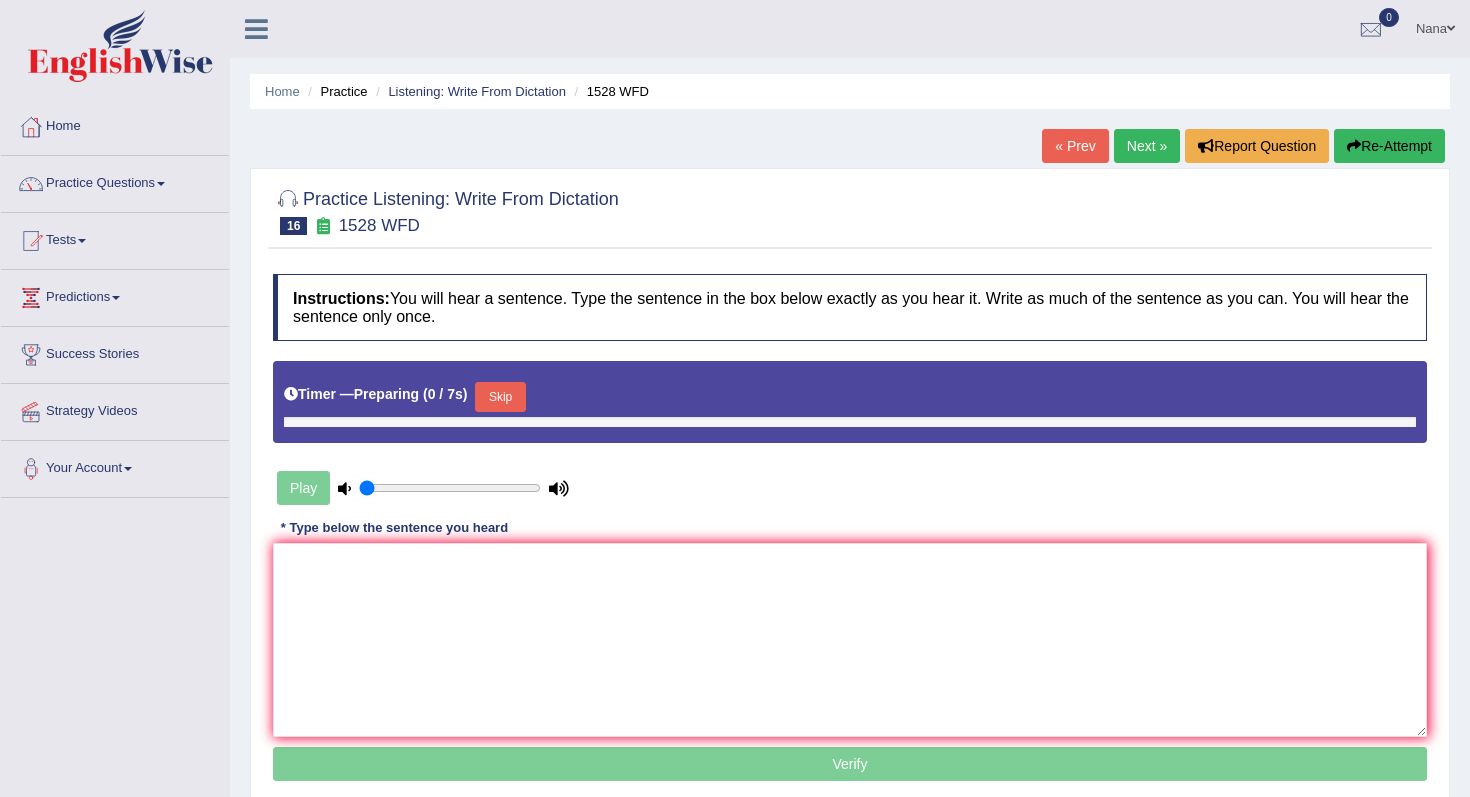 scroll, scrollTop: 0, scrollLeft: 0, axis: both 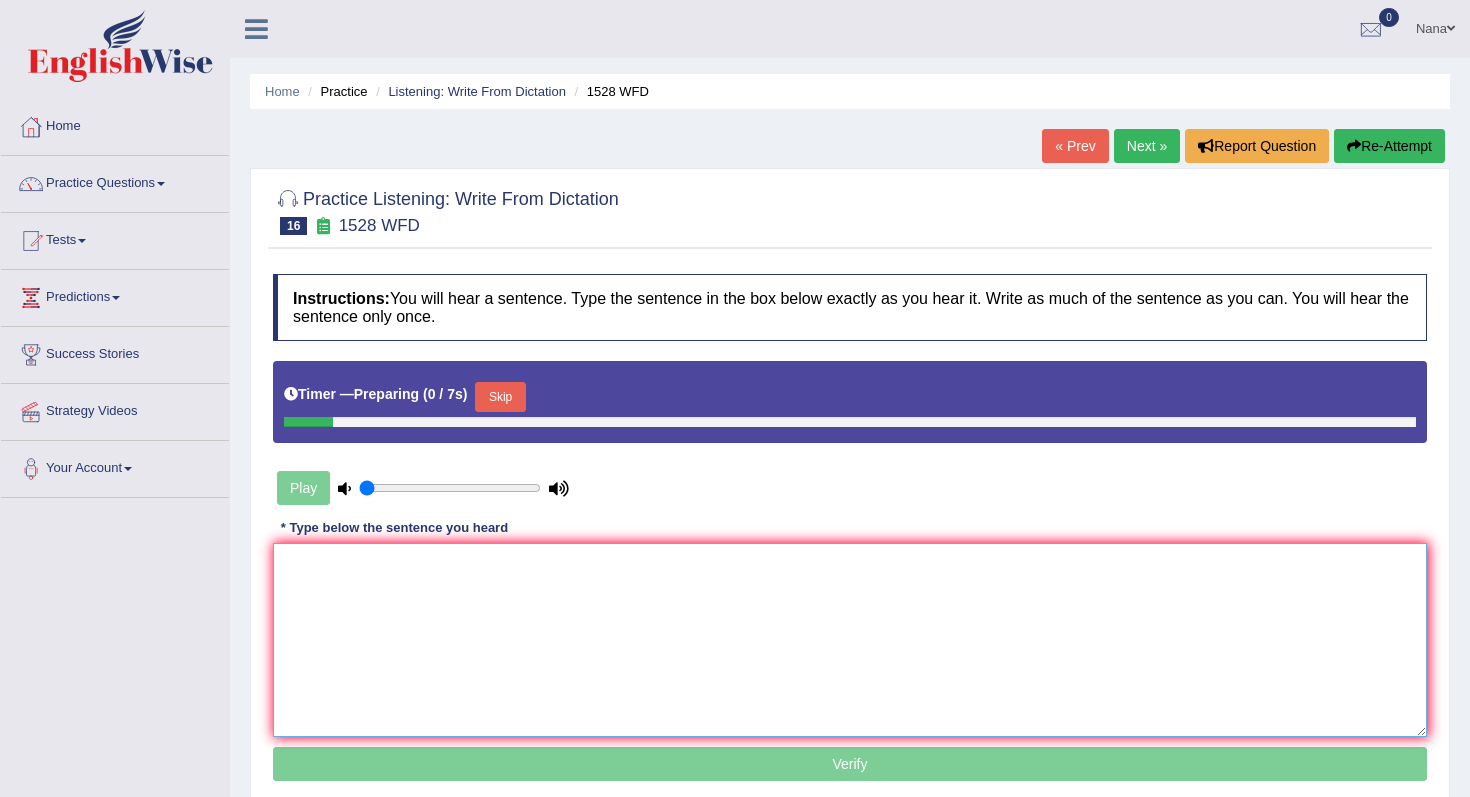 click at bounding box center (850, 640) 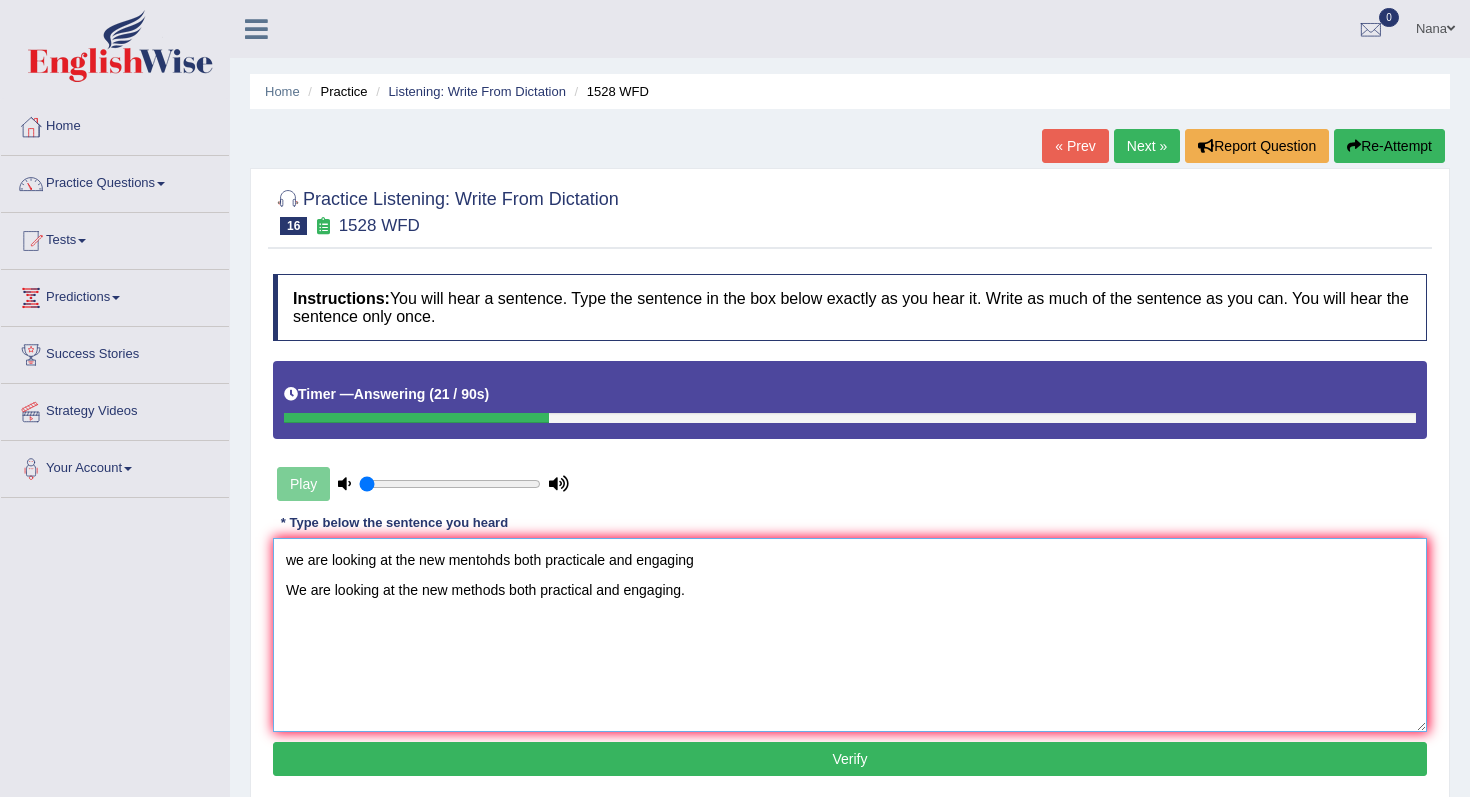click on "we are looking at the new mentohds both practicale and engaging
We are looking at the new methods both practical and engaging." at bounding box center (850, 635) 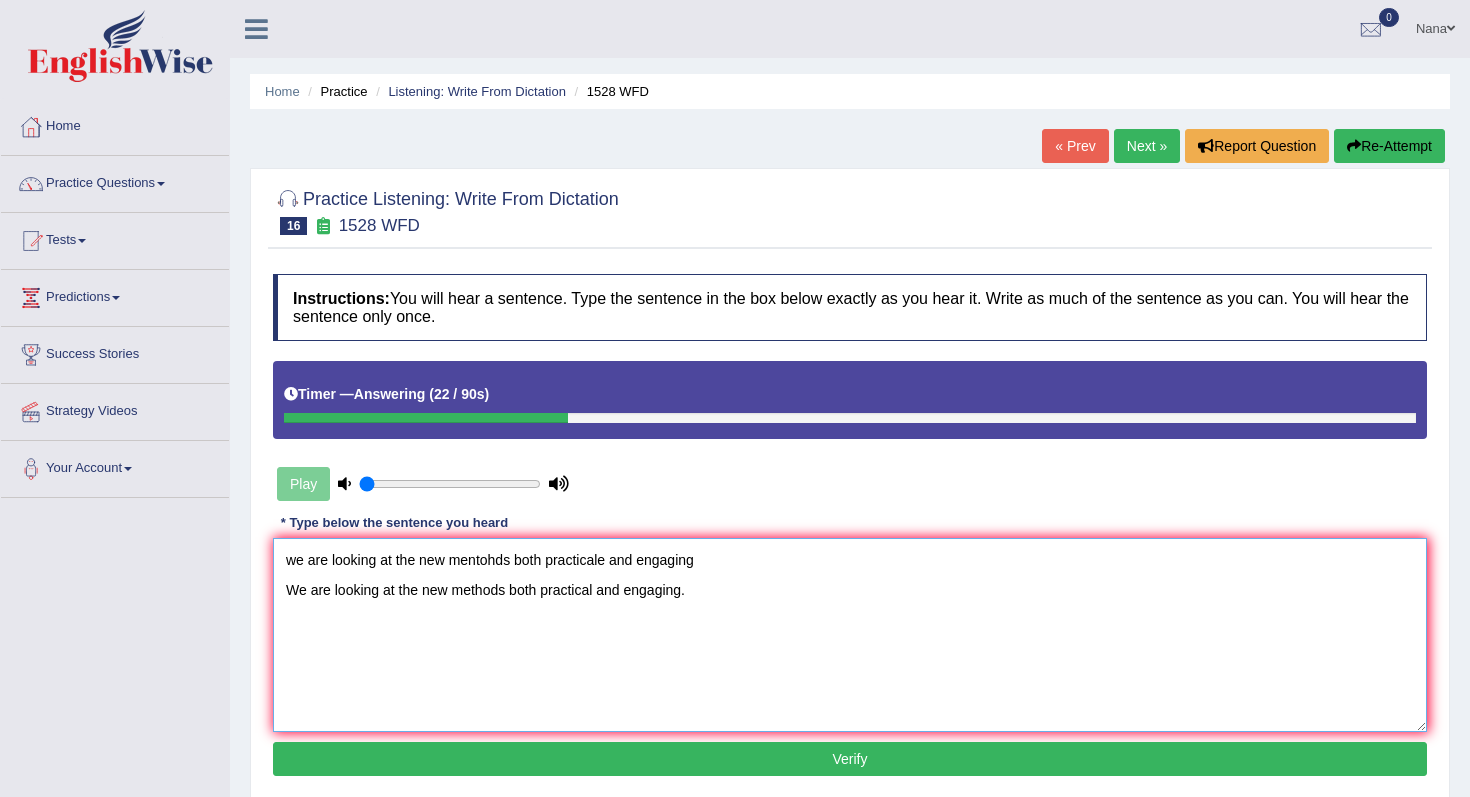 click on "we are looking at the new mentohds both practicale and engaging
We are looking at the new methods both practical and engaging." at bounding box center [850, 635] 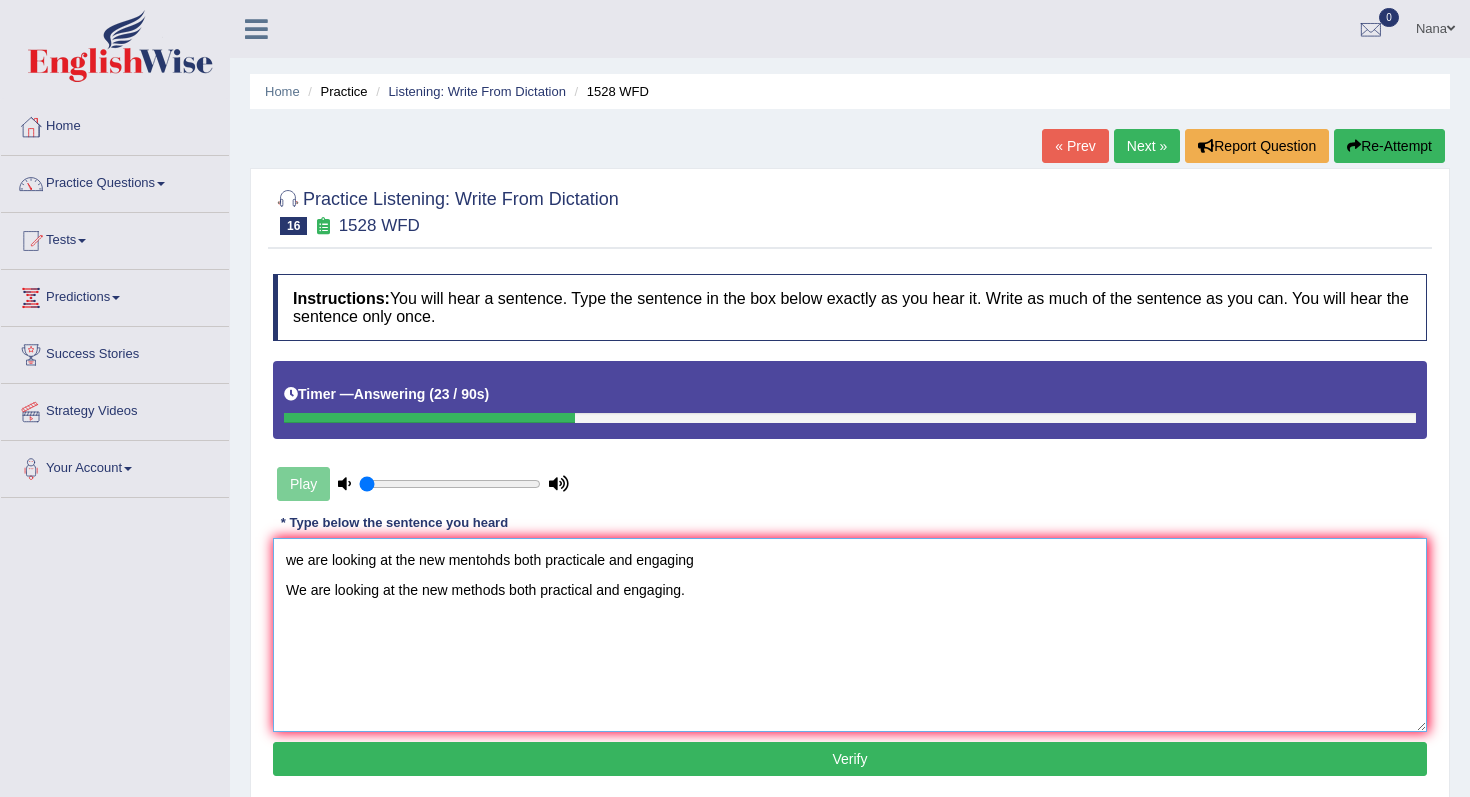 click on "we are looking at the new mentohds both practicale and engaging
We are looking at the new methods both practical and engaging." at bounding box center [850, 635] 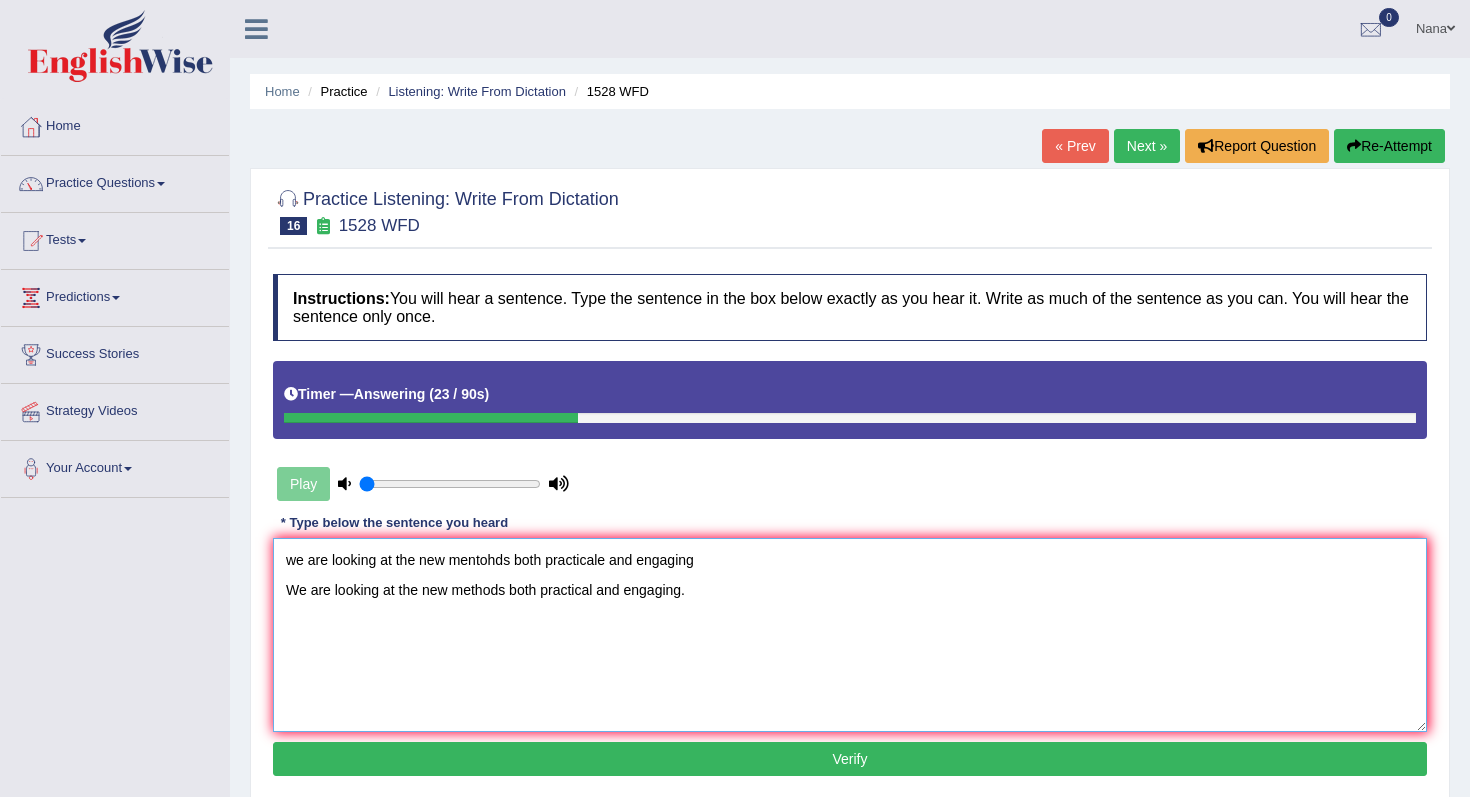 click on "we are looking at the new mentohds both practicale and engaging
We are looking at the new methods both practical and engaging." at bounding box center (850, 635) 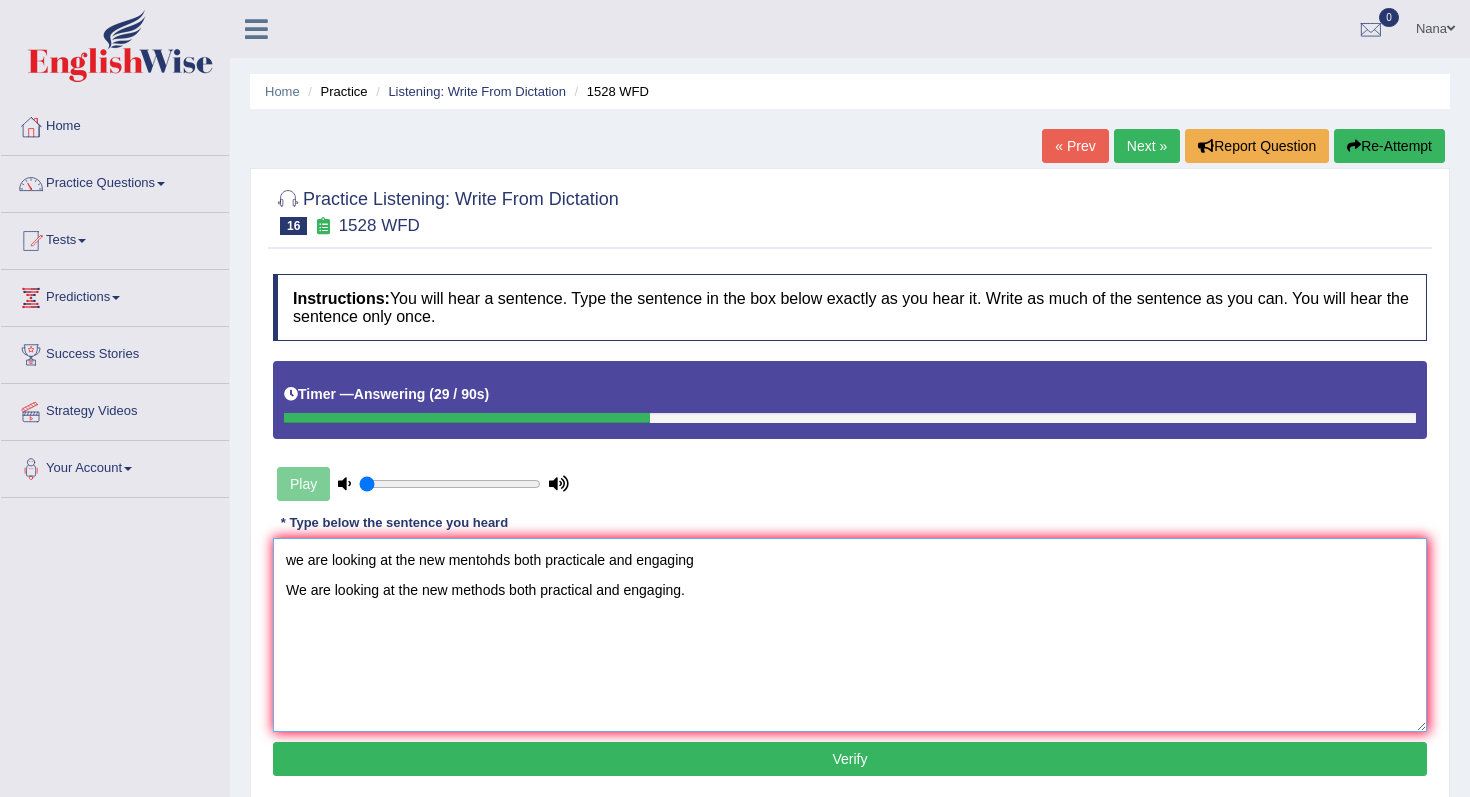 click on "we are looking at the new mentohds both practicale and engaging
We are looking at the new methods both practical and engaging." at bounding box center (850, 635) 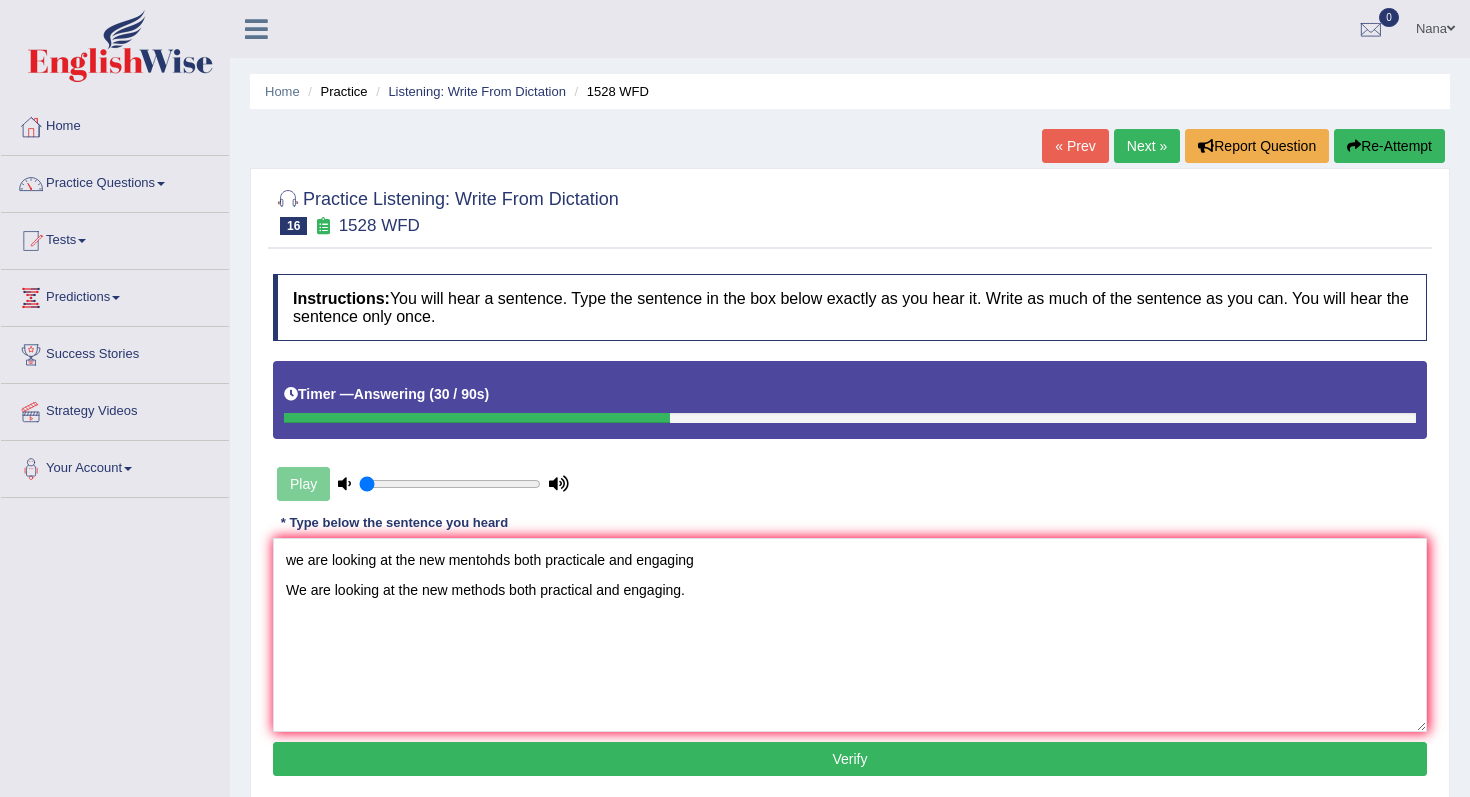 click on "Toggle navigation
Home
Practice Questions   Speaking Practice Read Aloud
Repeat Sentence
Describe Image
Re-tell Lecture
Answer Short Question
Summarize Group Discussion
Respond To A Situation
Writing Practice  Summarize Written Text
Write Essay
Reading Practice  Reading & Writing: Fill In The Blanks
Choose Multiple Answers
Re-order Paragraphs
Fill In The Blanks
Choose Single Answer
Listening Practice  Summarize Spoken Text
Highlight Incorrect Words
Highlight Correct Summary
Select Missing Word
Choose Single Answer
Choose Multiple Answers
Fill In The Blanks
Write From Dictation
Pronunciation
Tests  Take Practice Sectional Test
Take Mock Test" at bounding box center [735, 520] 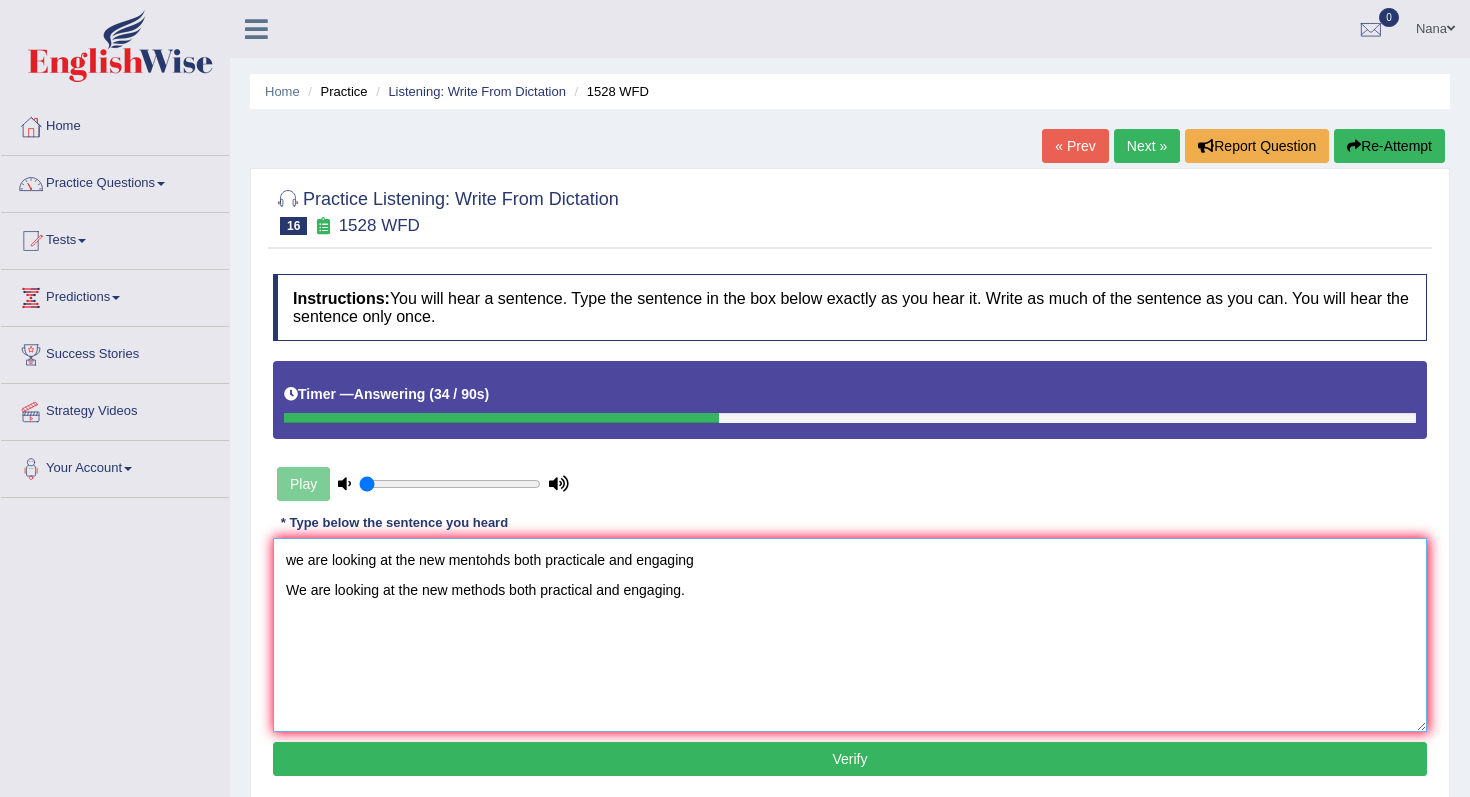 click on "we are looking at the new mentohds both practicale and engaging
We are looking at the new methods both practical and engaging." at bounding box center [850, 635] 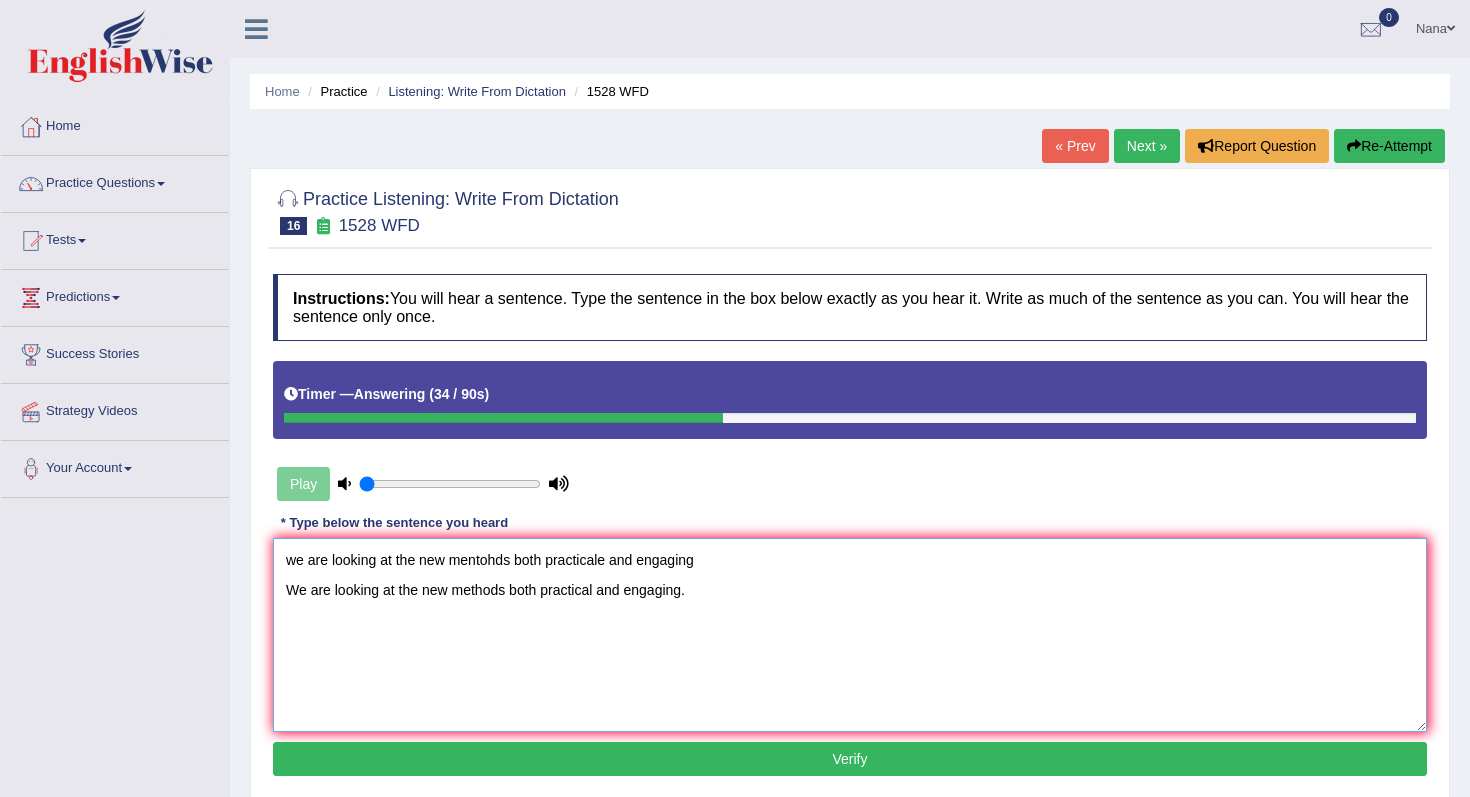 click on "we are looking at the new mentohds both practicale and engaging
We are looking at the new methods both practical and engaging." at bounding box center (850, 635) 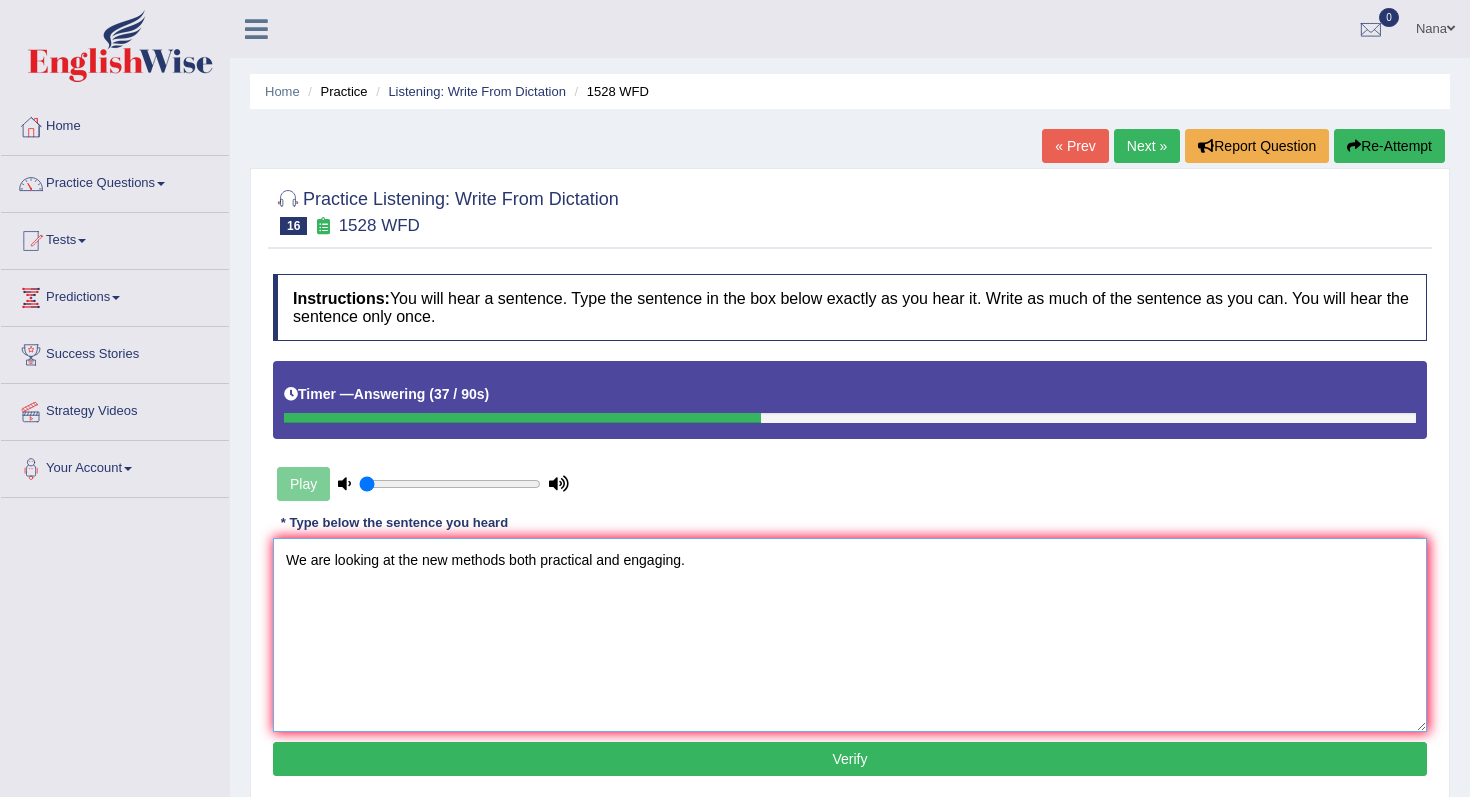 type on "We are looking at the new methods both practical and engaging." 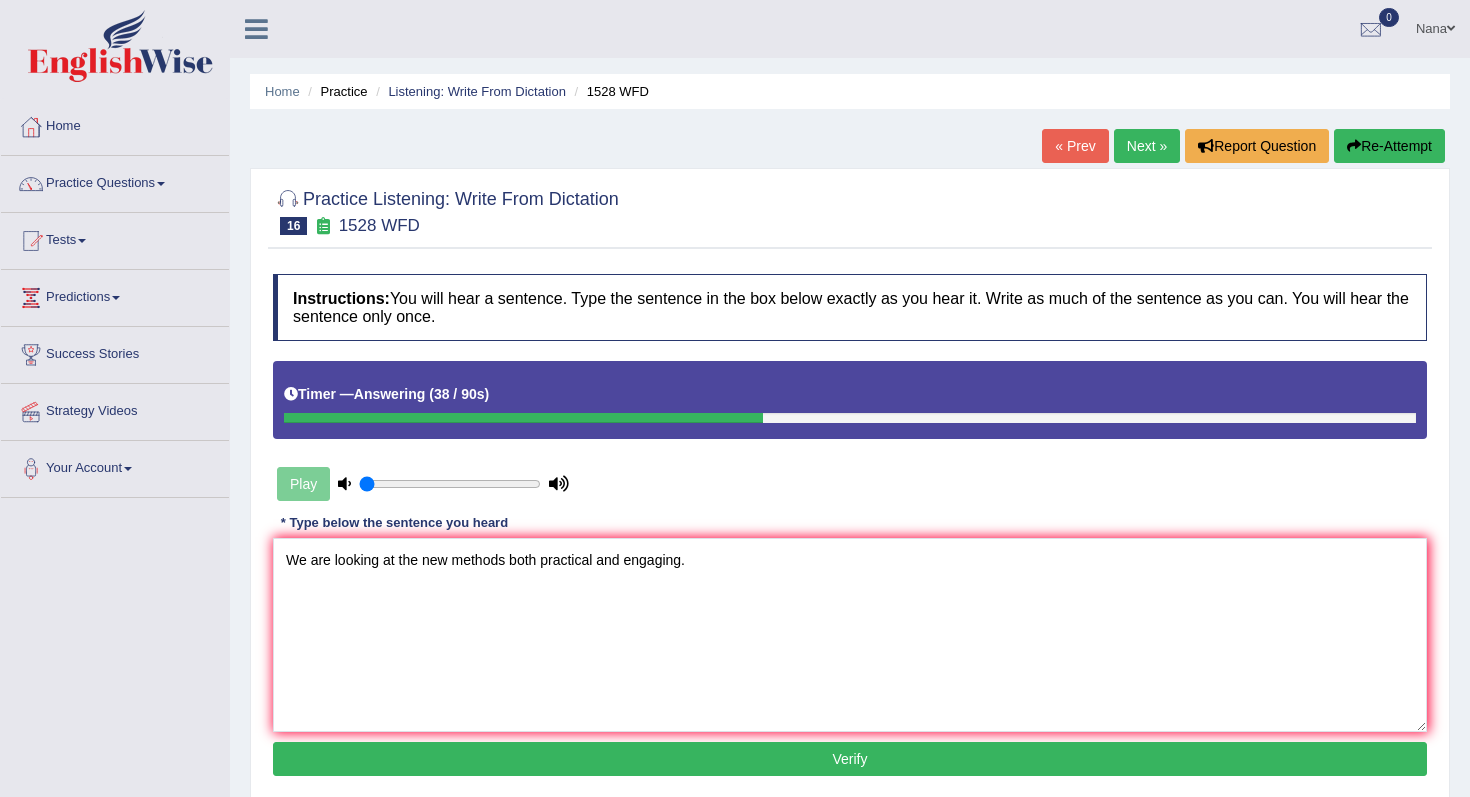 click on "Verify" at bounding box center (850, 759) 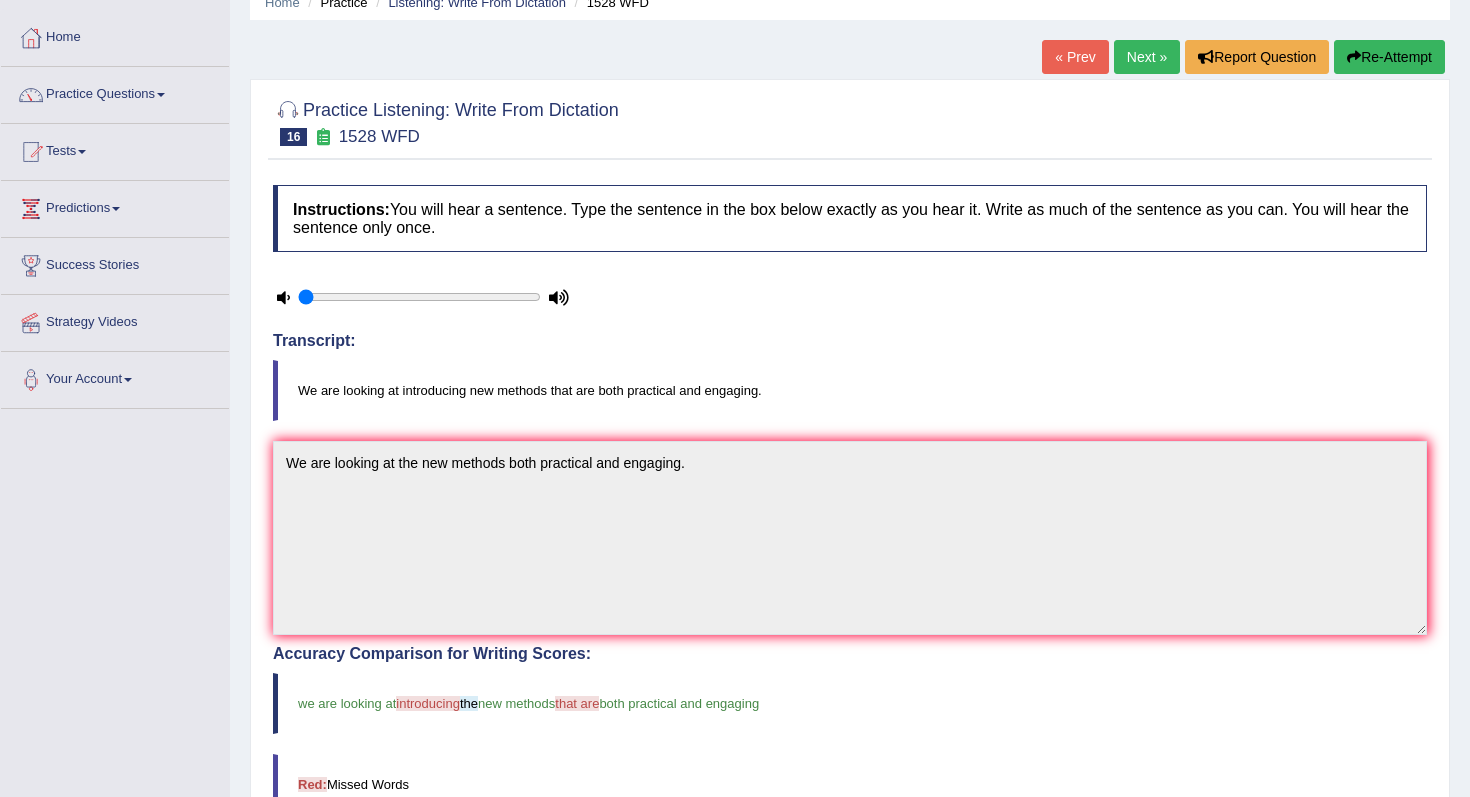 scroll, scrollTop: 97, scrollLeft: 0, axis: vertical 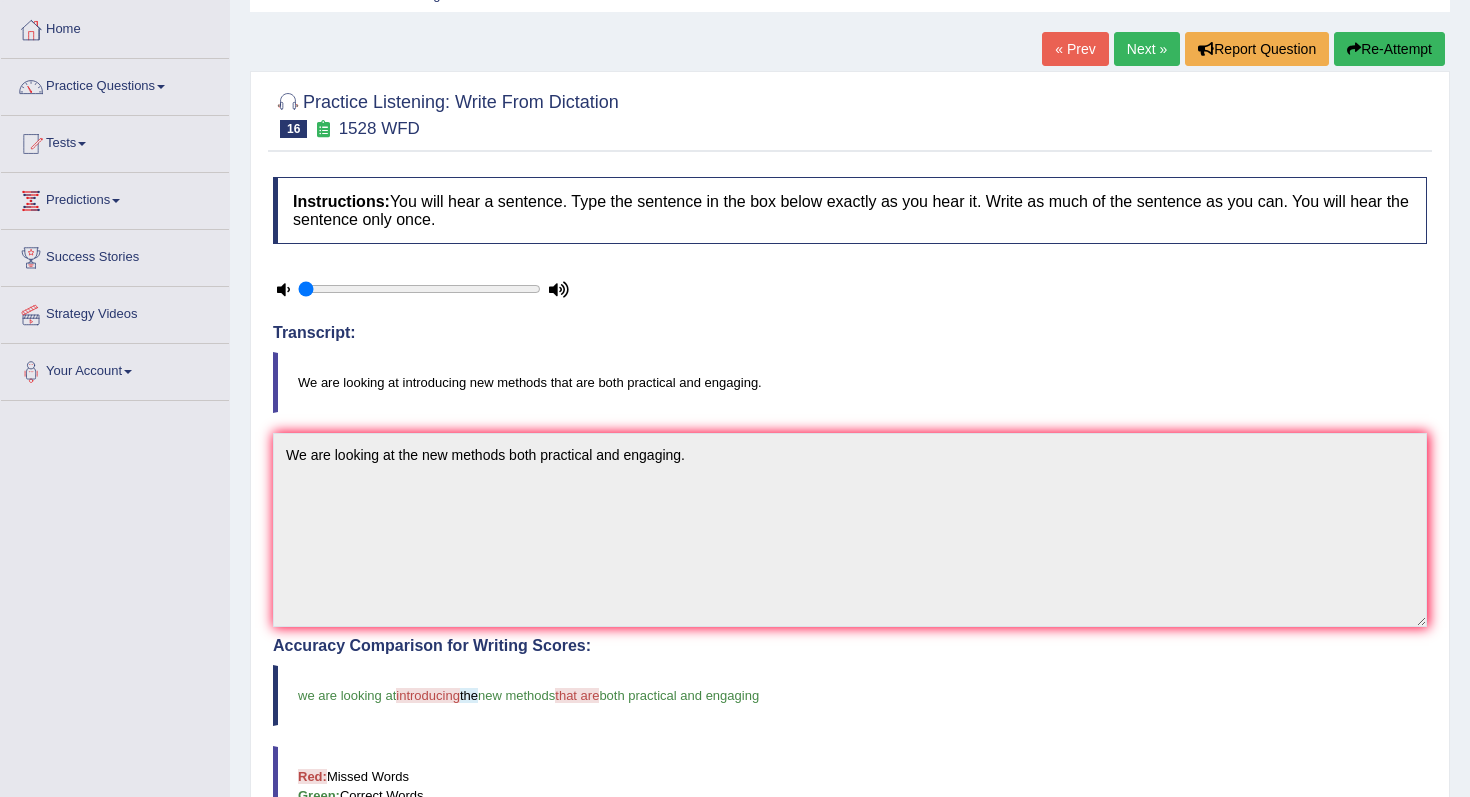 click on "Re-Attempt" at bounding box center (1389, 49) 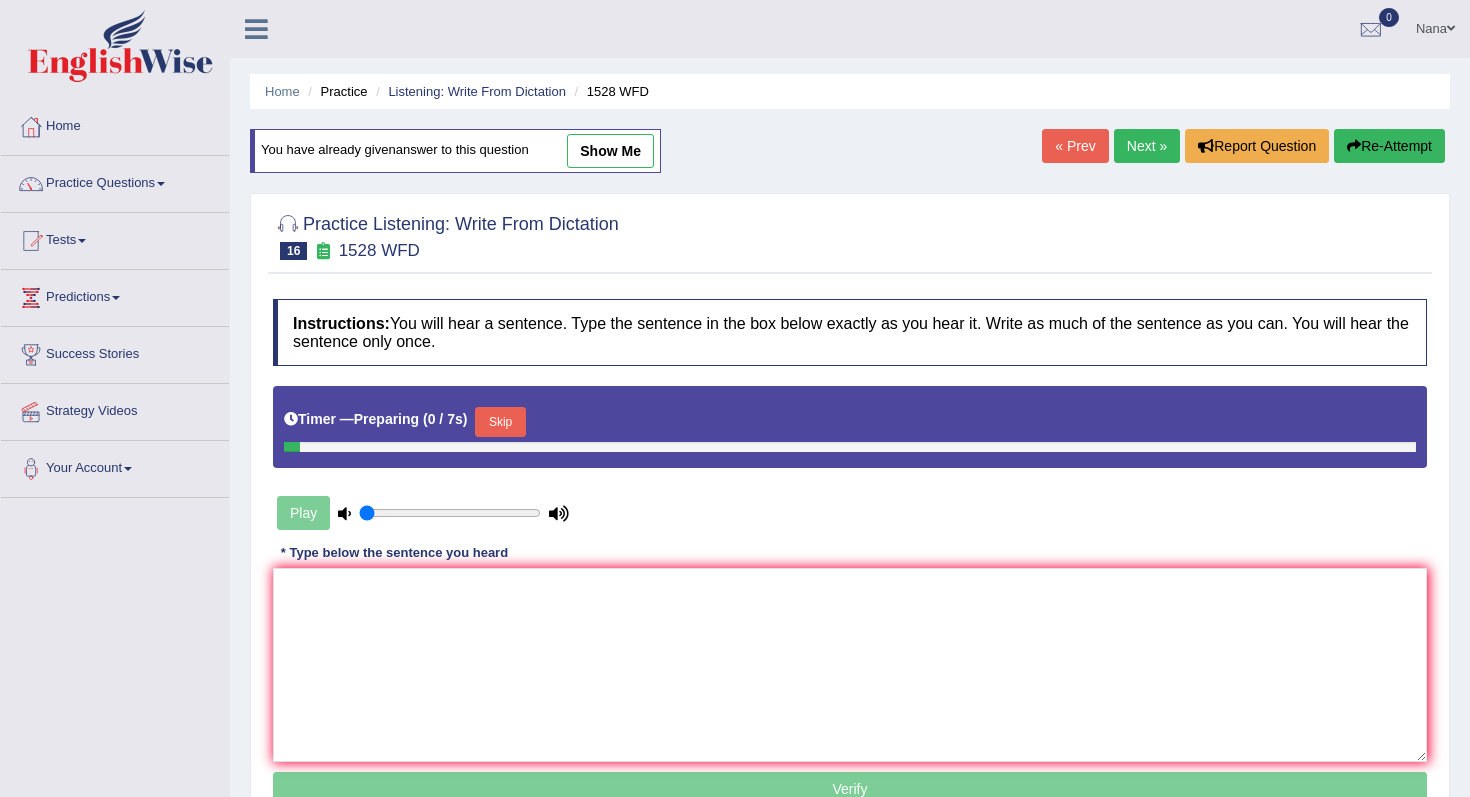 scroll, scrollTop: 97, scrollLeft: 0, axis: vertical 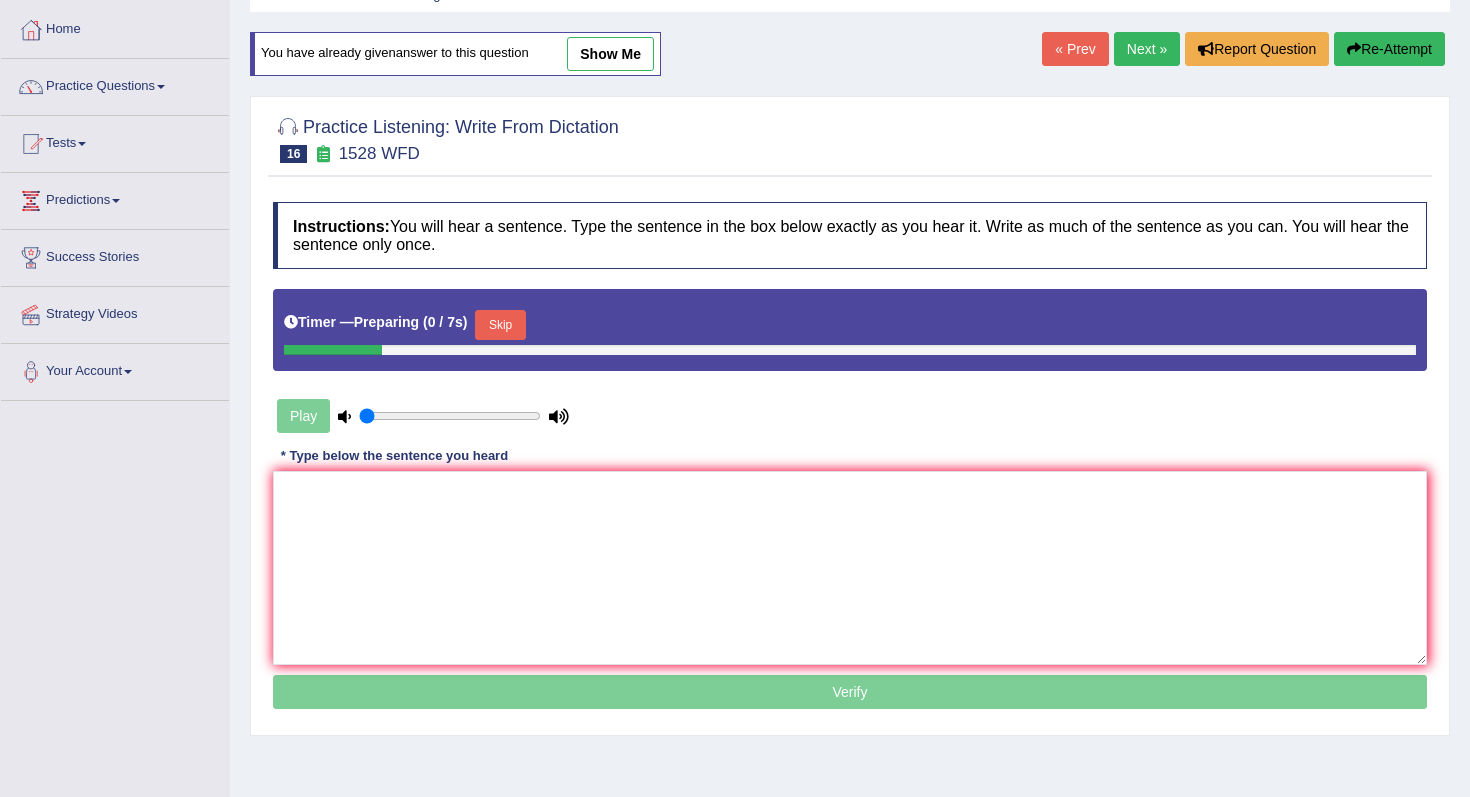 click on "Skip" at bounding box center (500, 325) 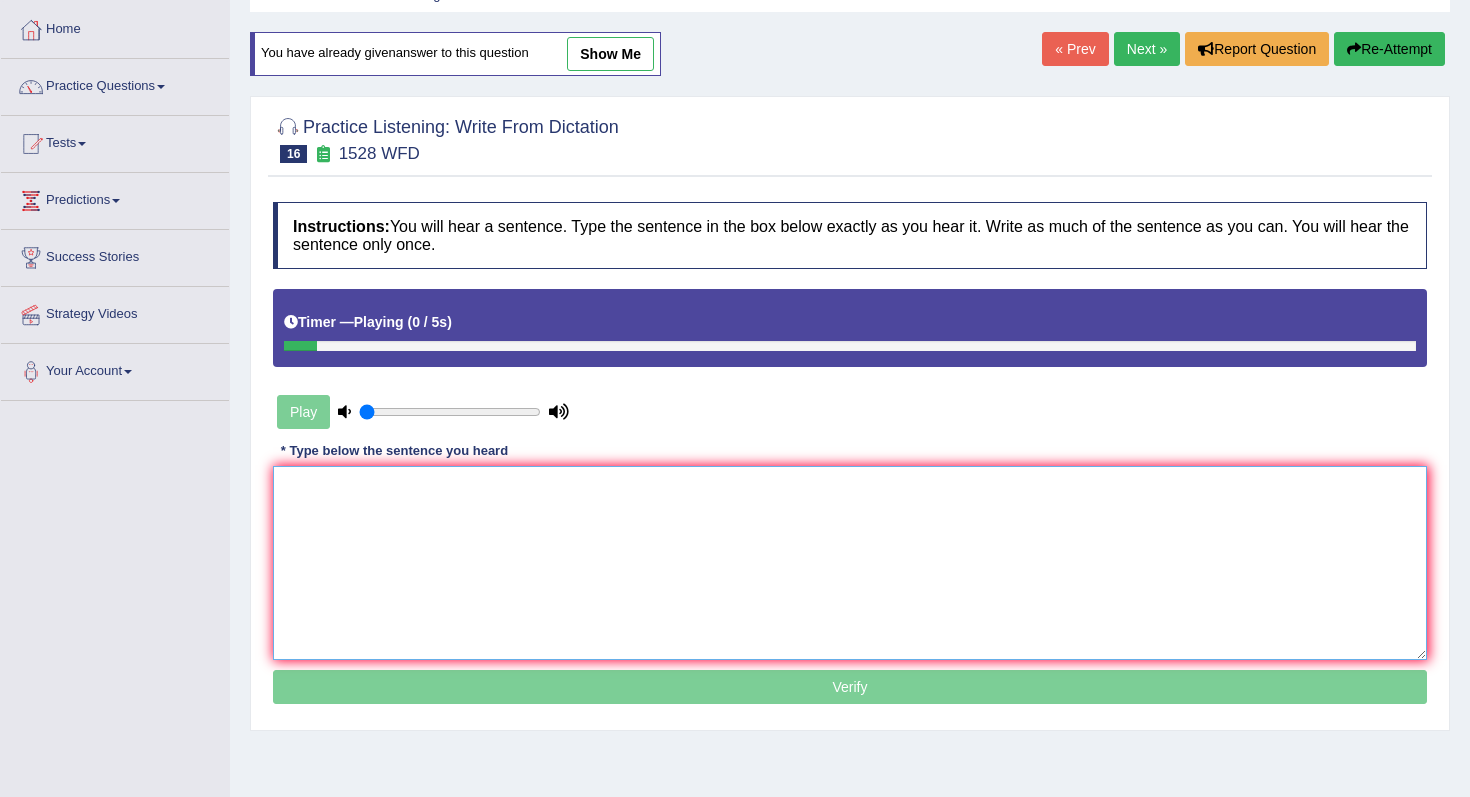 click at bounding box center [850, 563] 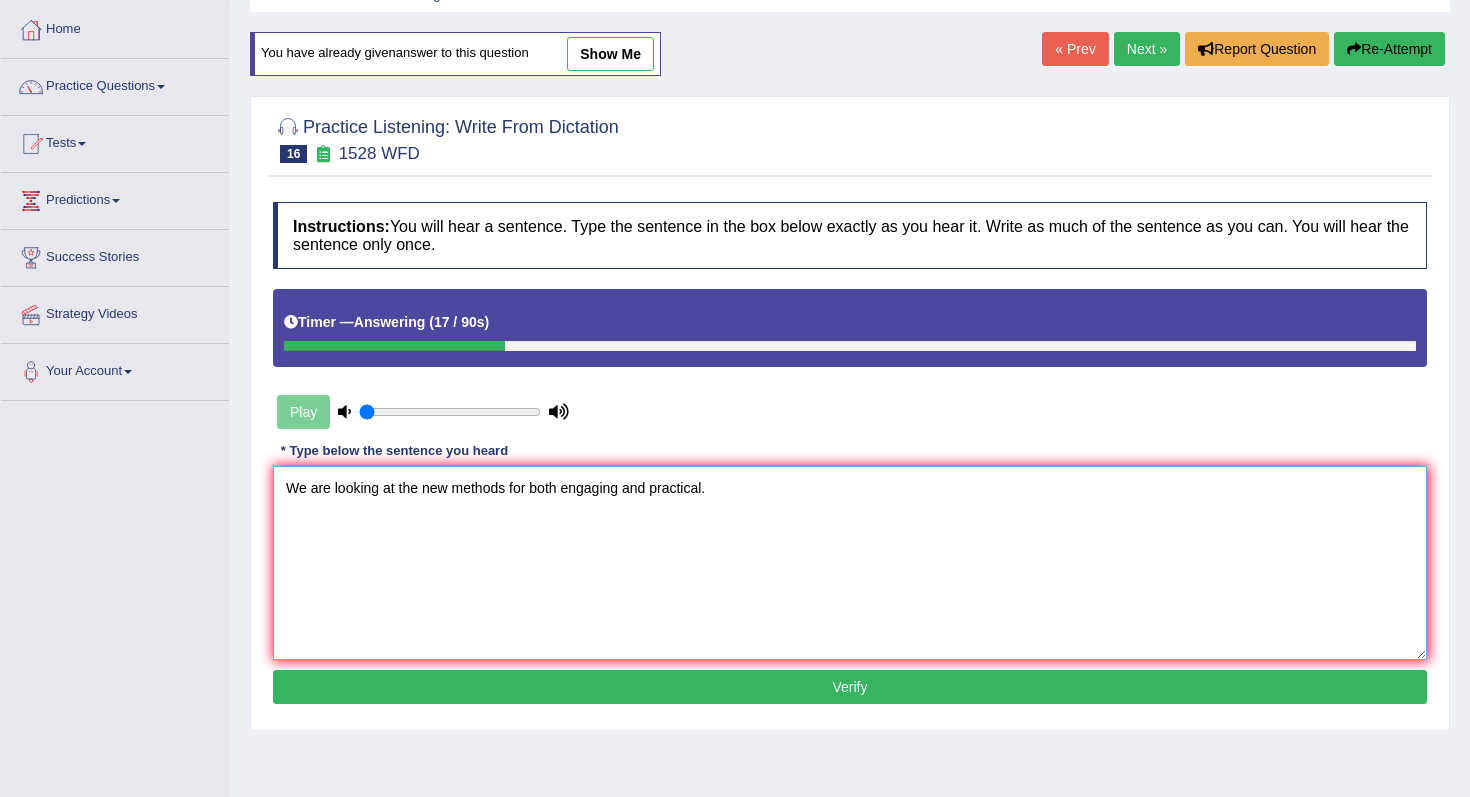 click on "We are looking at the new methods for both engaging and practical." at bounding box center [850, 563] 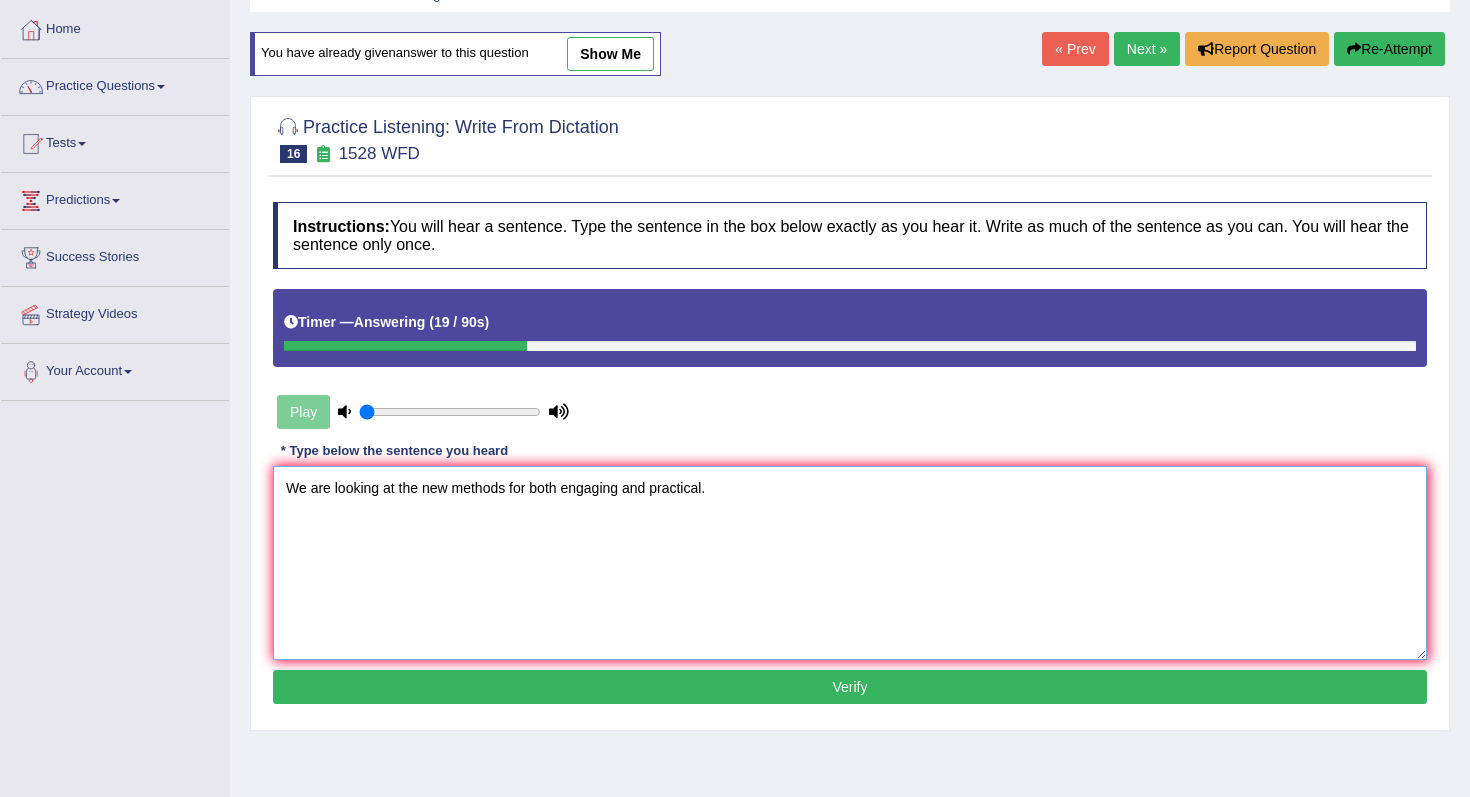 type on "We are looking at the new methods for both engaging and practical." 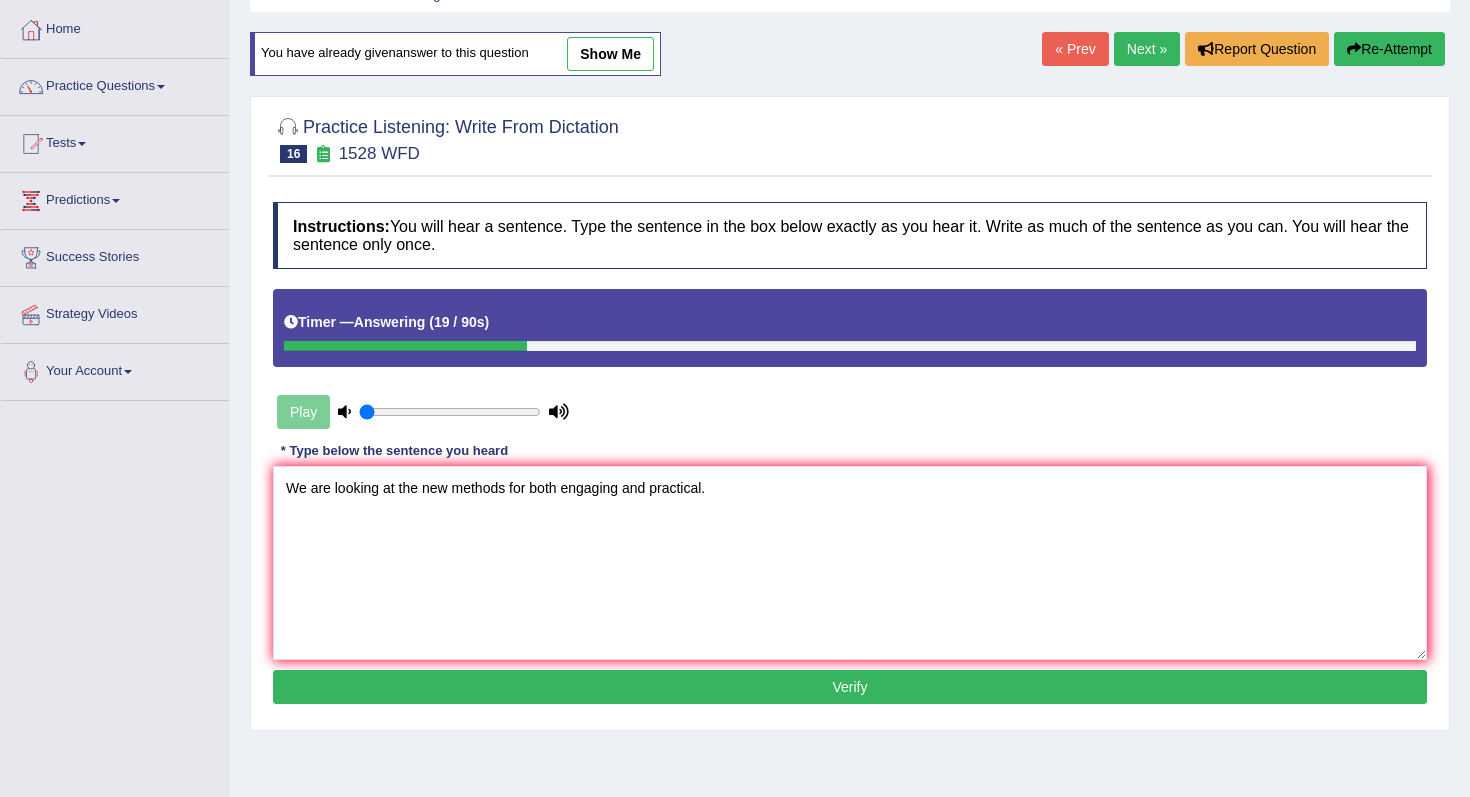 click on "Verify" at bounding box center (850, 687) 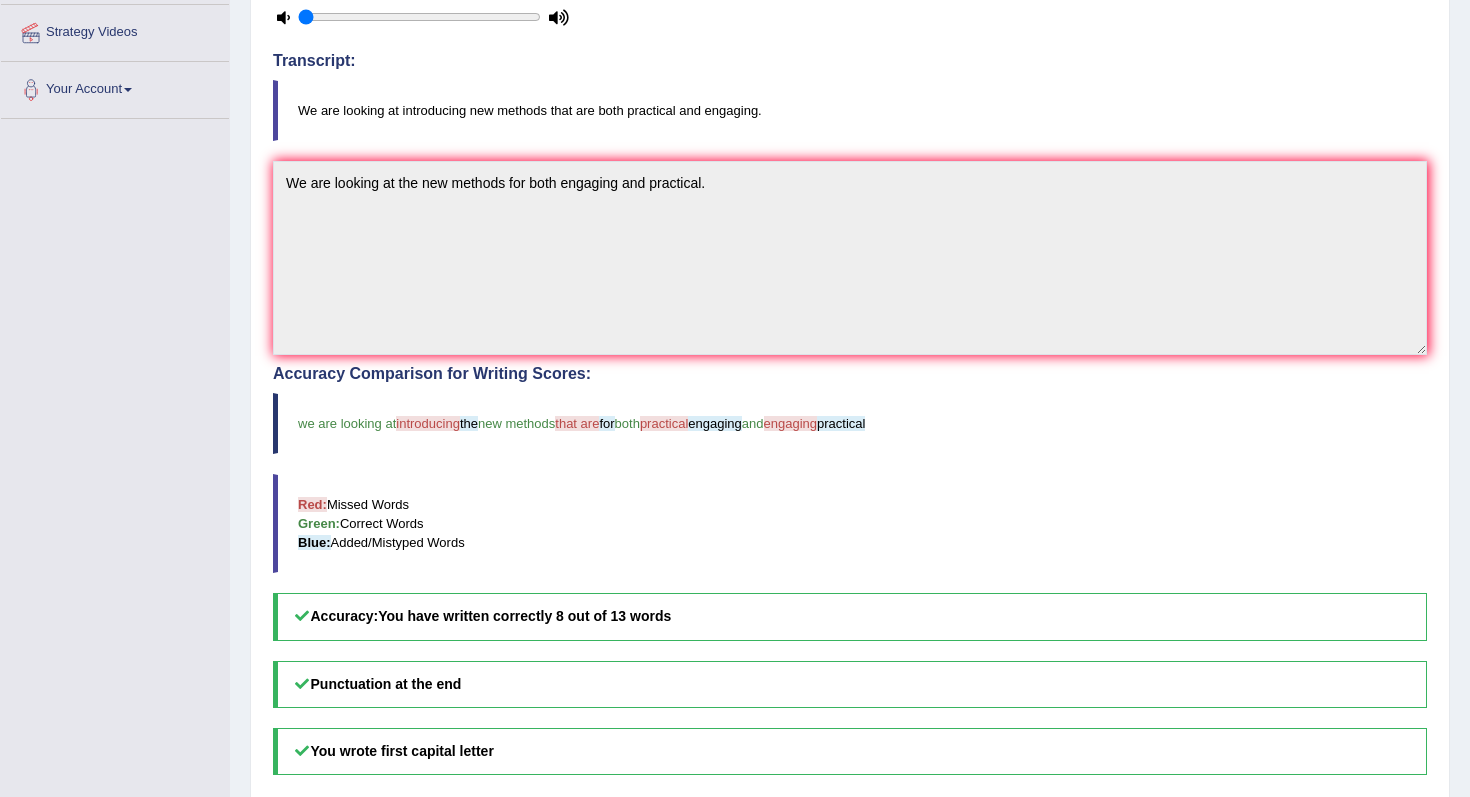 scroll, scrollTop: 0, scrollLeft: 0, axis: both 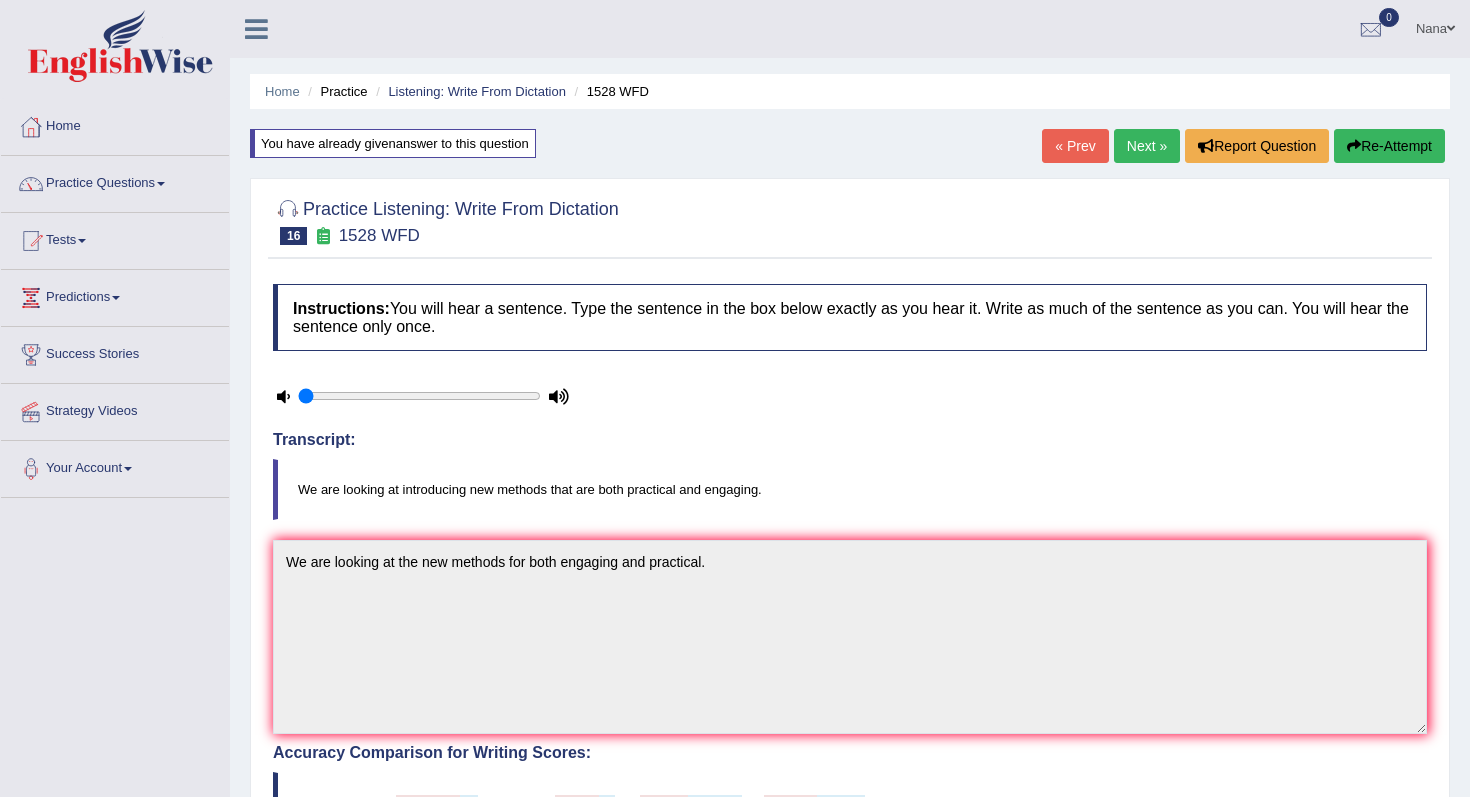 click on "Next »" at bounding box center [1147, 146] 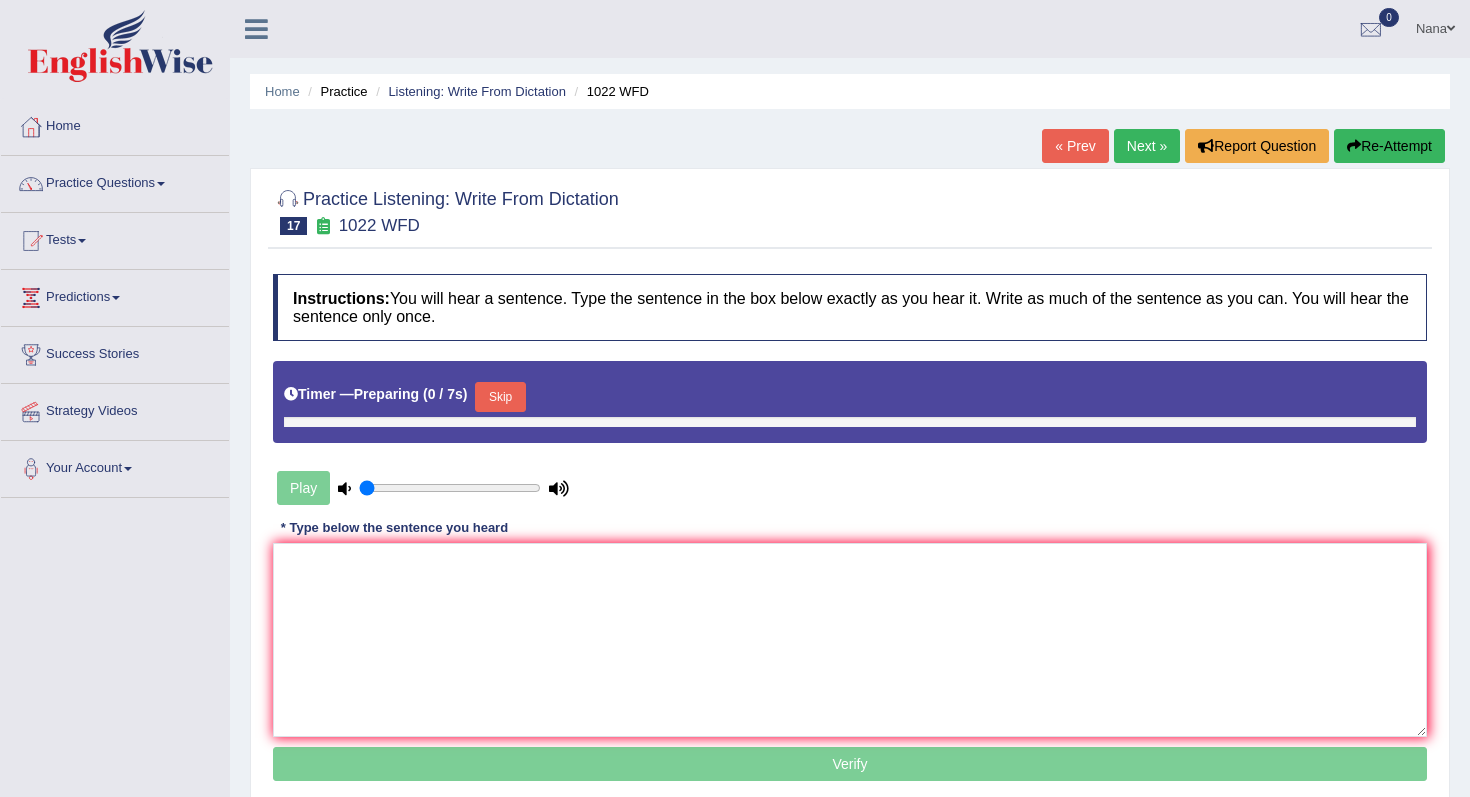 scroll, scrollTop: 0, scrollLeft: 0, axis: both 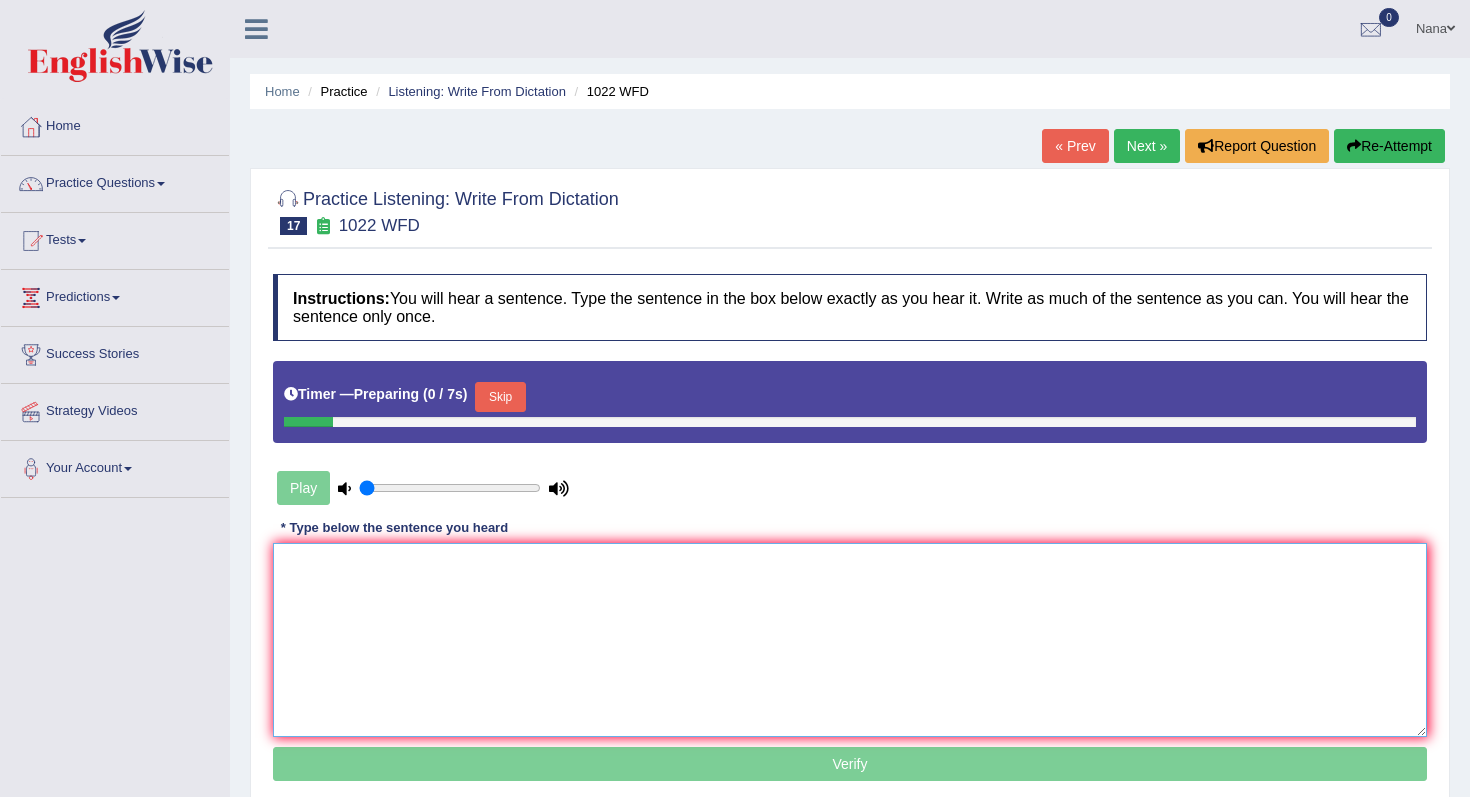 click at bounding box center (850, 640) 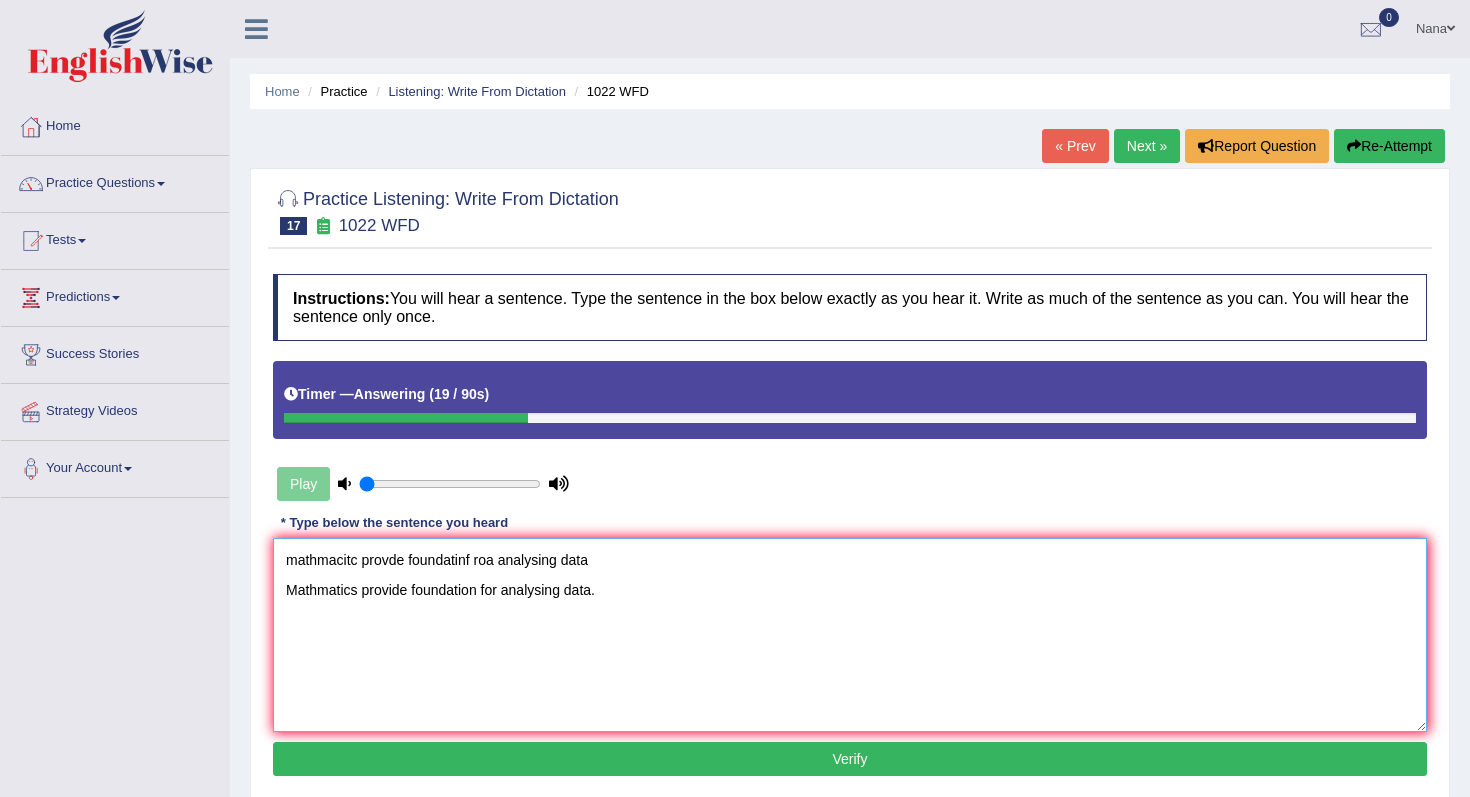click on "mathmacitc provde foundatinf roa analysing data
Mathmatics provide foundation for analysing data." at bounding box center [850, 635] 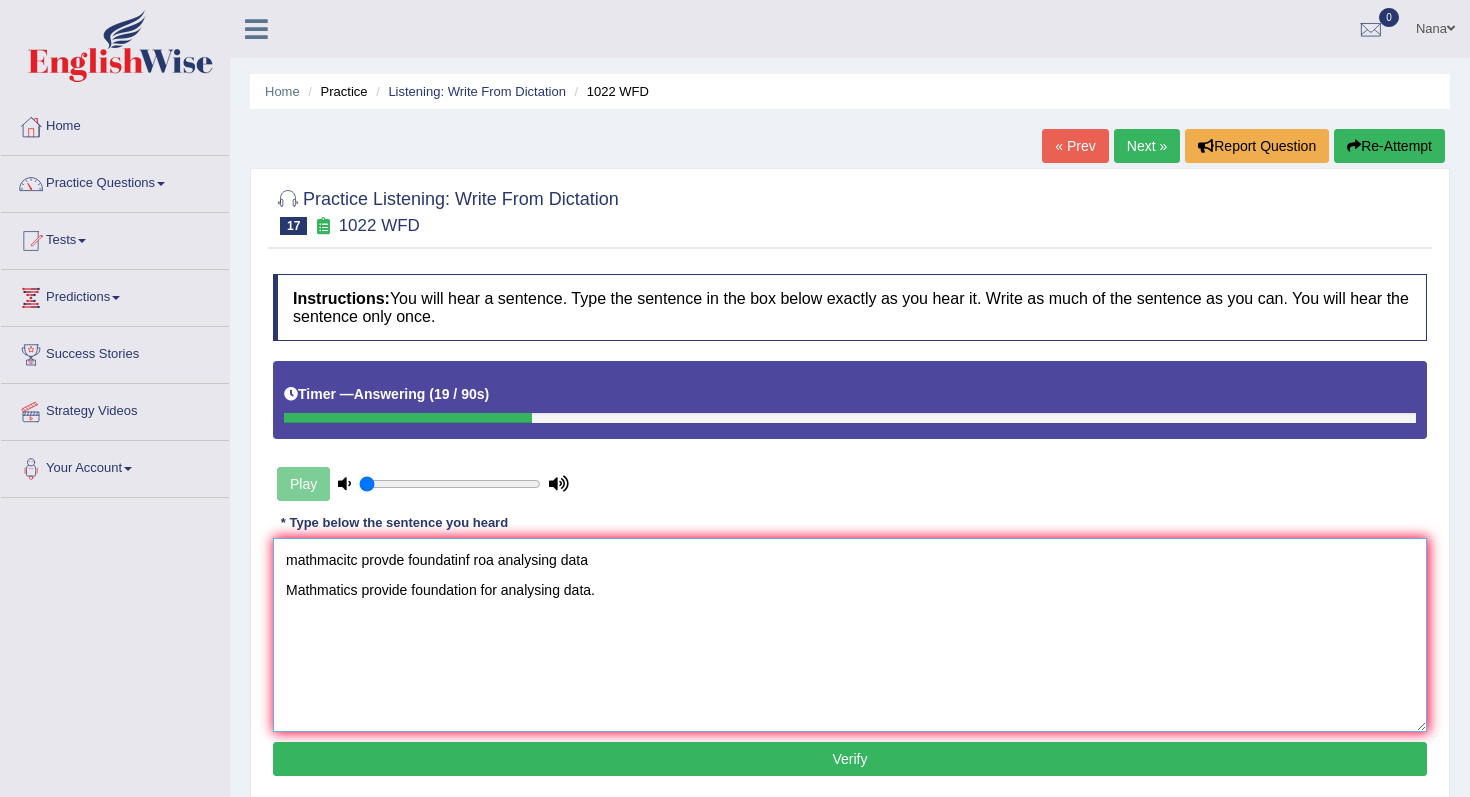 click on "mathmacitc provde foundatinf roa analysing data
Mathmatics provide foundation for analysing data." at bounding box center (850, 635) 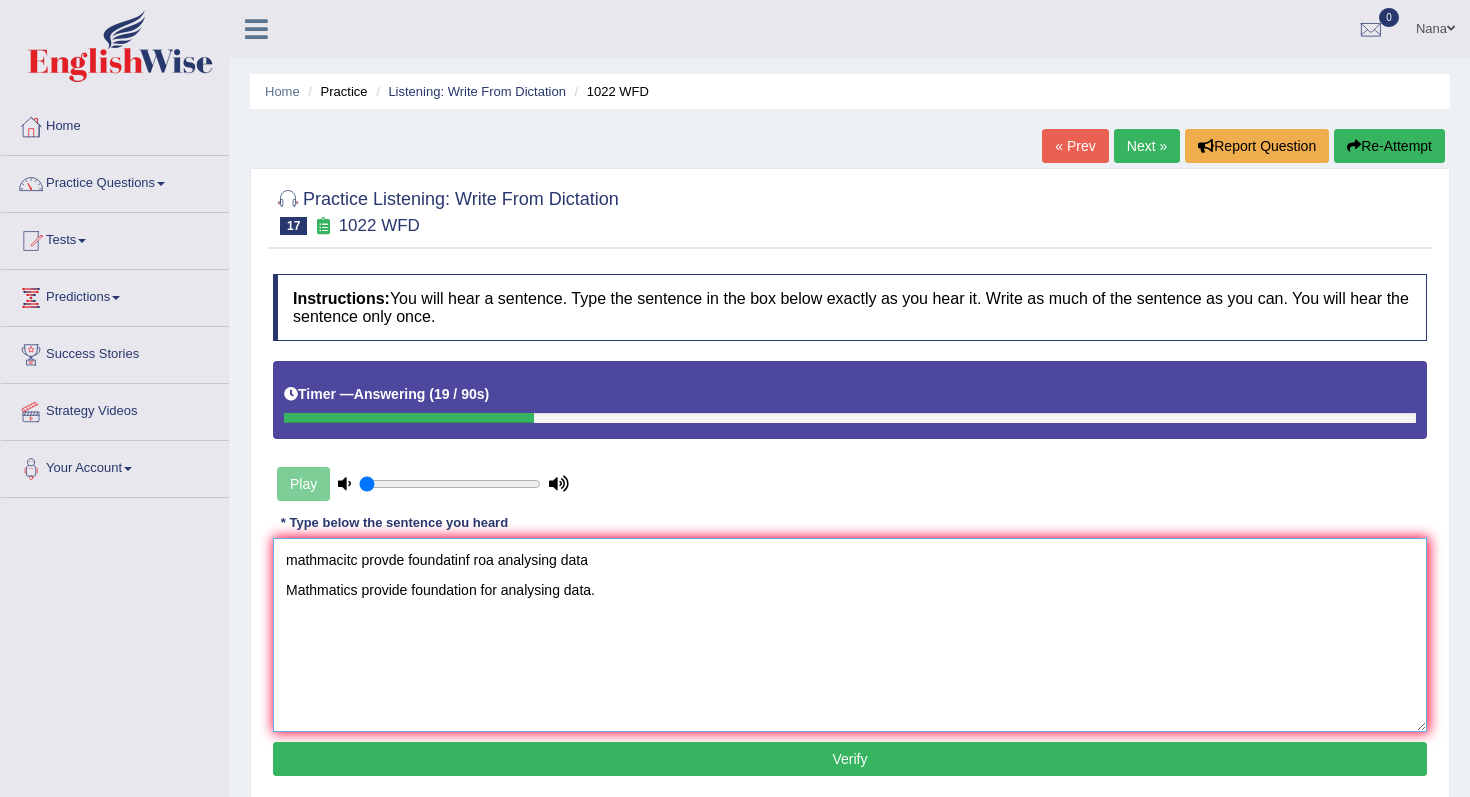 click on "mathmacitc provde foundatinf roa analysing data
Mathmatics provide foundation for analysing data." at bounding box center [850, 635] 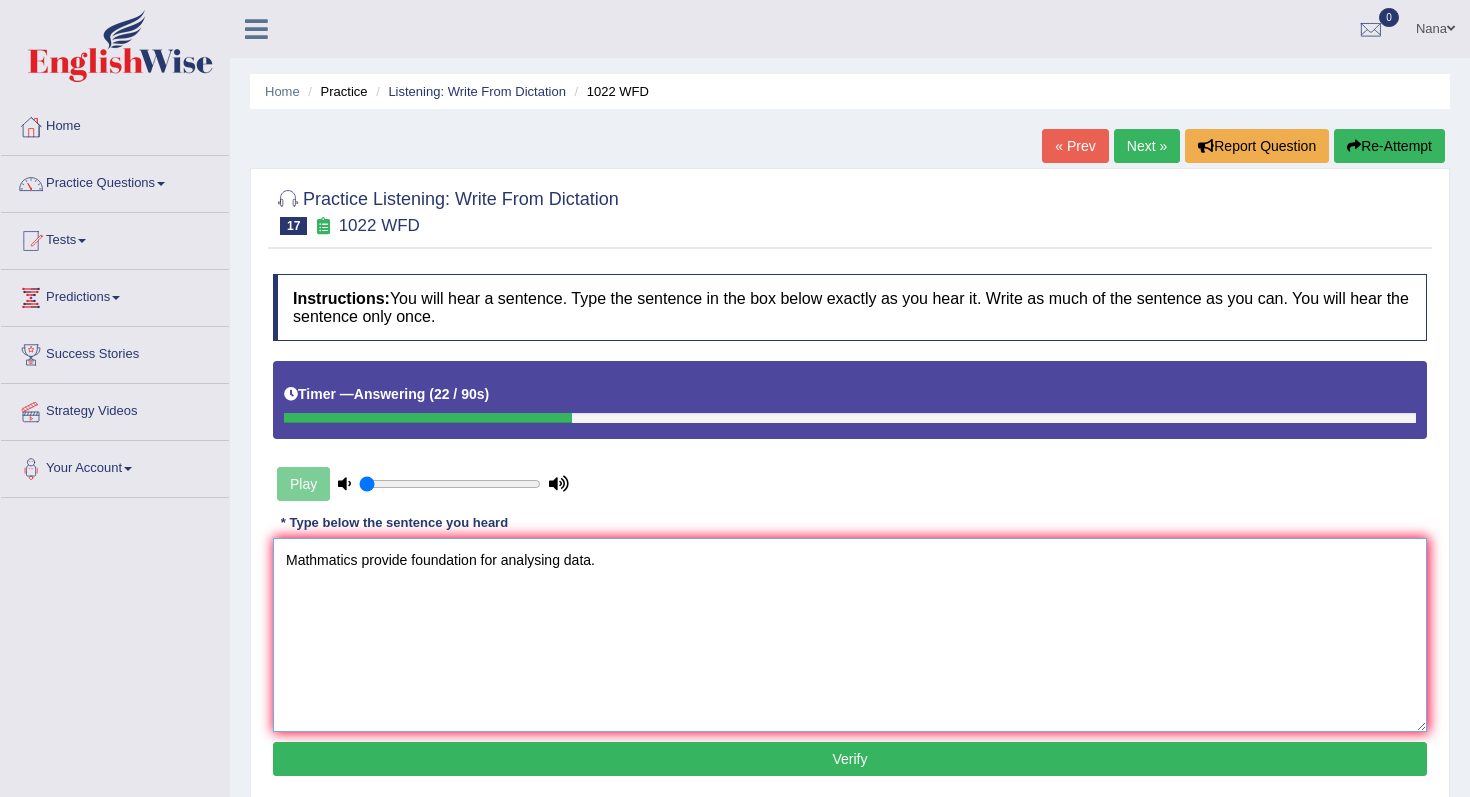 click on "Mathmatics provide foundation for analysing data." at bounding box center [850, 635] 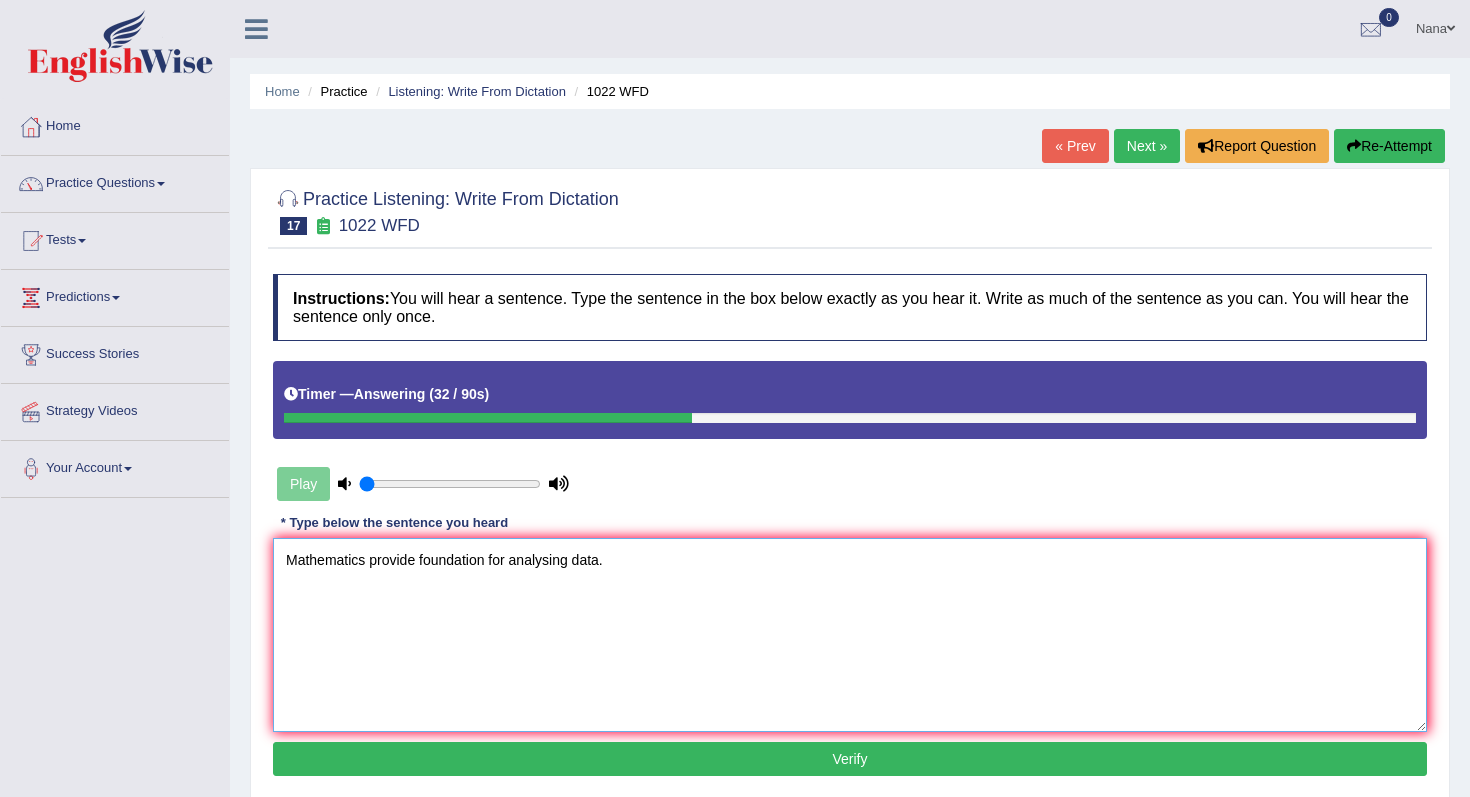 click on "Mathematics provide foundation for analysing data." at bounding box center (850, 635) 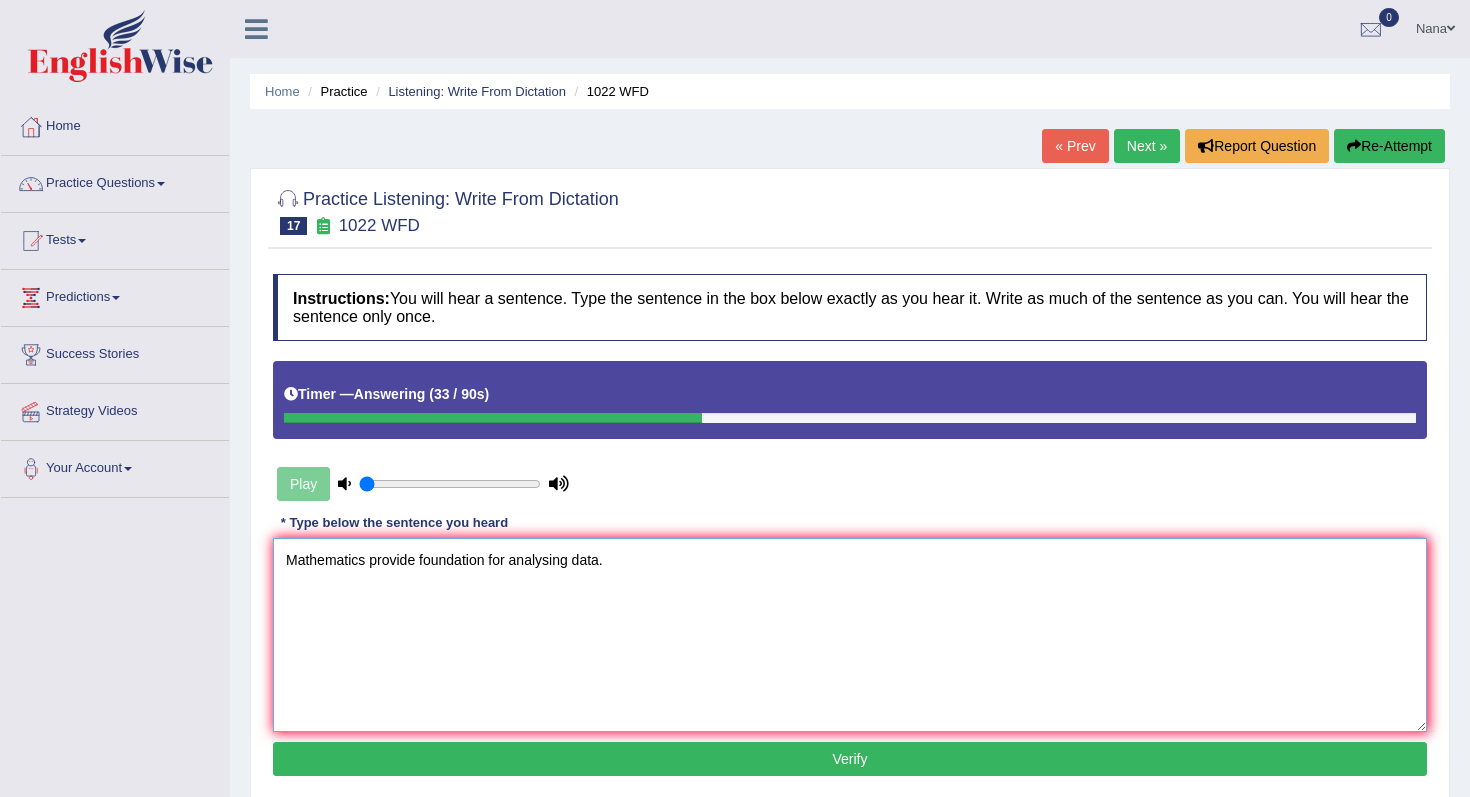 type on "Mathematics provide foundation for analysing data." 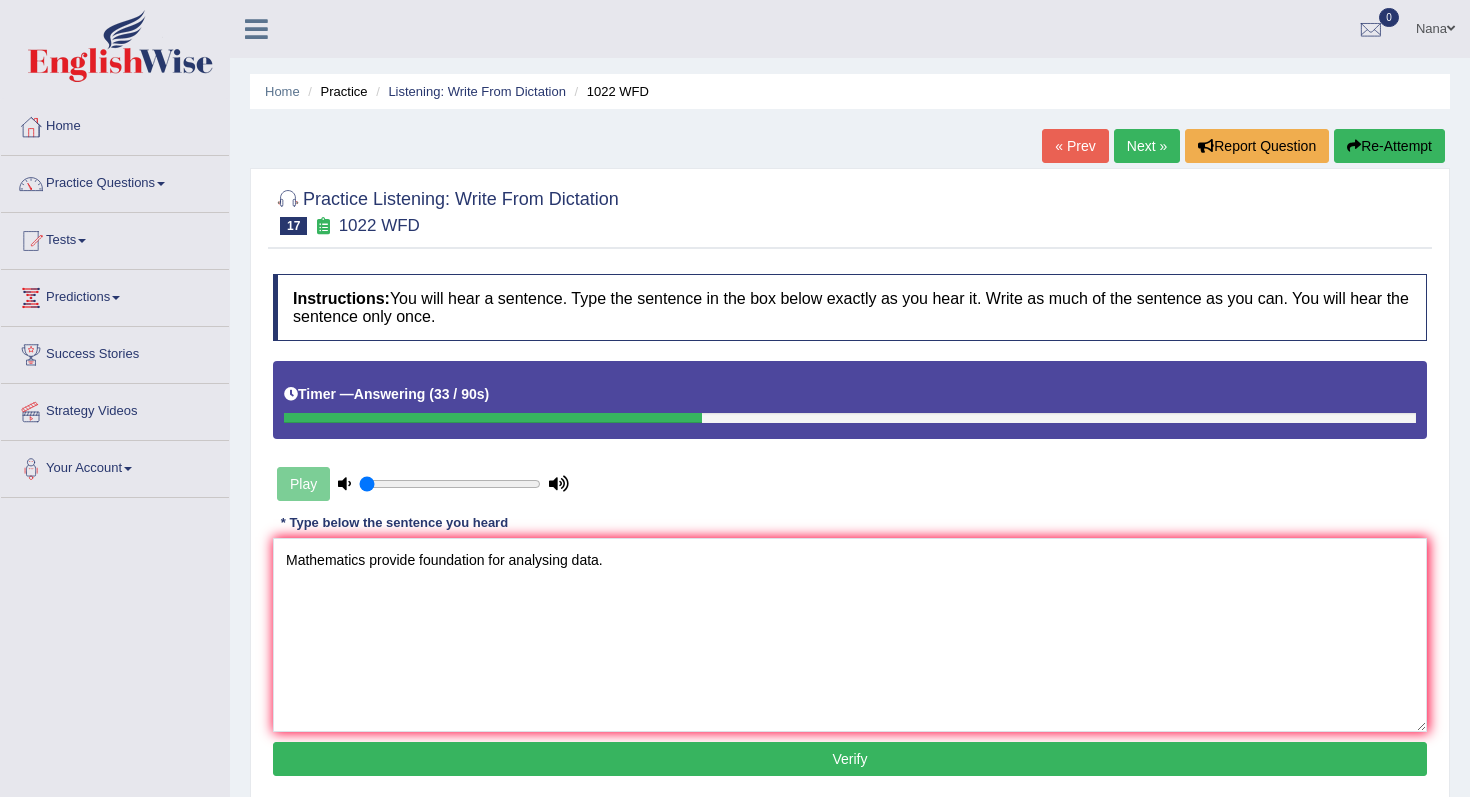 click on "Verify" at bounding box center (850, 759) 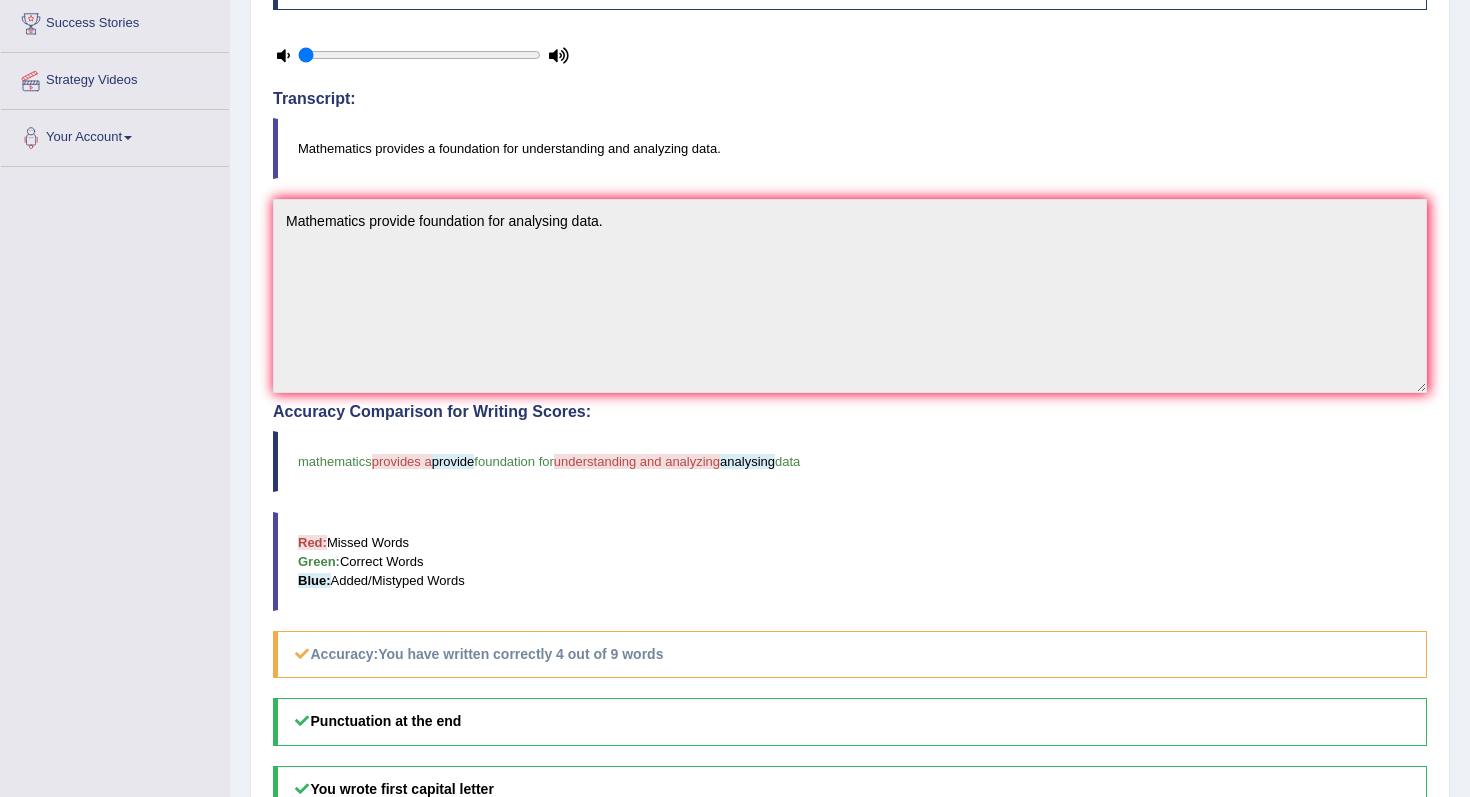 scroll, scrollTop: 0, scrollLeft: 0, axis: both 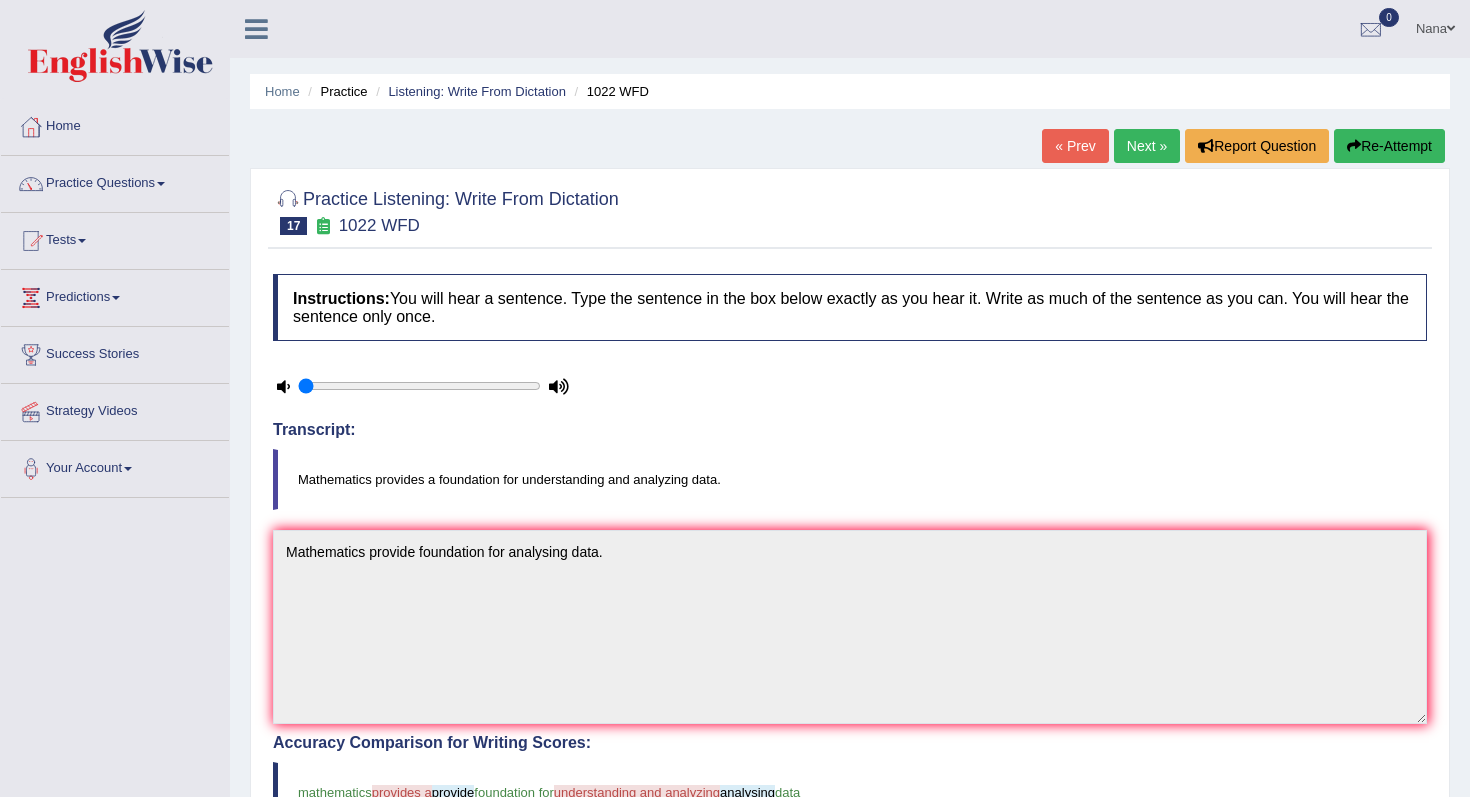 click on "Next »" at bounding box center (1147, 146) 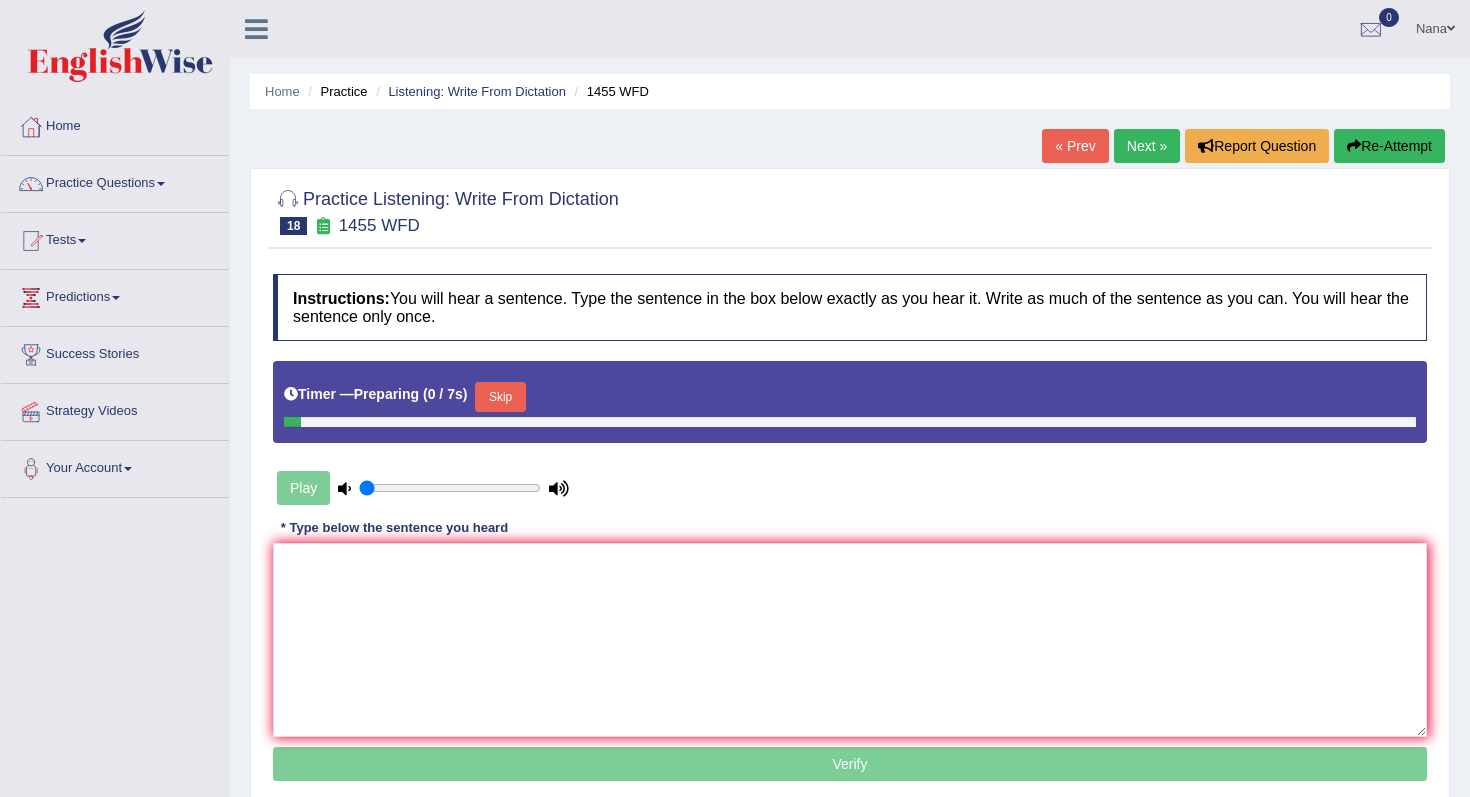 scroll, scrollTop: 0, scrollLeft: 0, axis: both 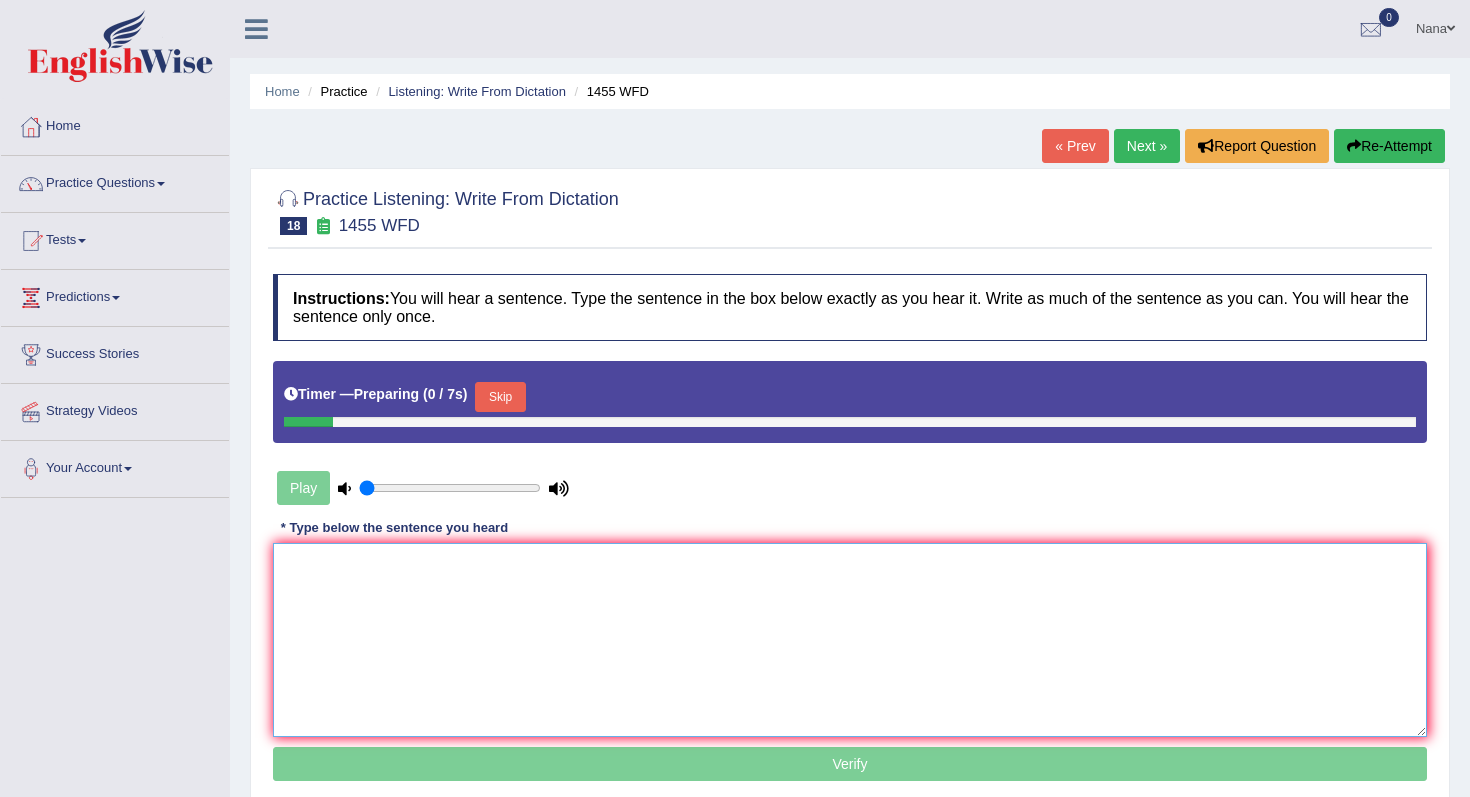 click at bounding box center (850, 640) 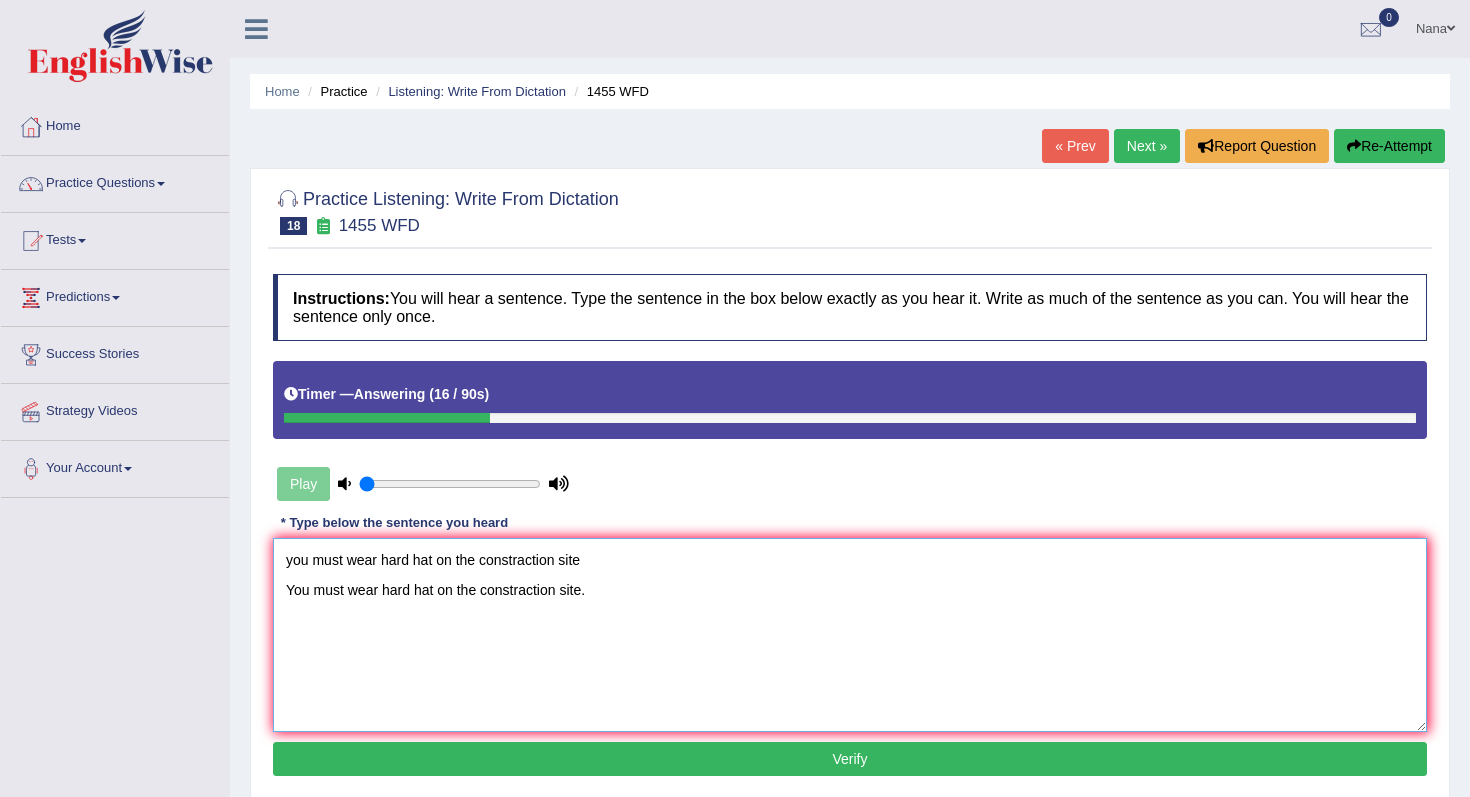 click on "you must wear hard on the constraction site
You must wear hard on the constraction site." at bounding box center [850, 635] 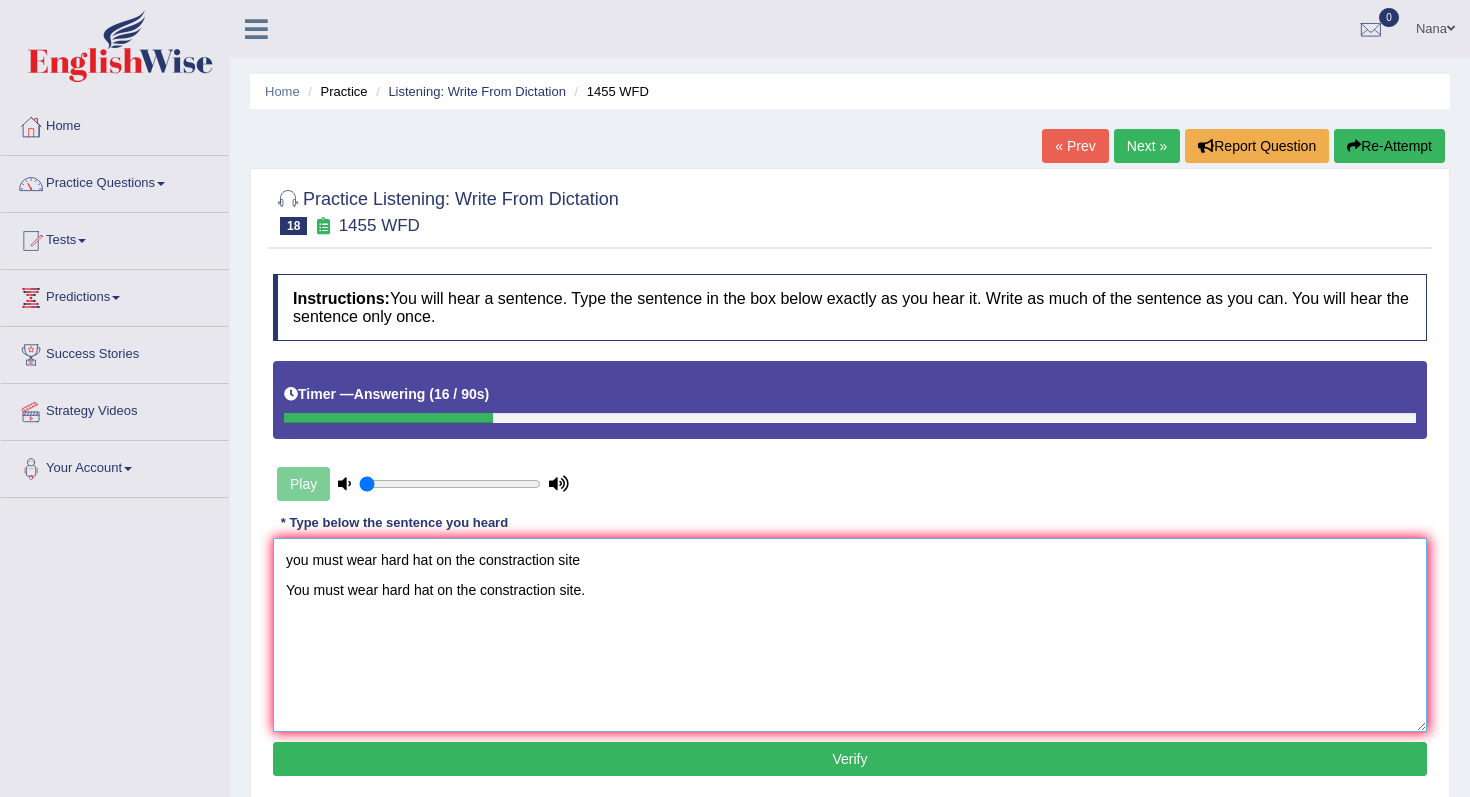 click on "you must wear hard on the constraction site
You must wear hard on the constraction site." at bounding box center (850, 635) 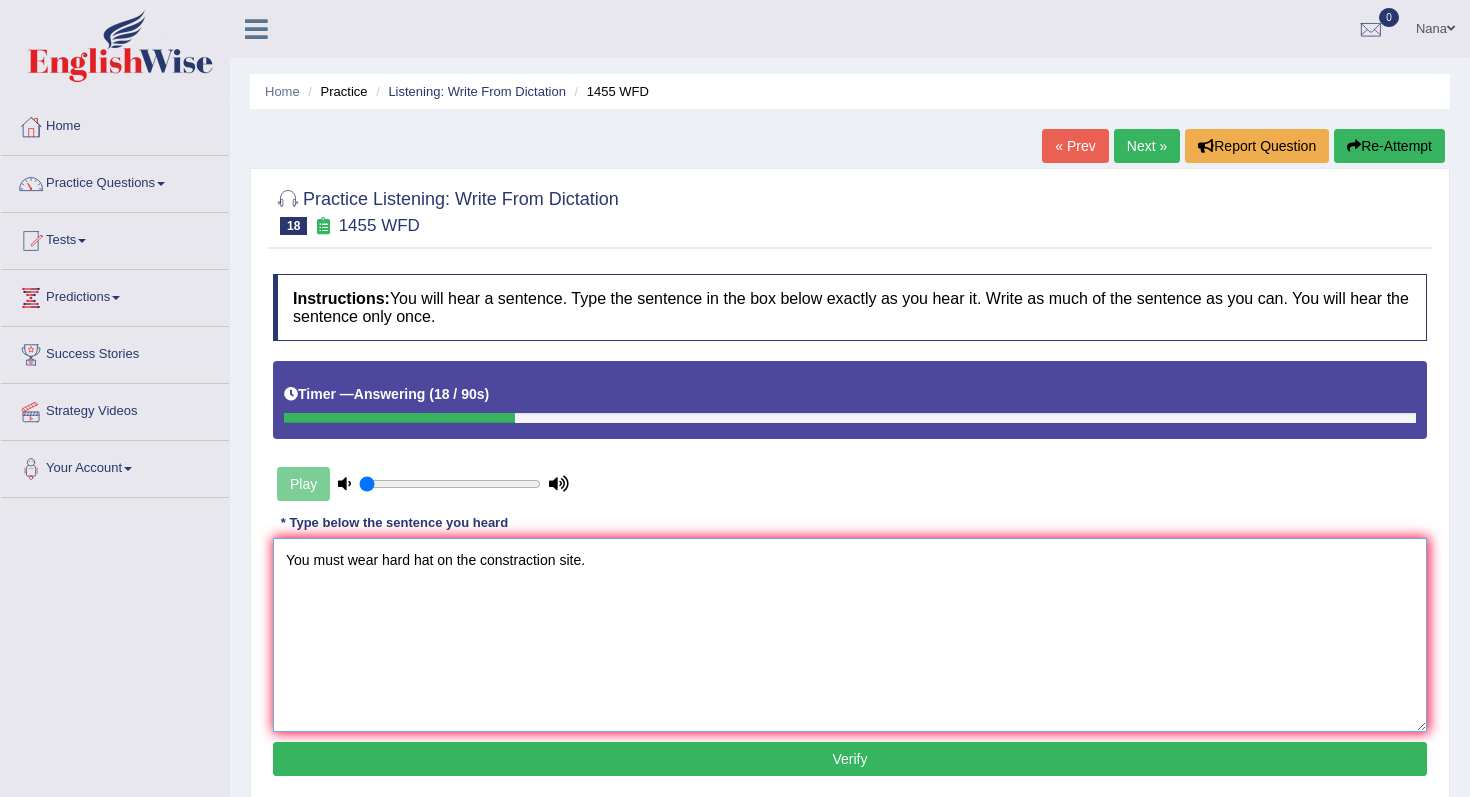 click on "You must wear hard on the constraction site." at bounding box center [850, 635] 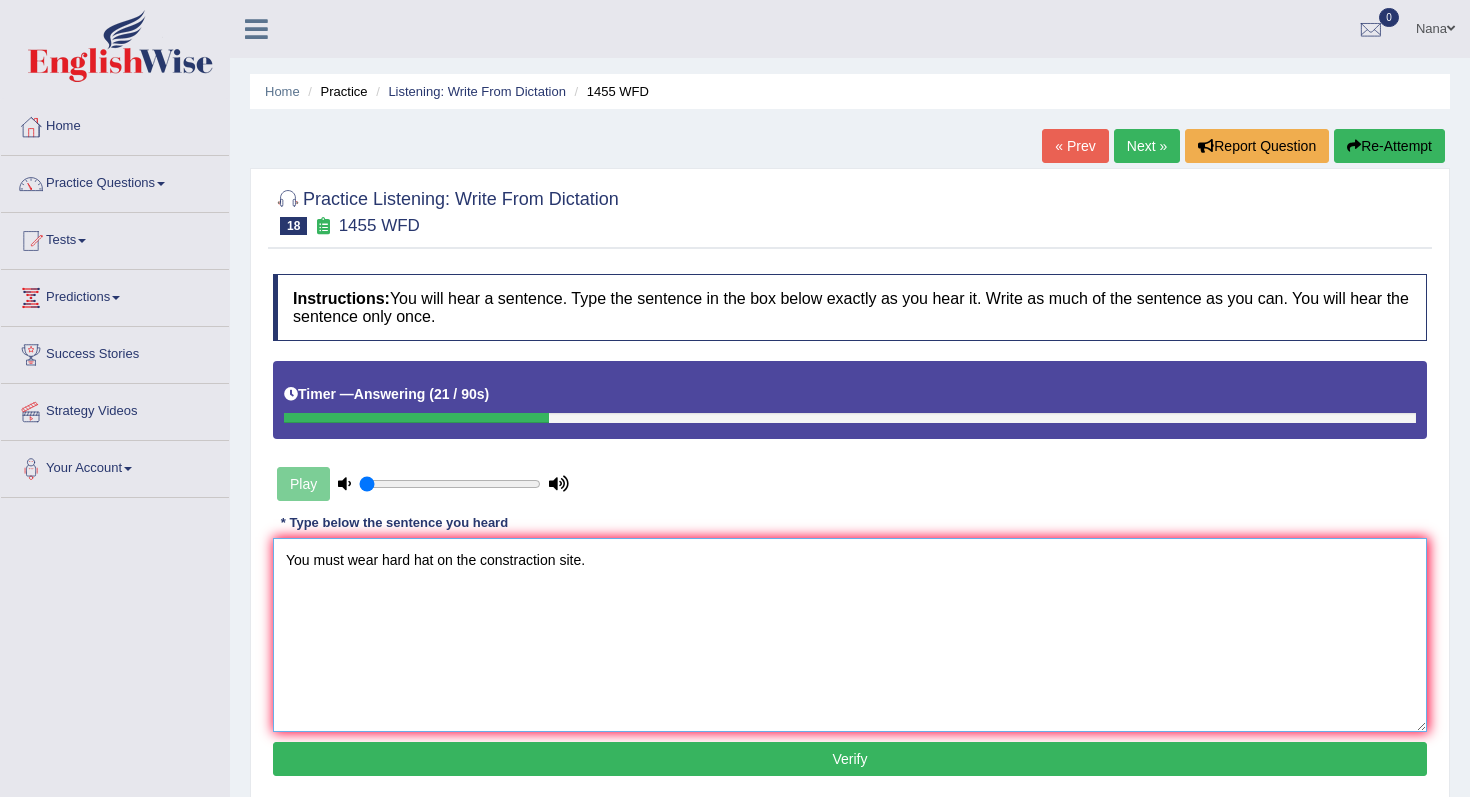 click on "You must wear hard on the constraction site." at bounding box center (850, 635) 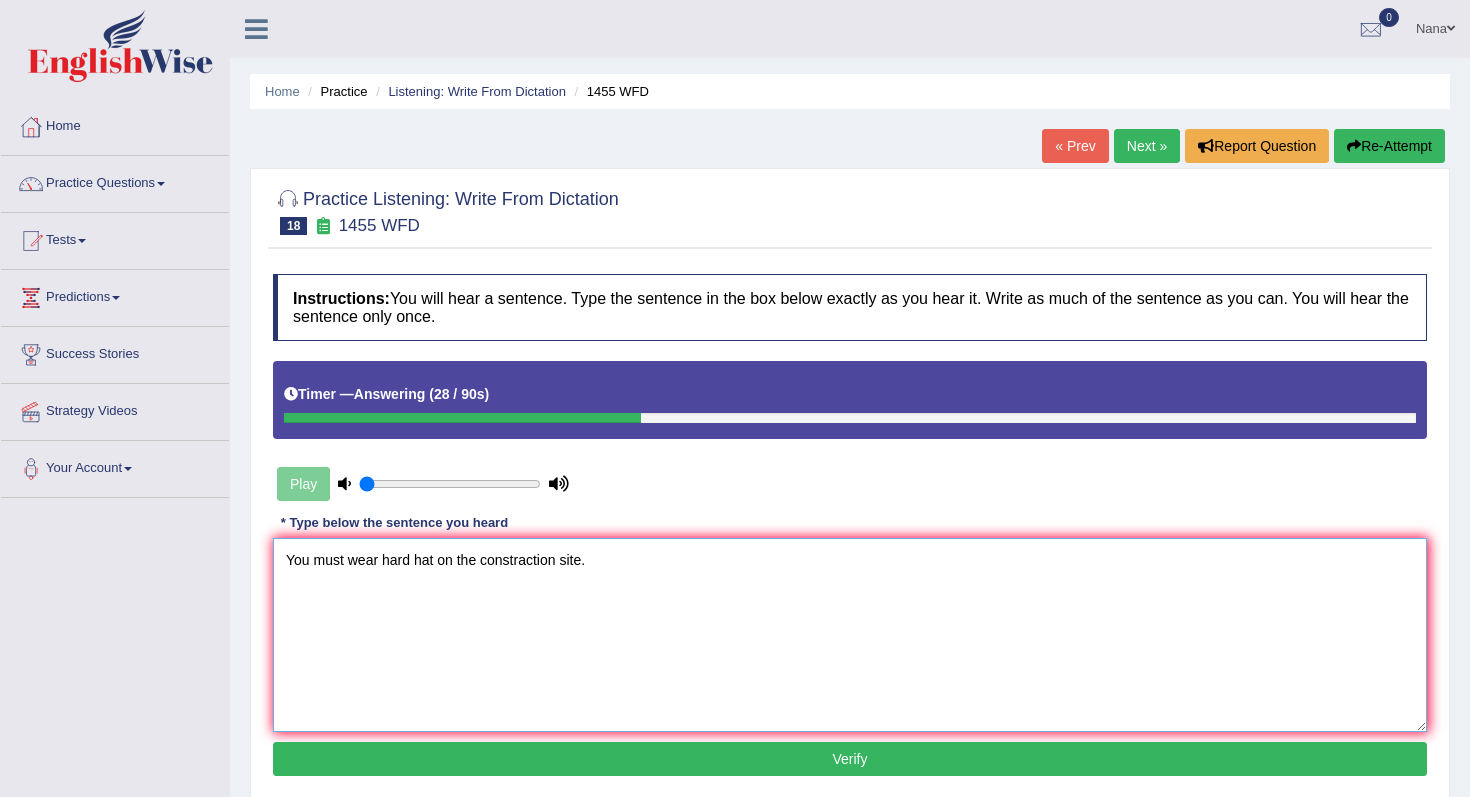 click on "You must wear hard on the constraction site." at bounding box center [850, 635] 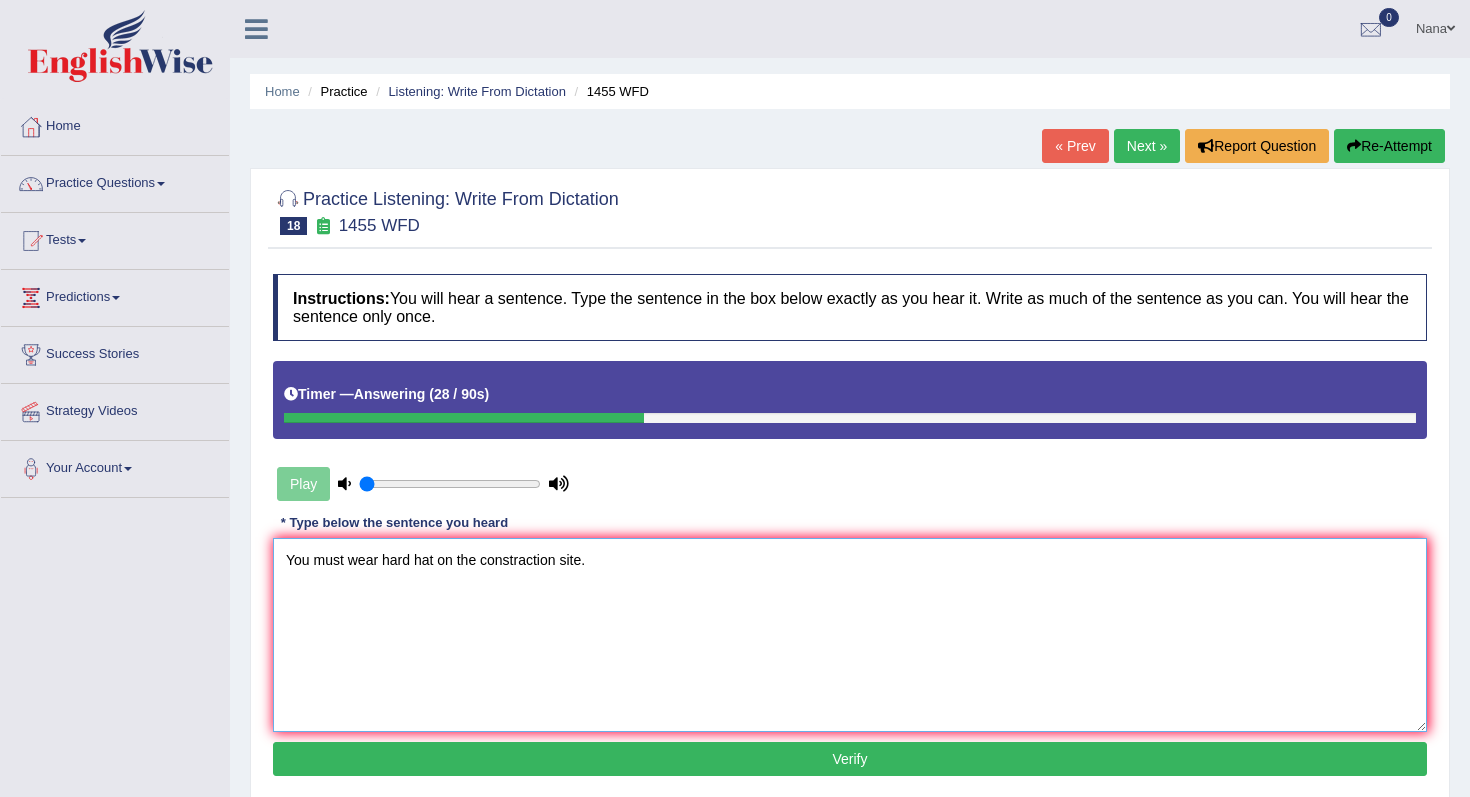 click on "You must wear hard on the constraction site." at bounding box center (850, 635) 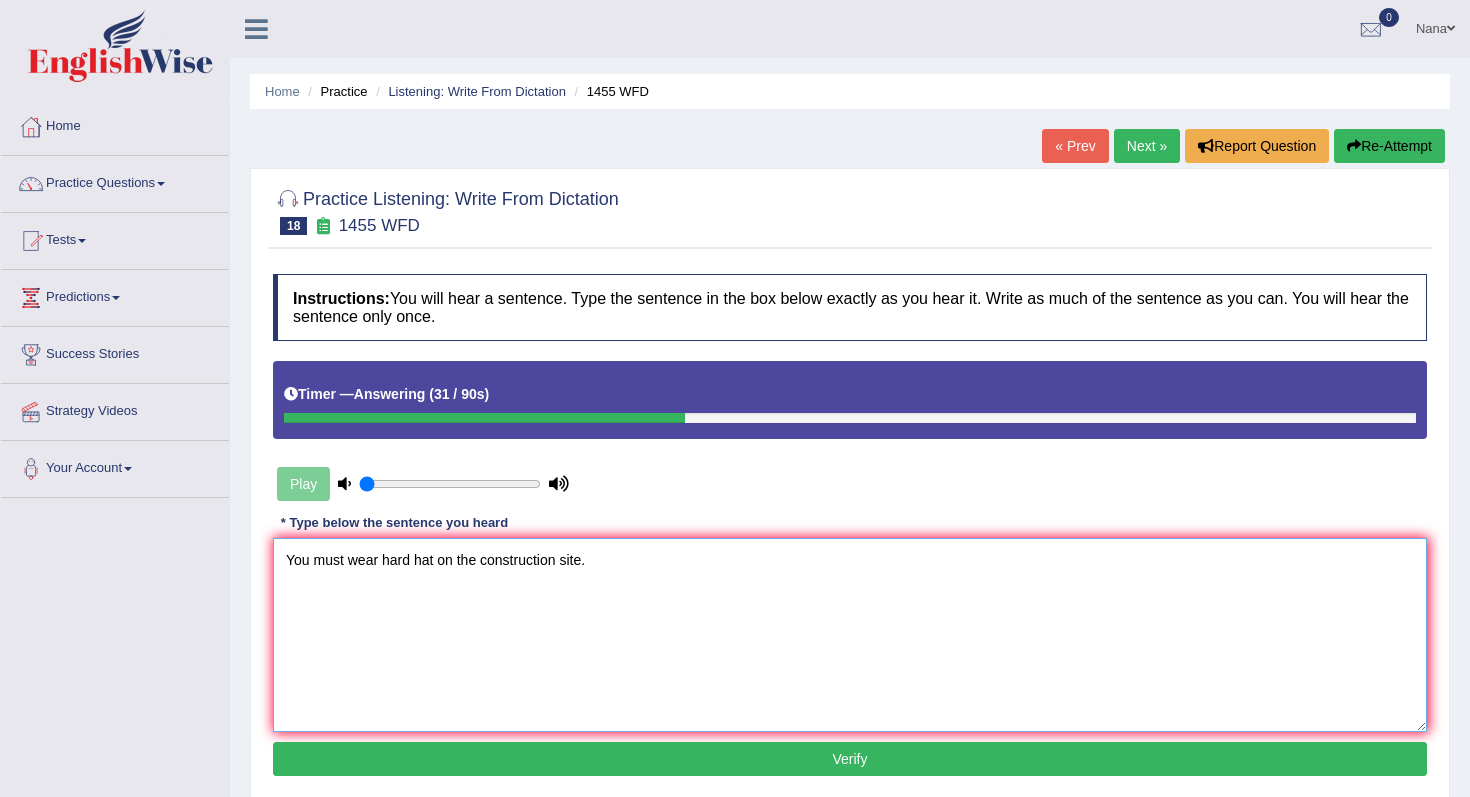 type on "You must wear hard on the construction site." 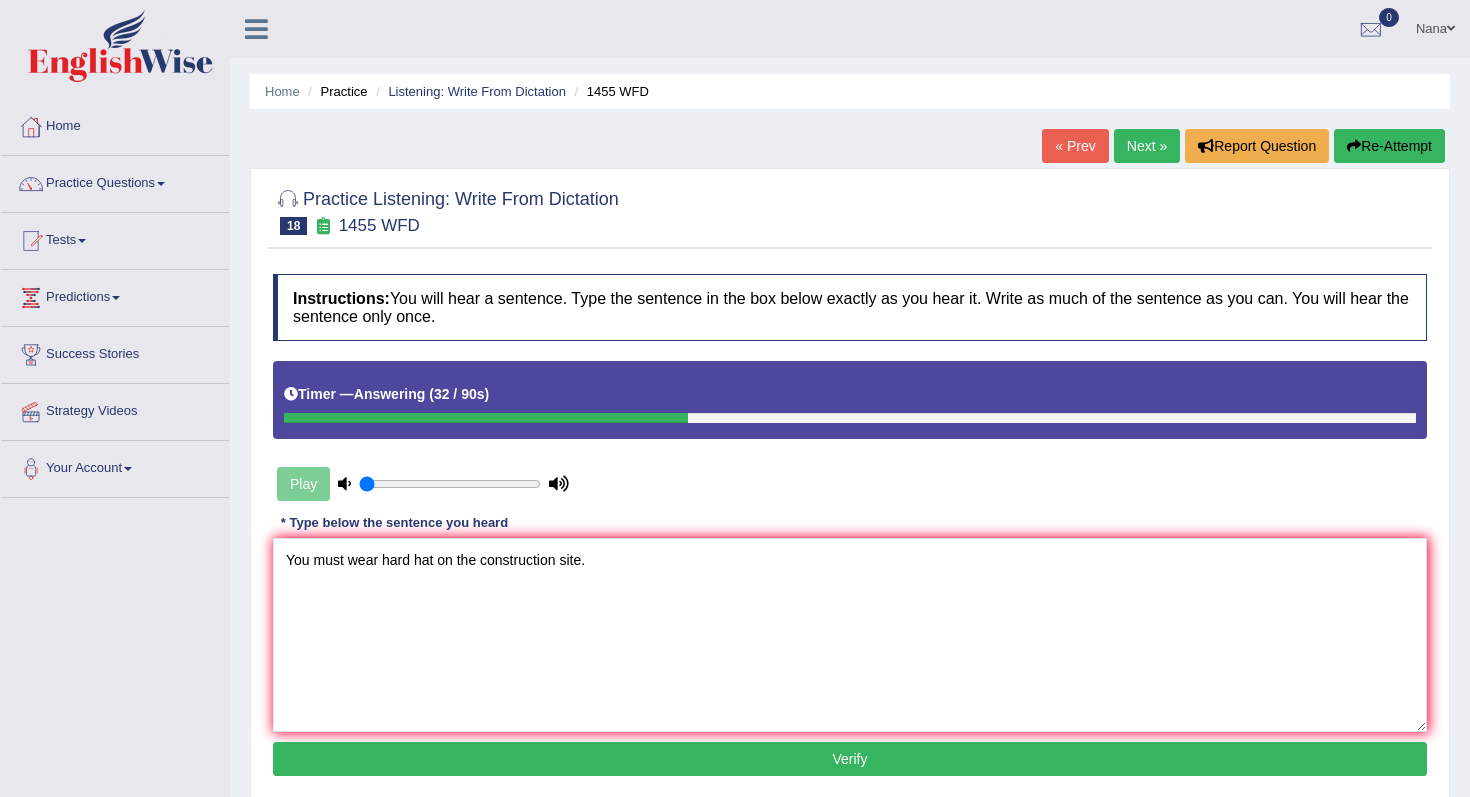 click on "Verify" at bounding box center [850, 759] 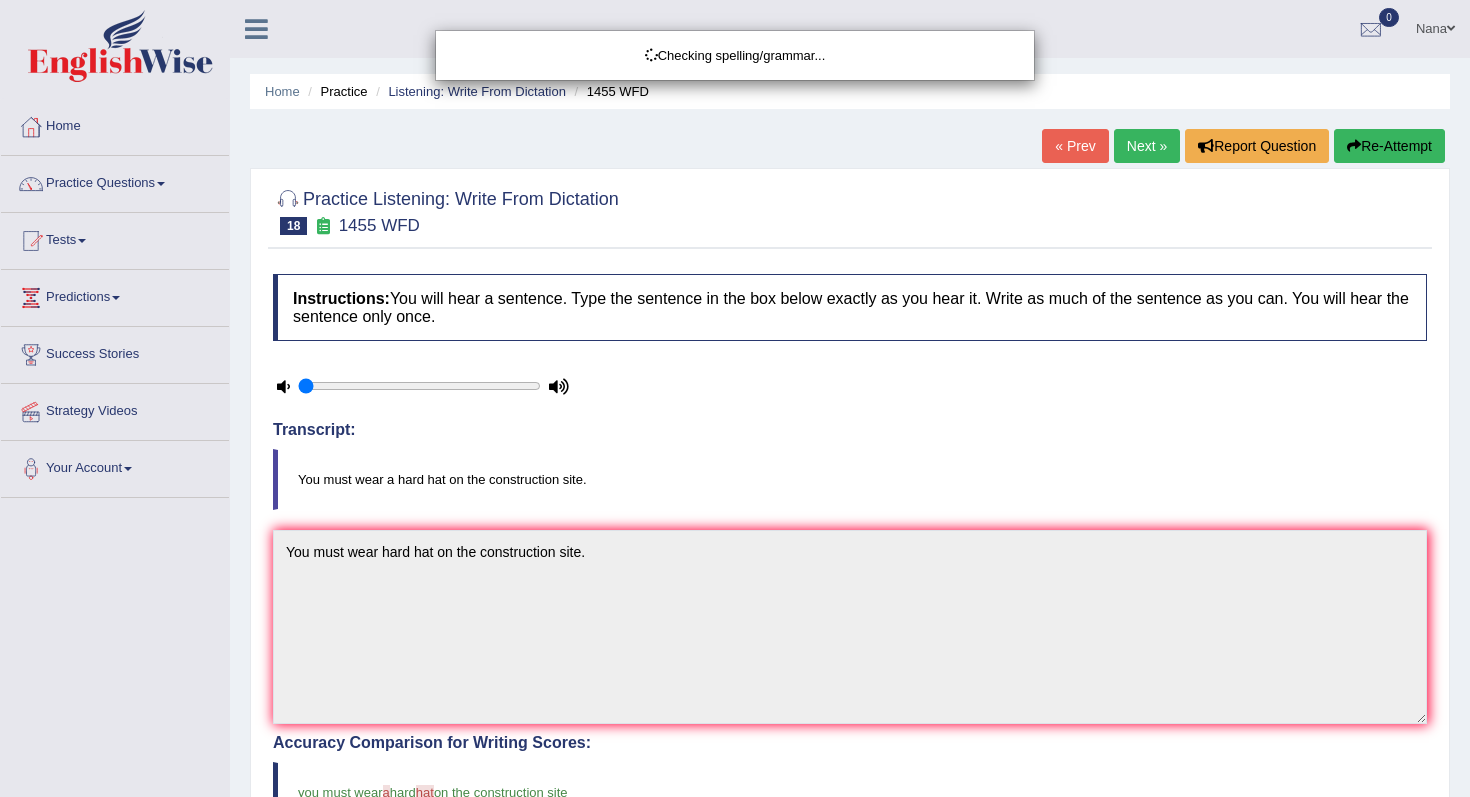 scroll, scrollTop: 118, scrollLeft: 0, axis: vertical 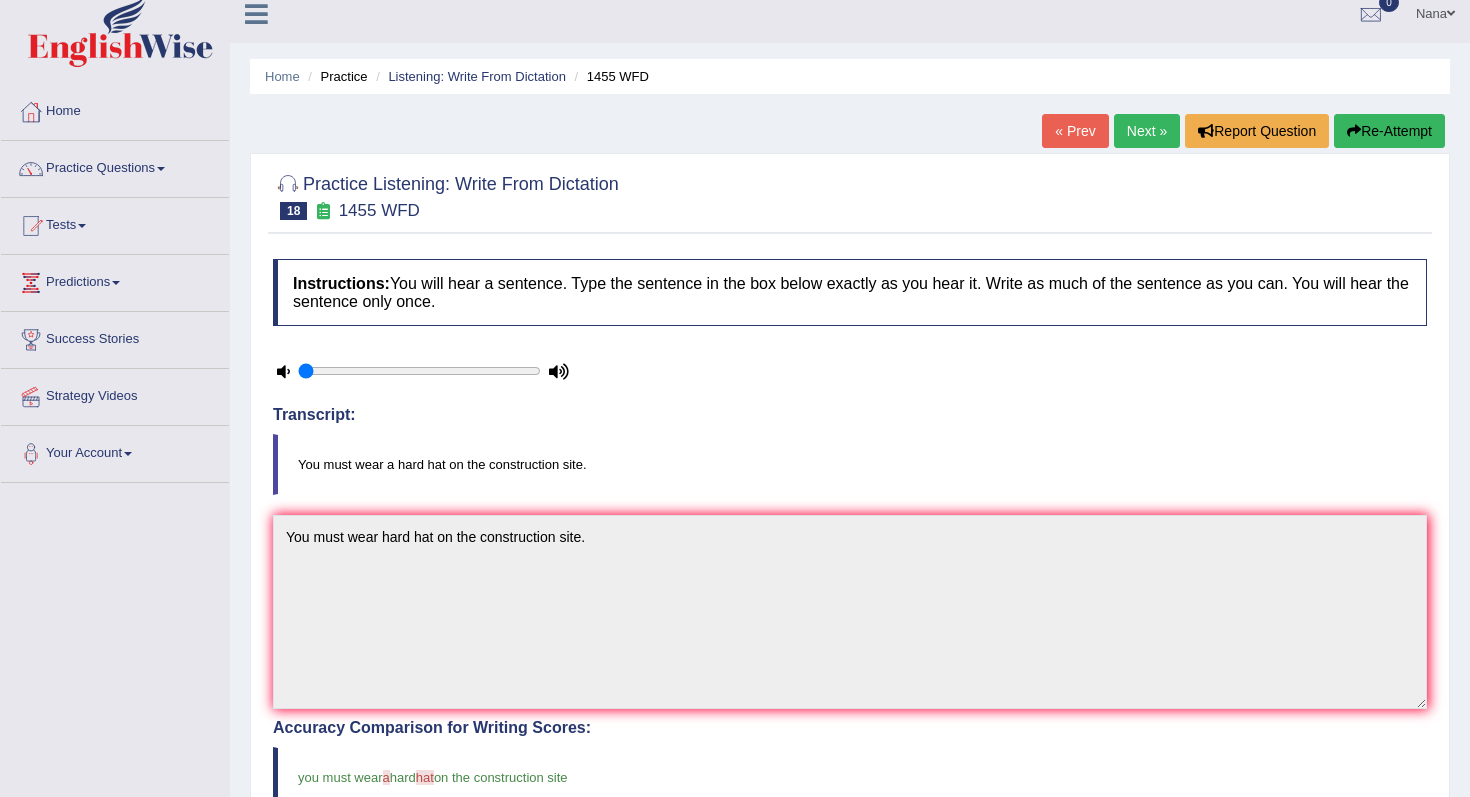 click on "Re-Attempt" at bounding box center (1389, 131) 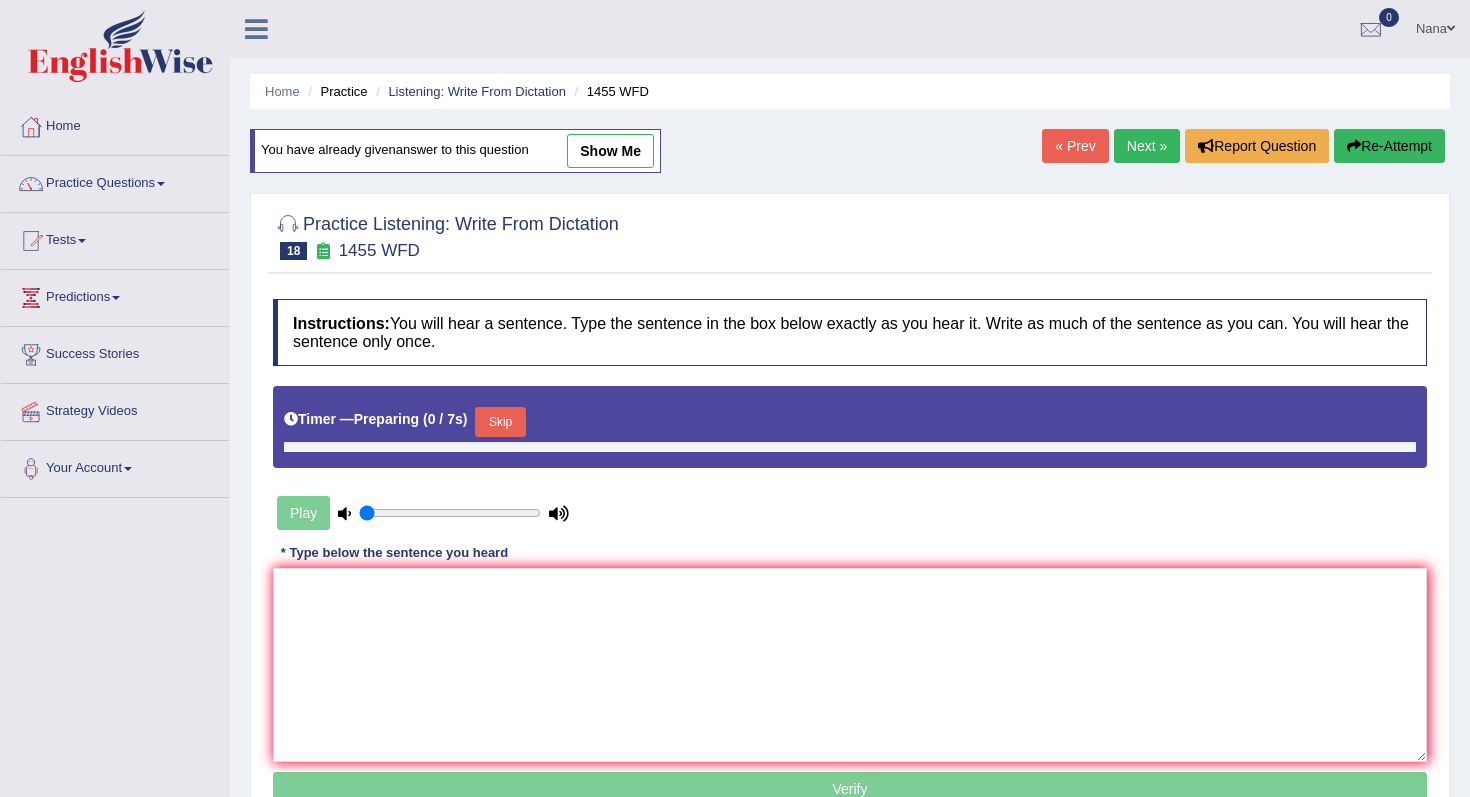scroll, scrollTop: 15, scrollLeft: 0, axis: vertical 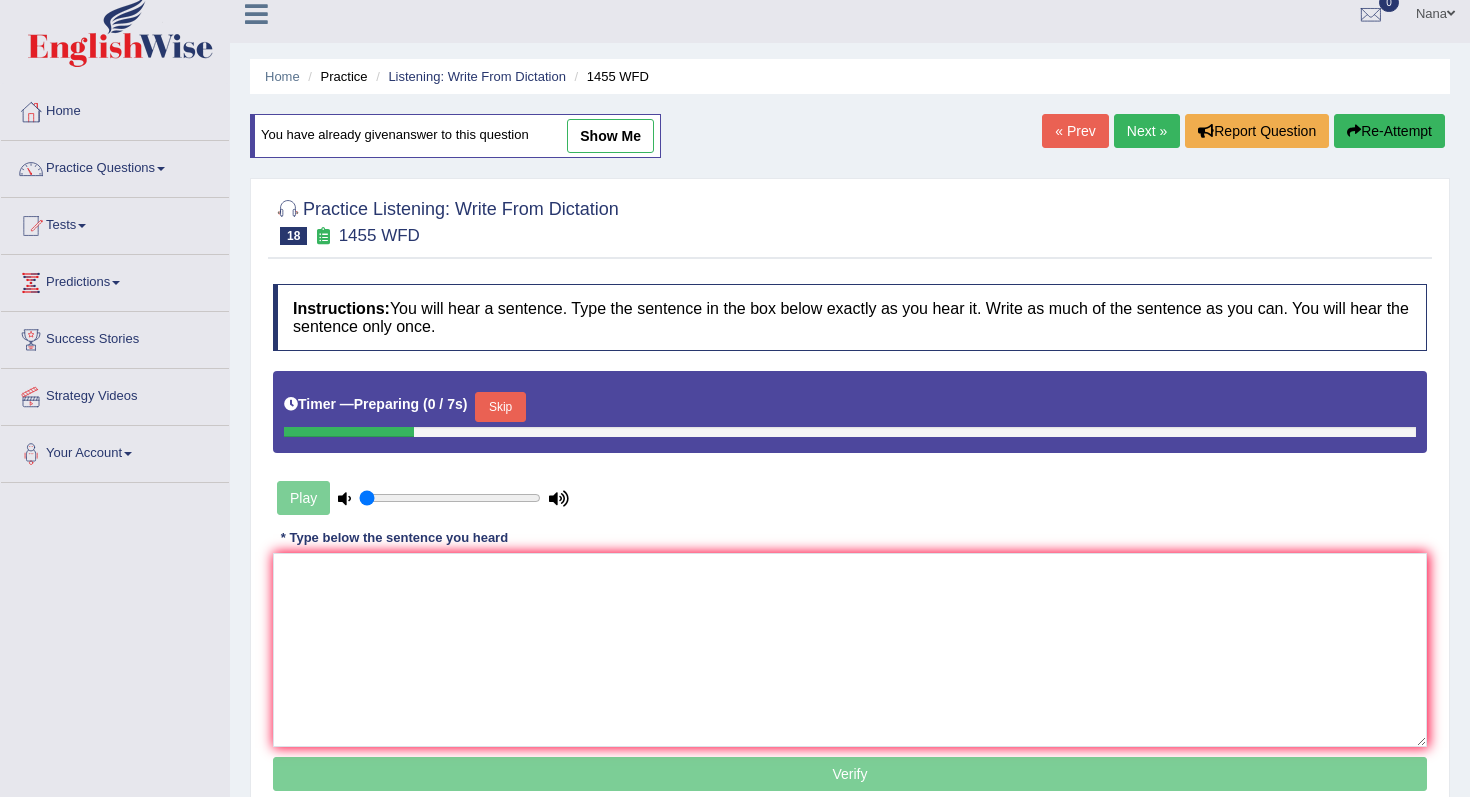 click on "Skip" at bounding box center [500, 407] 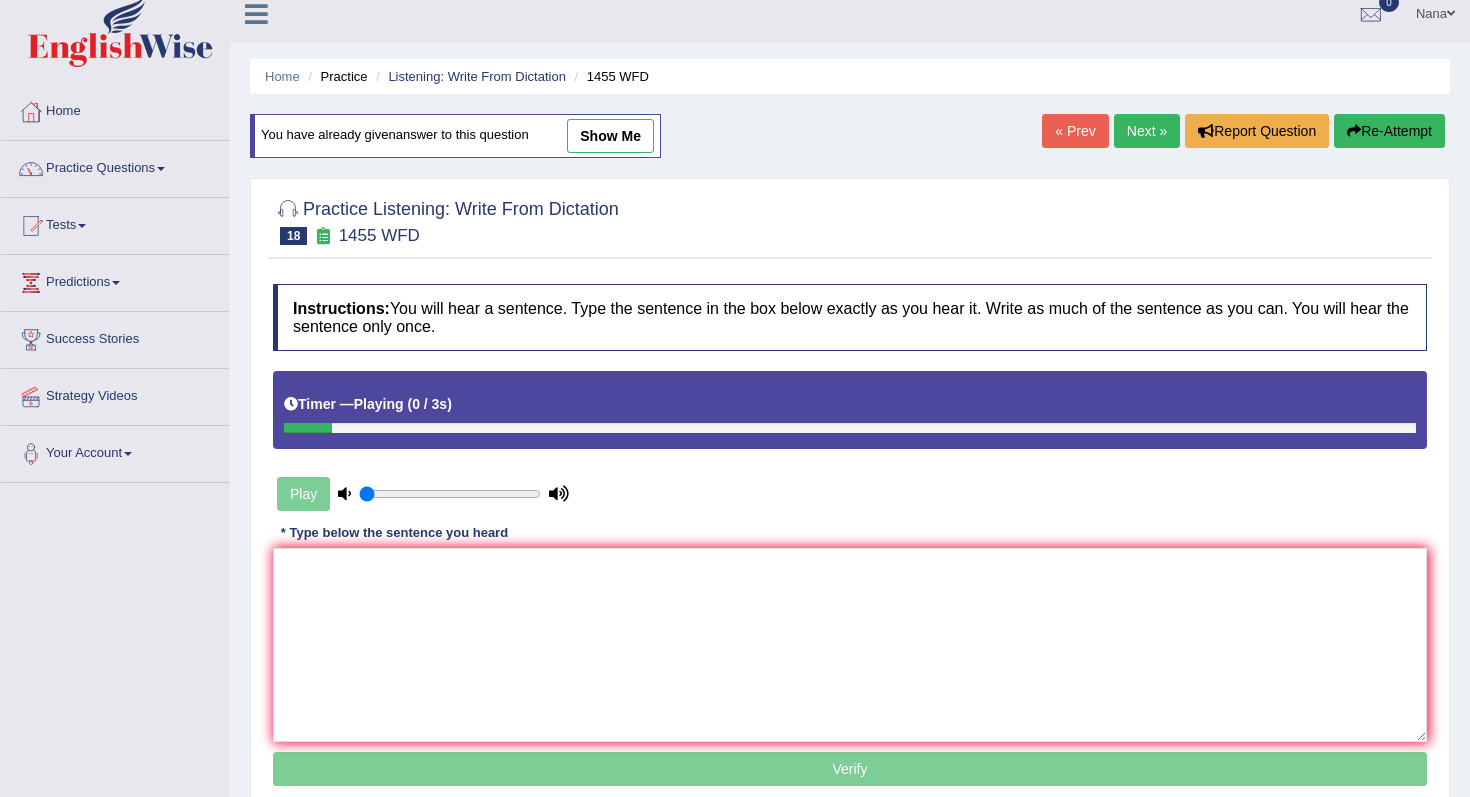 click on "Verify" at bounding box center (850, 769) 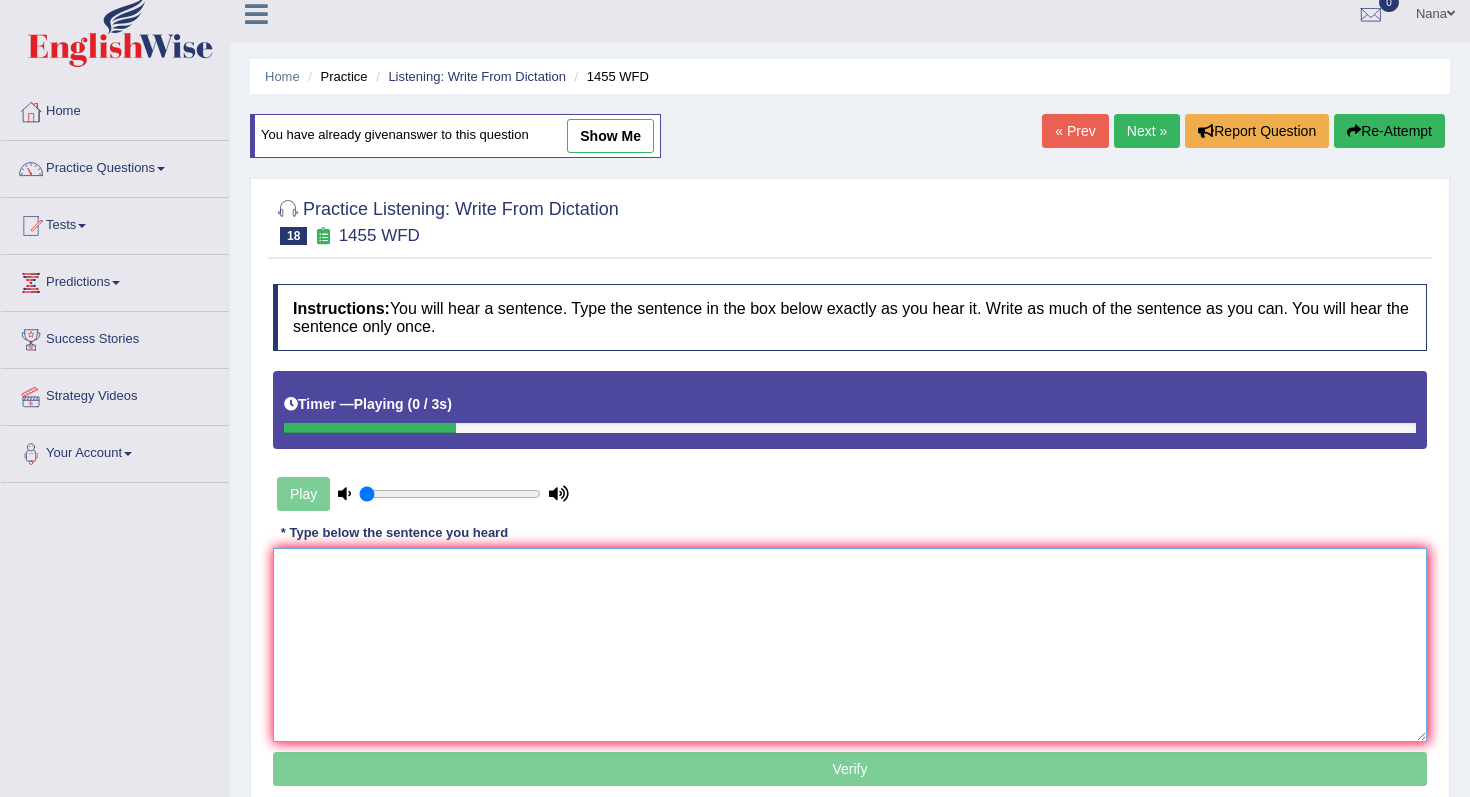 click at bounding box center [850, 645] 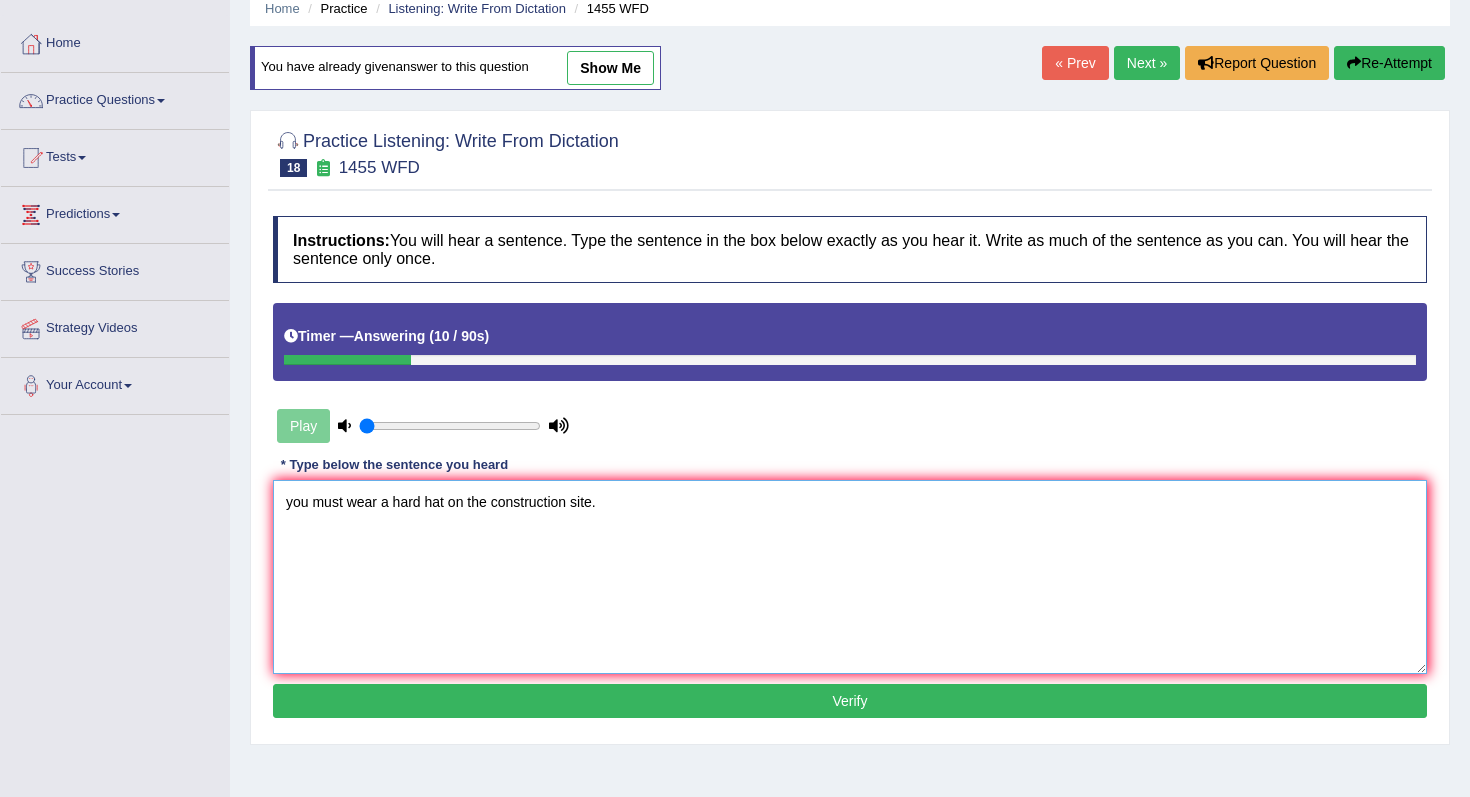 scroll, scrollTop: 105, scrollLeft: 0, axis: vertical 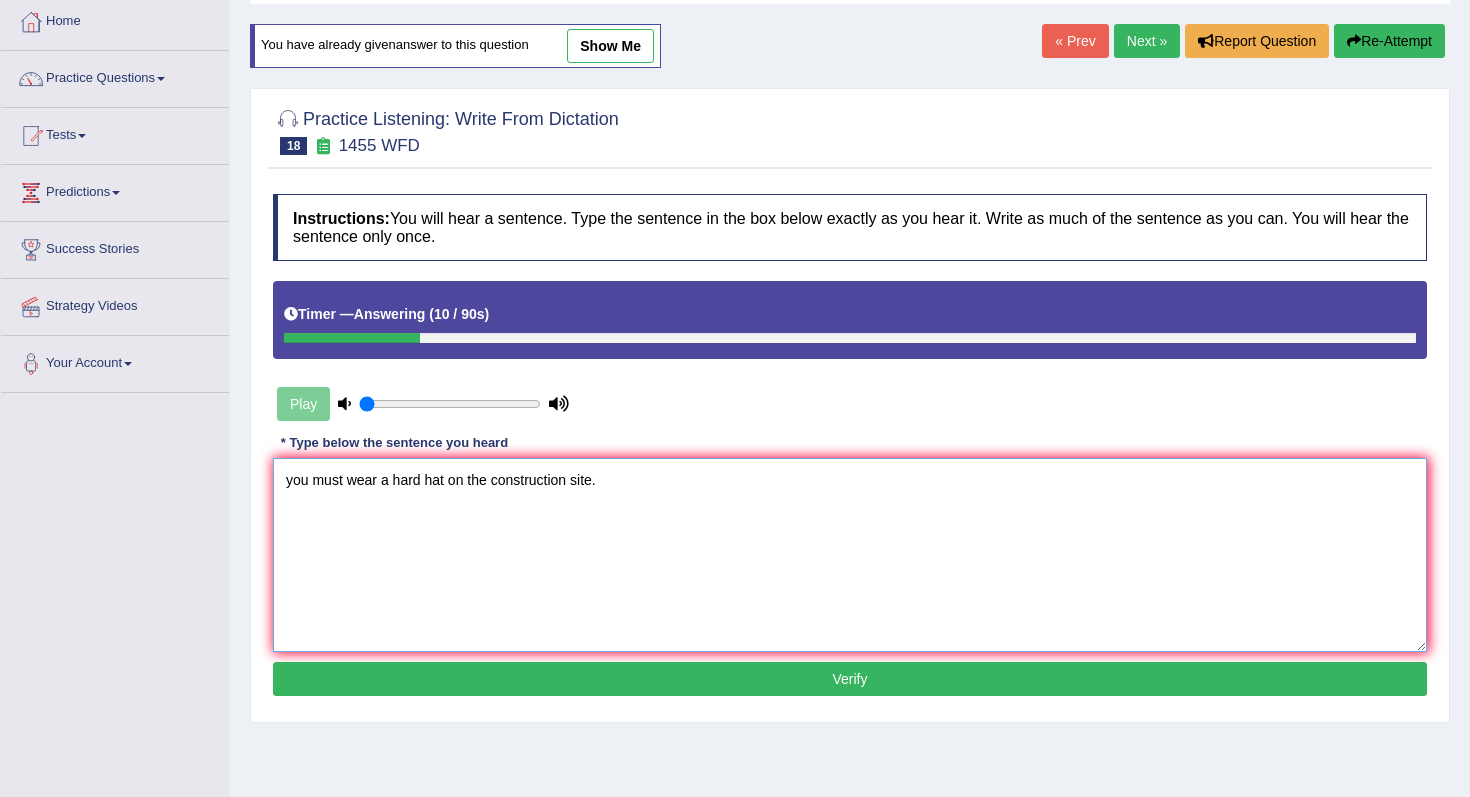 click on "you must wear a hard hat on the construction site." at bounding box center [850, 555] 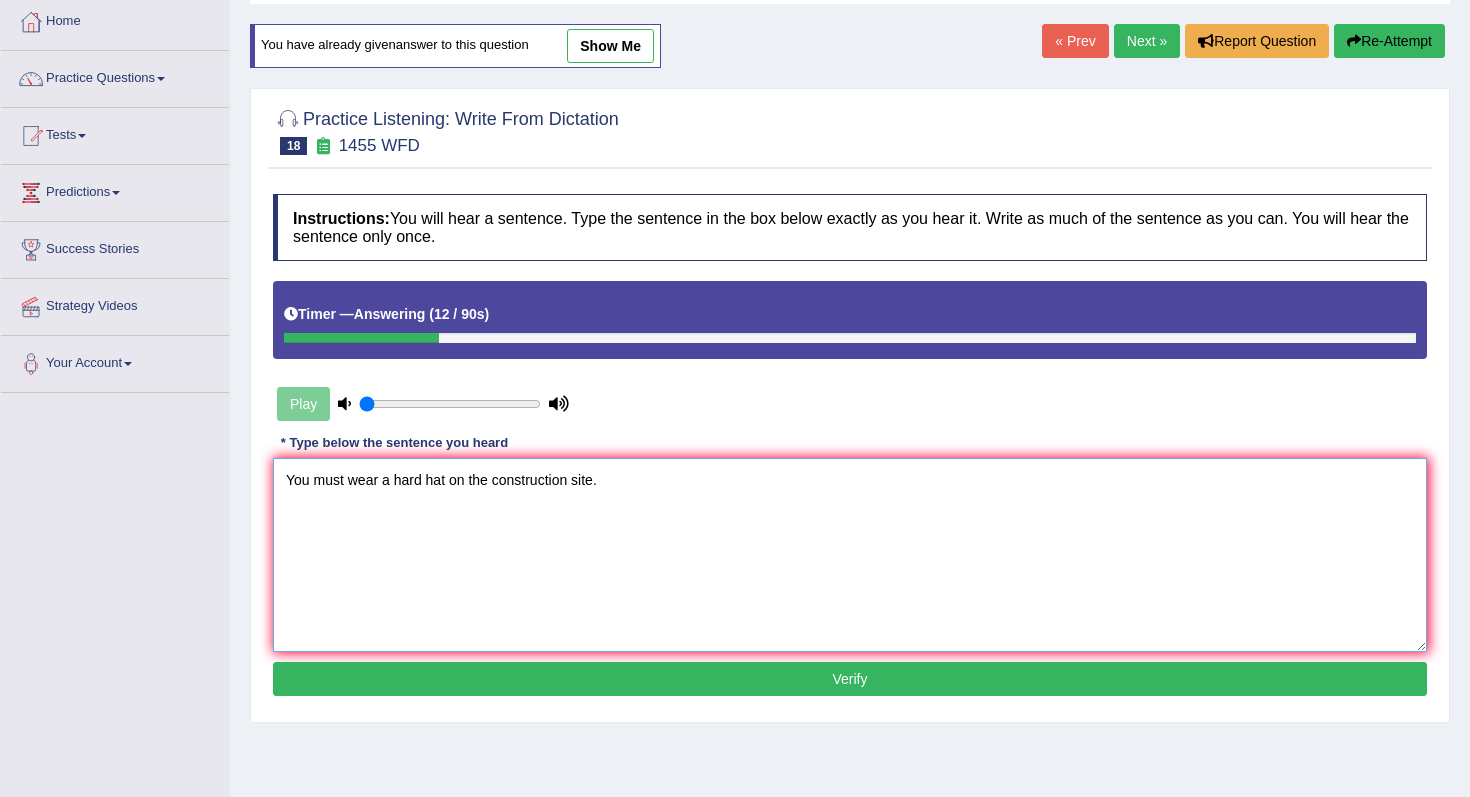 type on "You must wear a hard hat on the construction site." 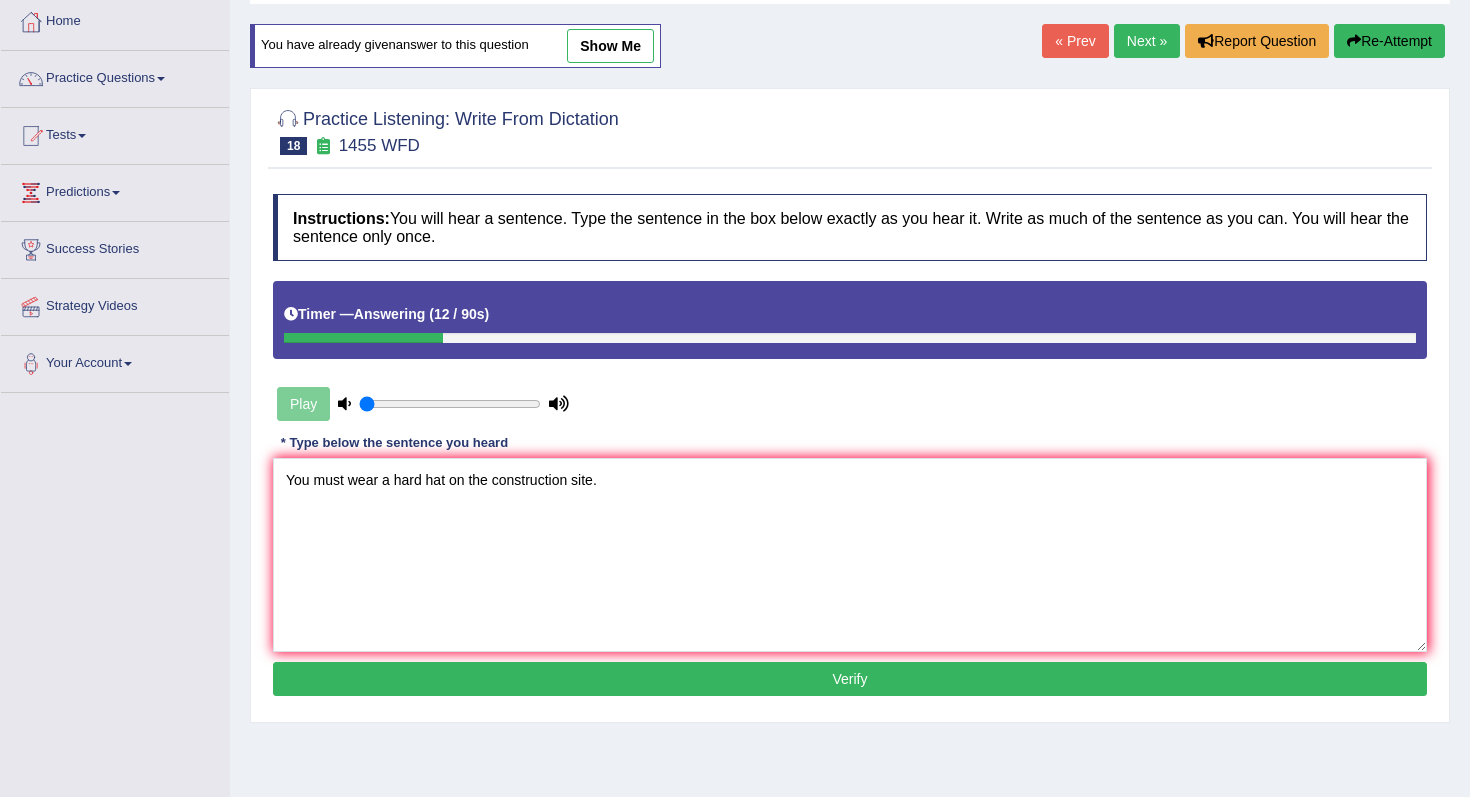 click on "Verify" at bounding box center (850, 679) 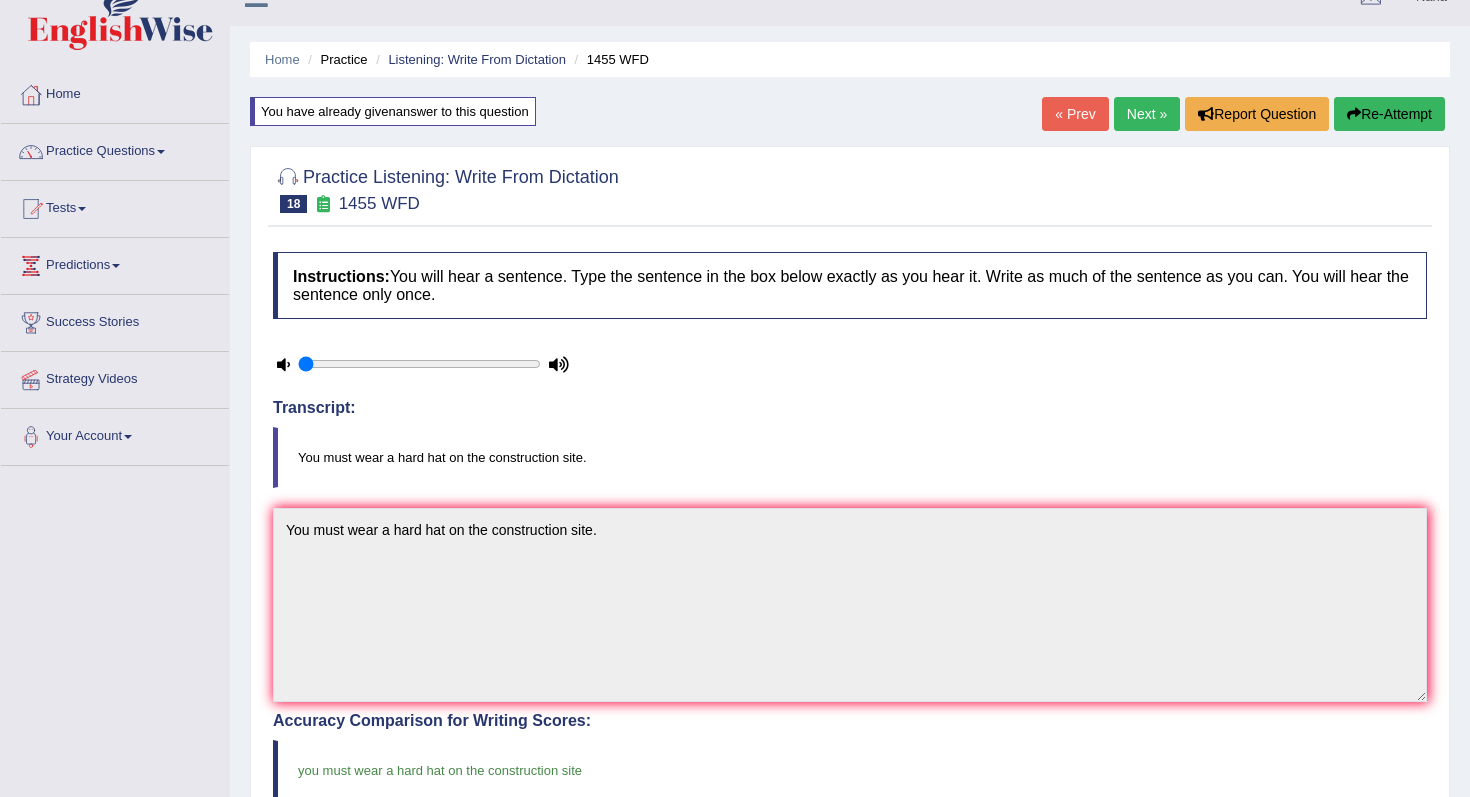 scroll, scrollTop: 0, scrollLeft: 0, axis: both 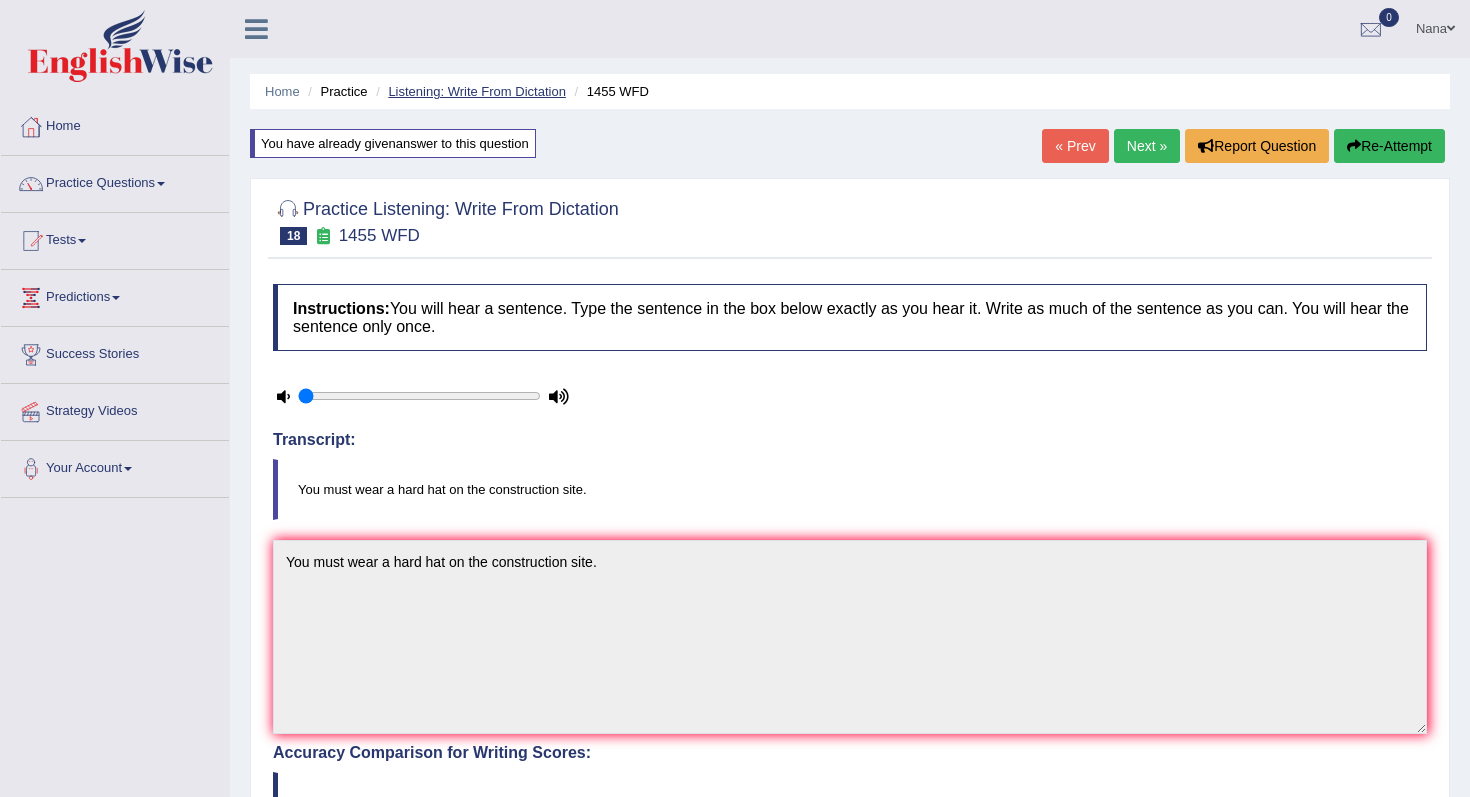 click on "Listening: Write From Dictation" at bounding box center [477, 91] 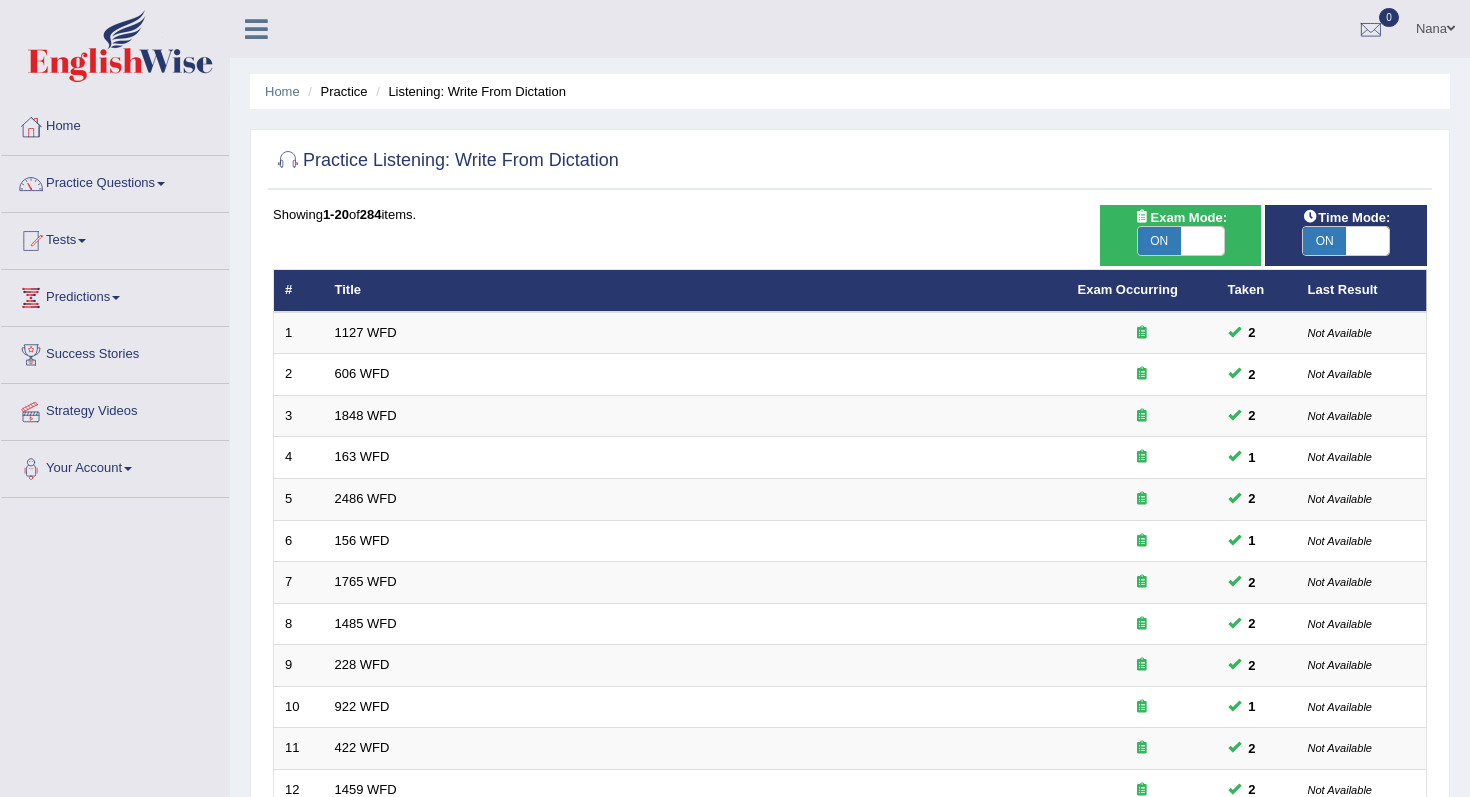 scroll, scrollTop: 0, scrollLeft: 0, axis: both 